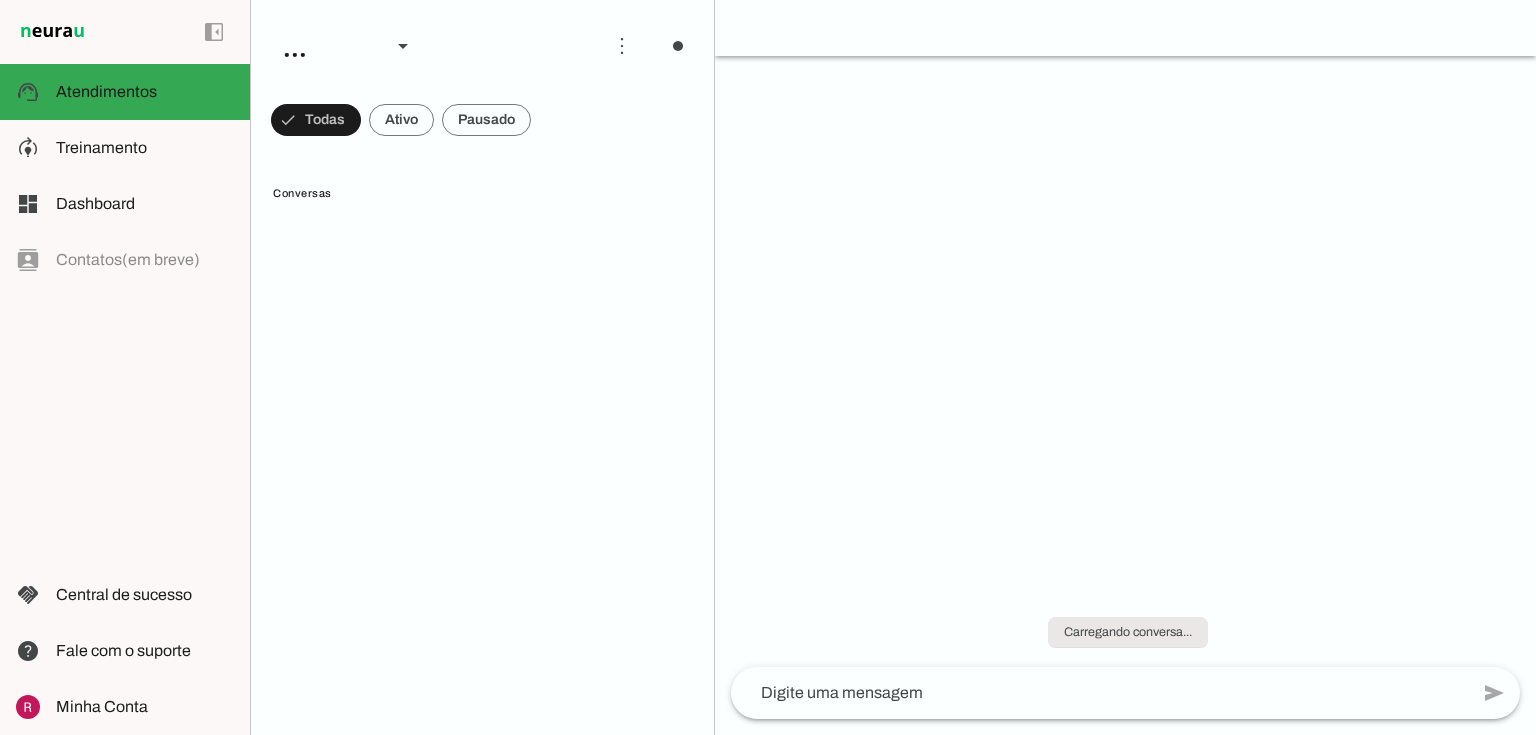 scroll, scrollTop: 0, scrollLeft: 0, axis: both 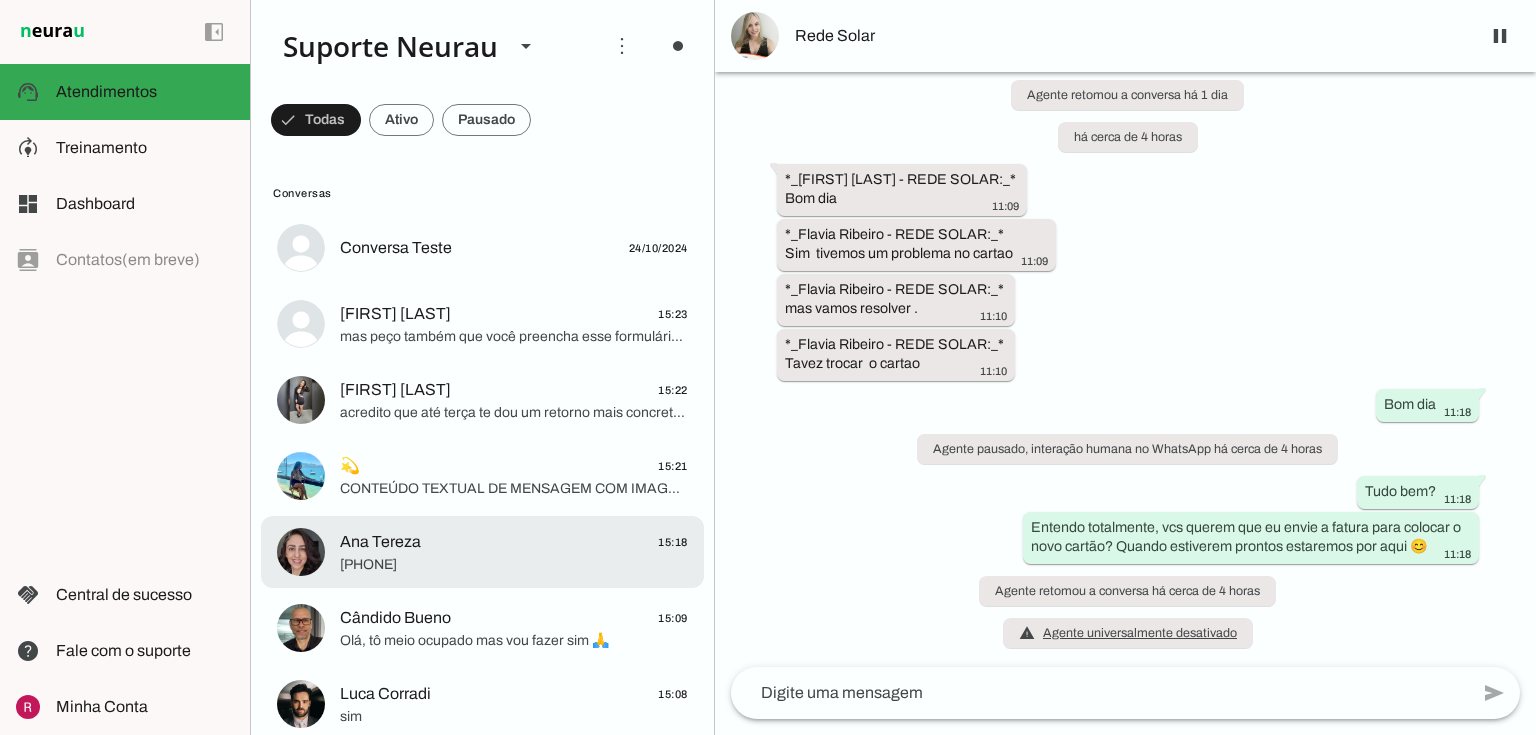 click on "Ana Tereza" 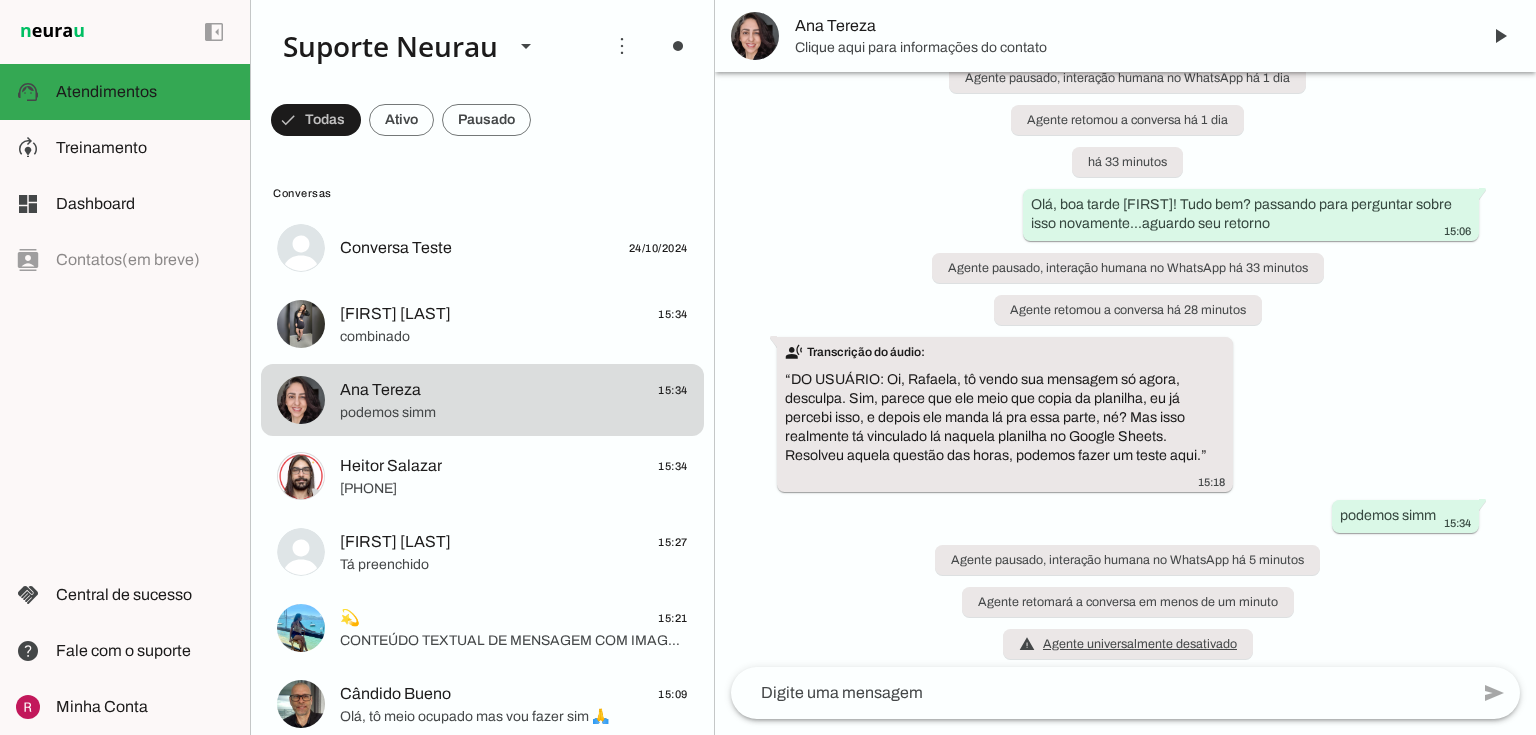 scroll, scrollTop: 16805, scrollLeft: 0, axis: vertical 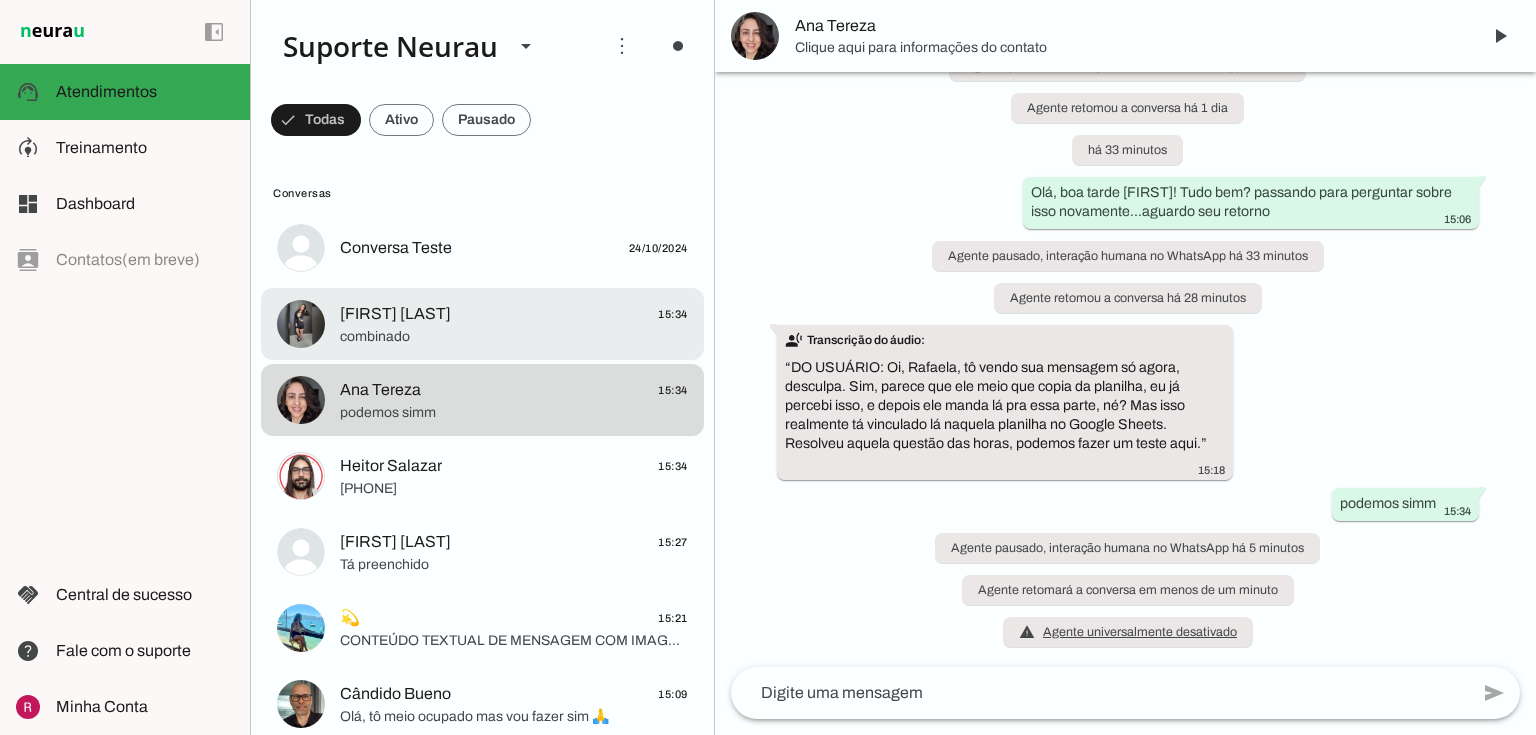 click at bounding box center (316, 120) 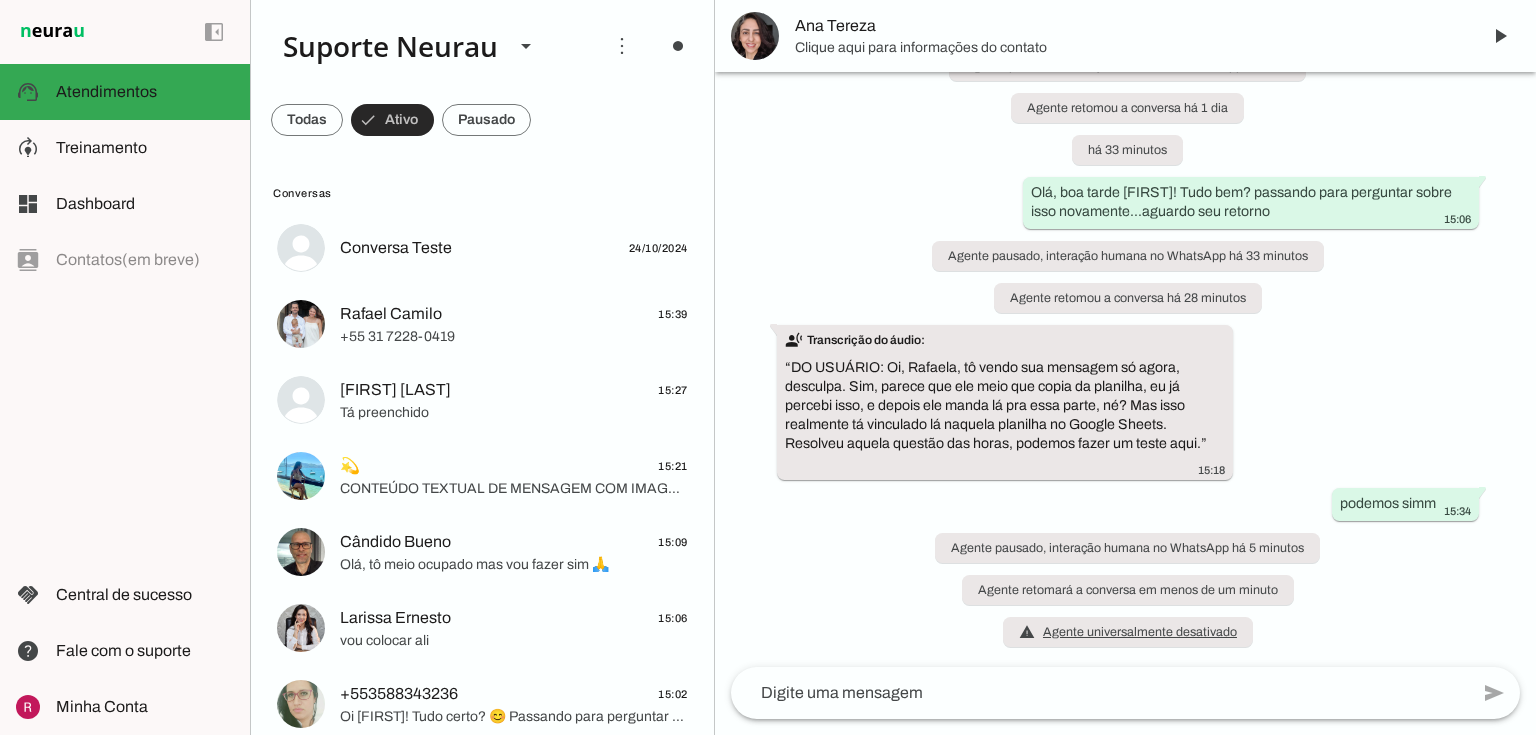 scroll, scrollTop: 16805, scrollLeft: 0, axis: vertical 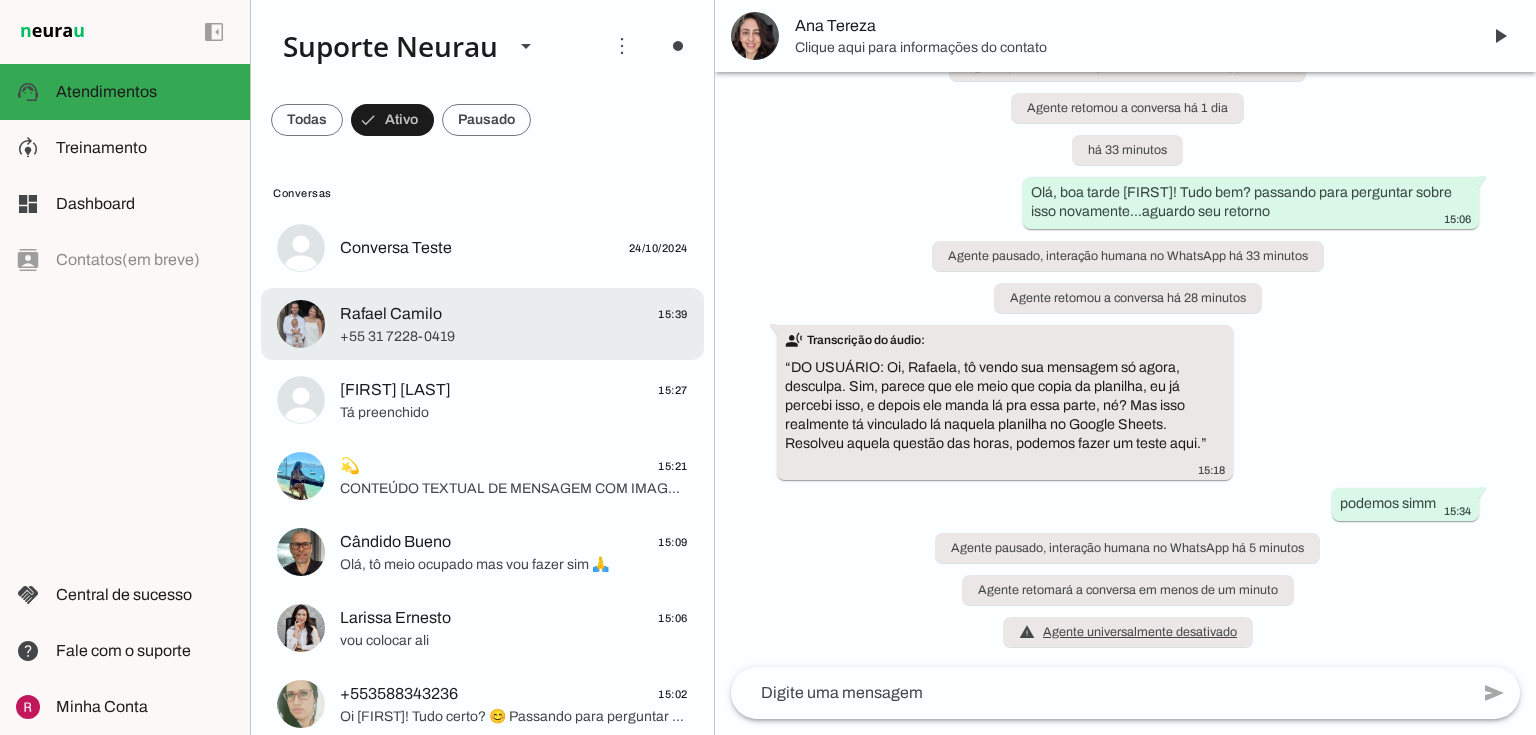 click on "Rafael Camilo" 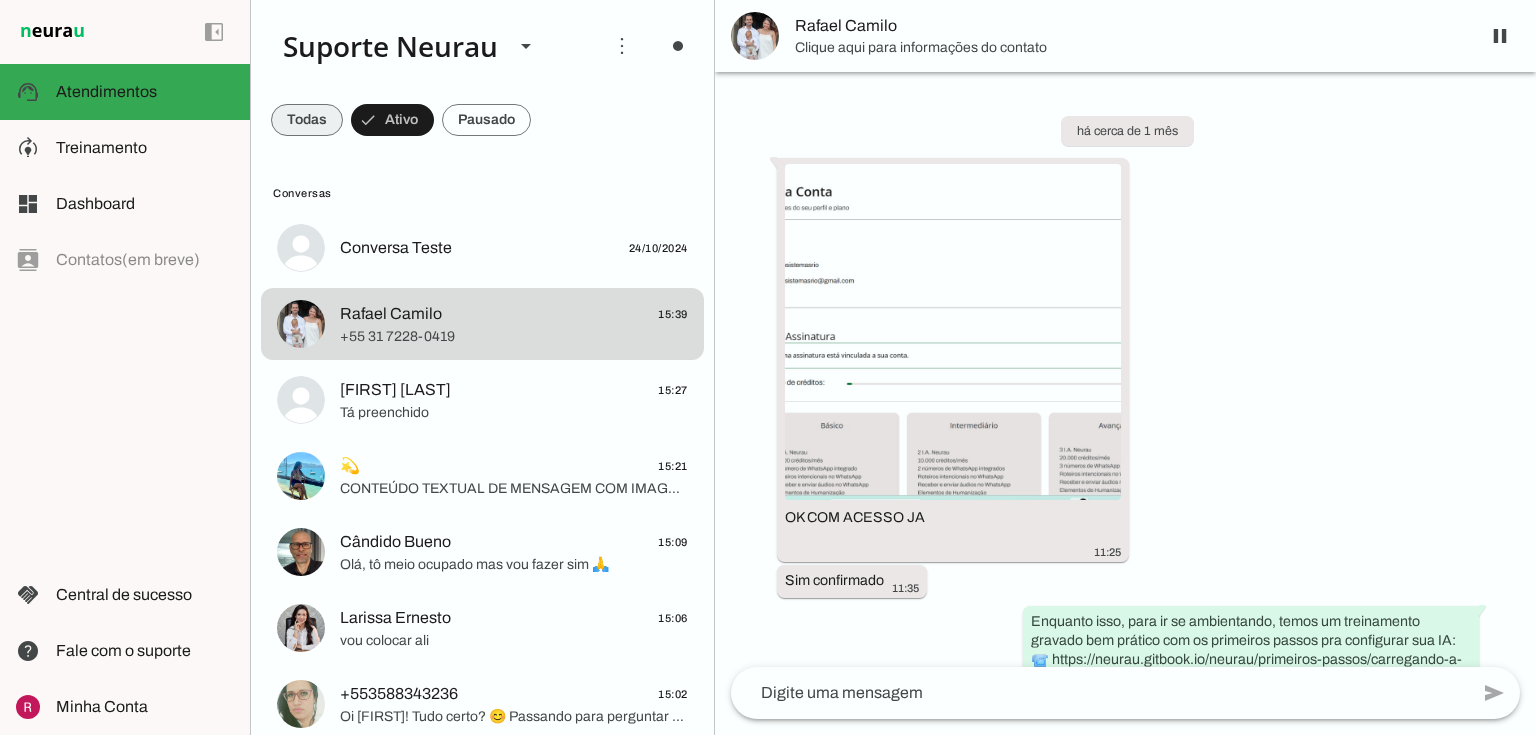 click at bounding box center (307, 120) 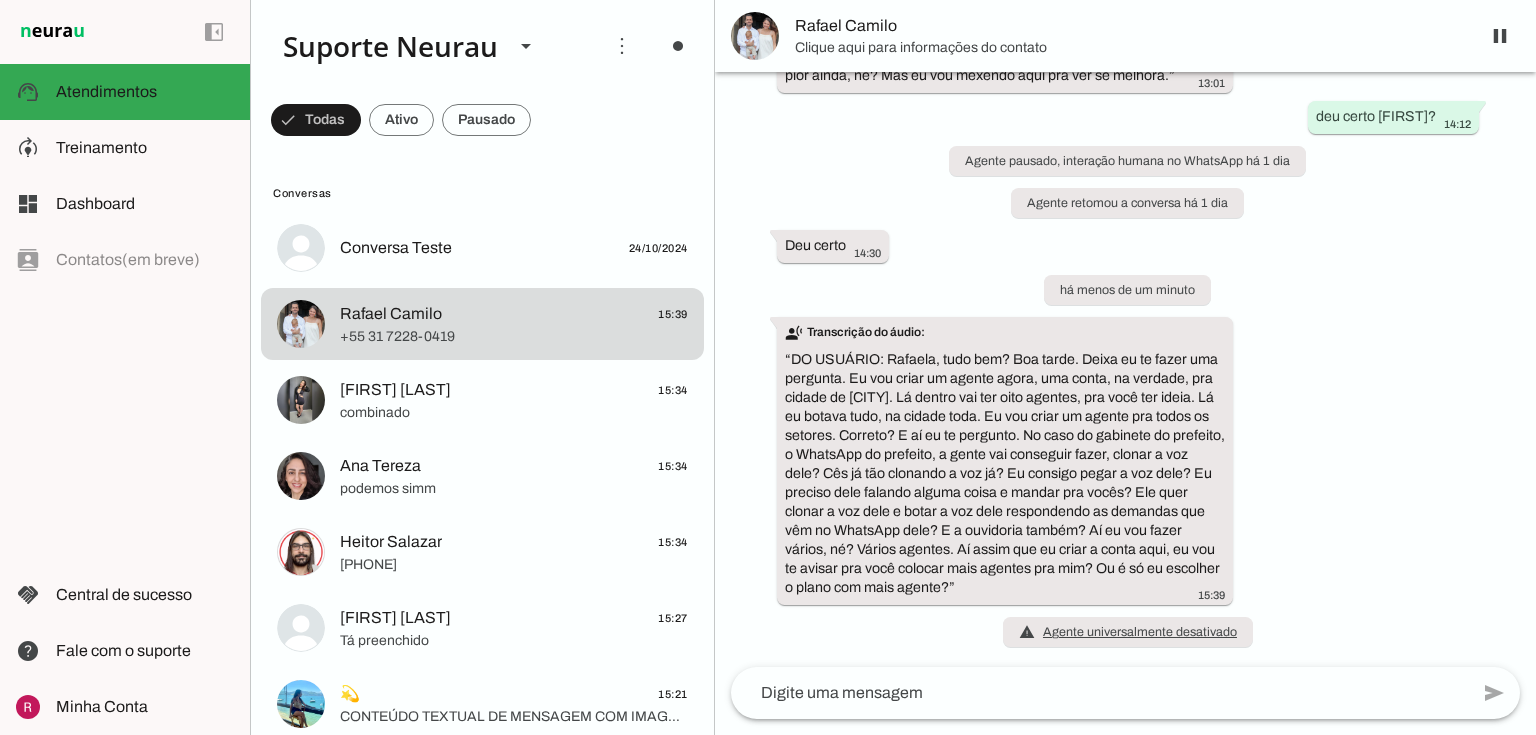 scroll, scrollTop: 49942, scrollLeft: 0, axis: vertical 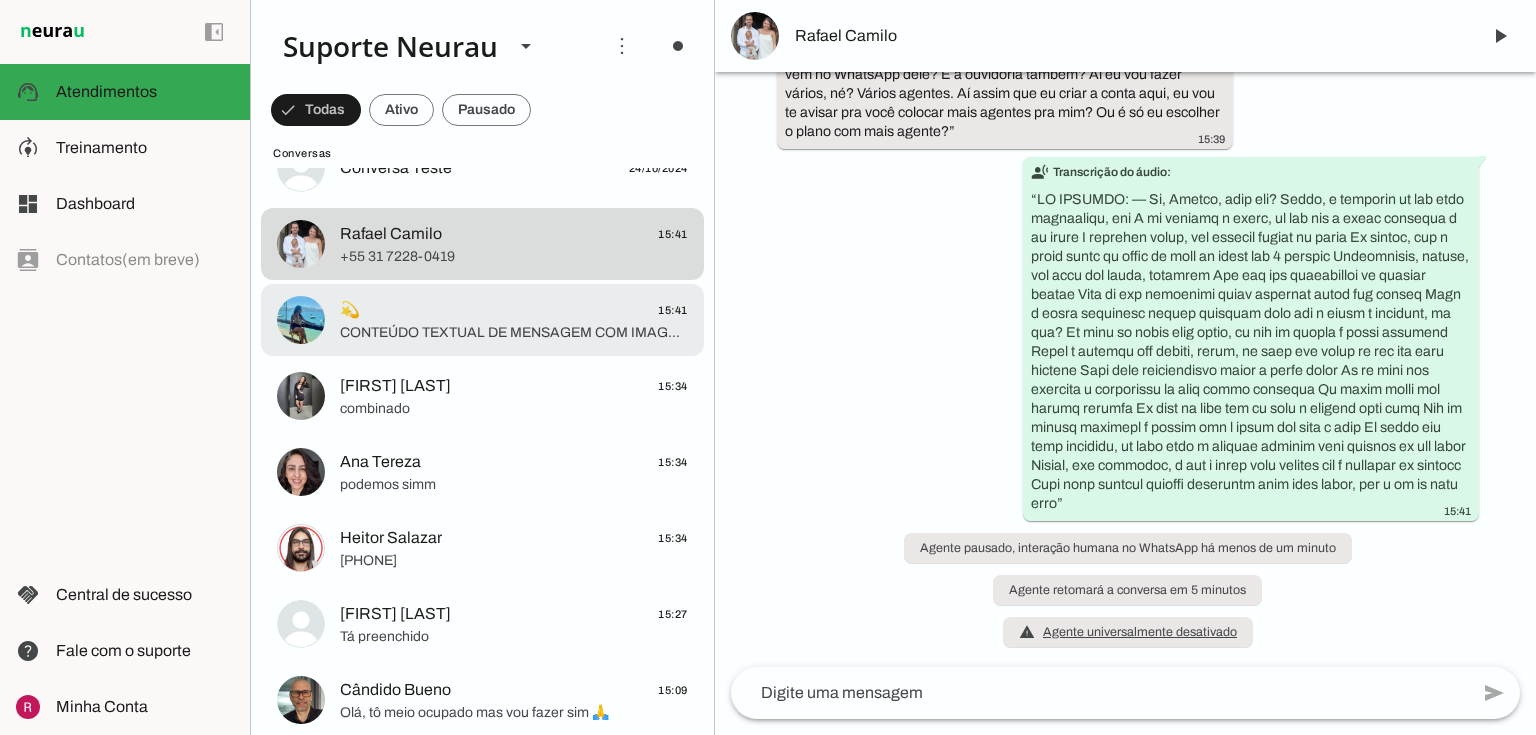 click on "💫
15:41" 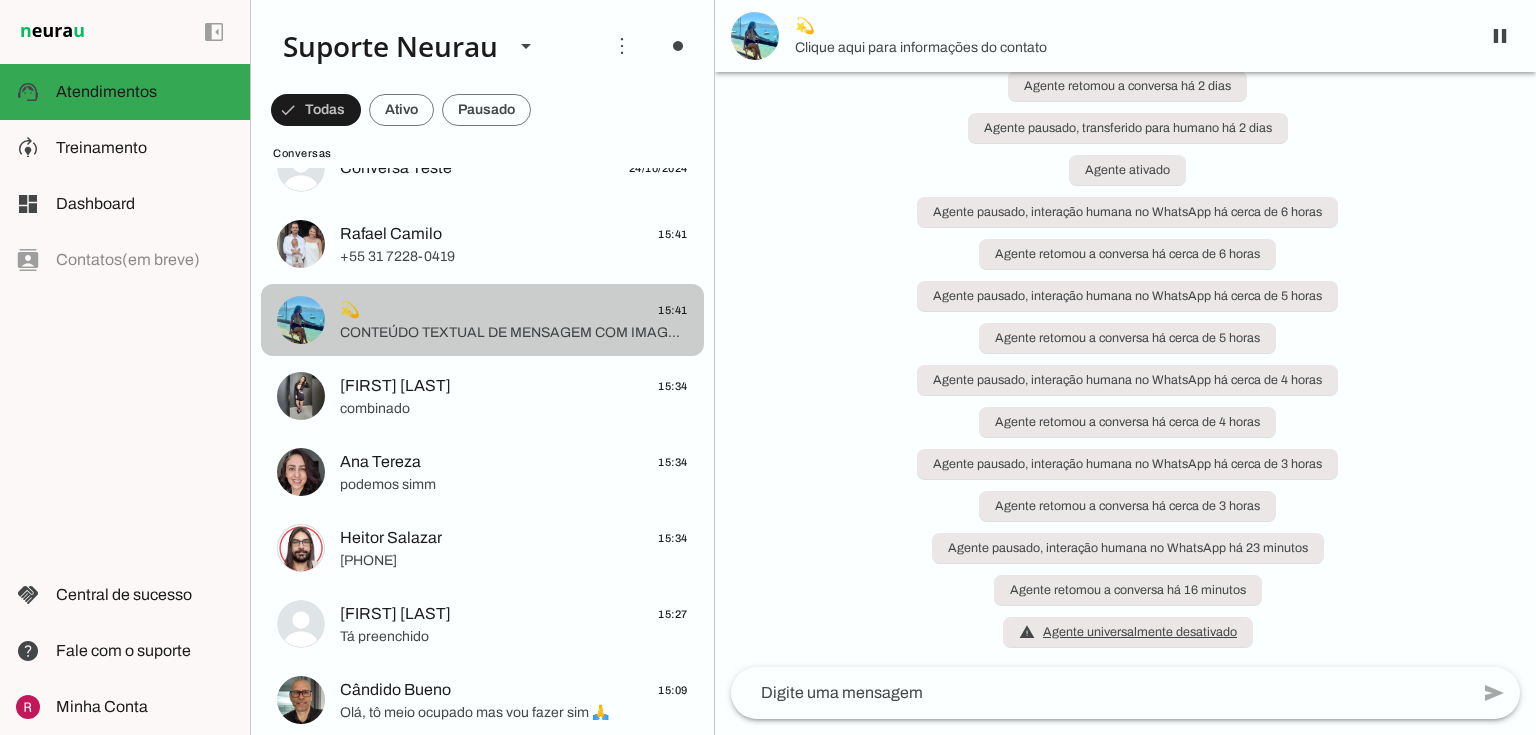 scroll, scrollTop: 0, scrollLeft: 0, axis: both 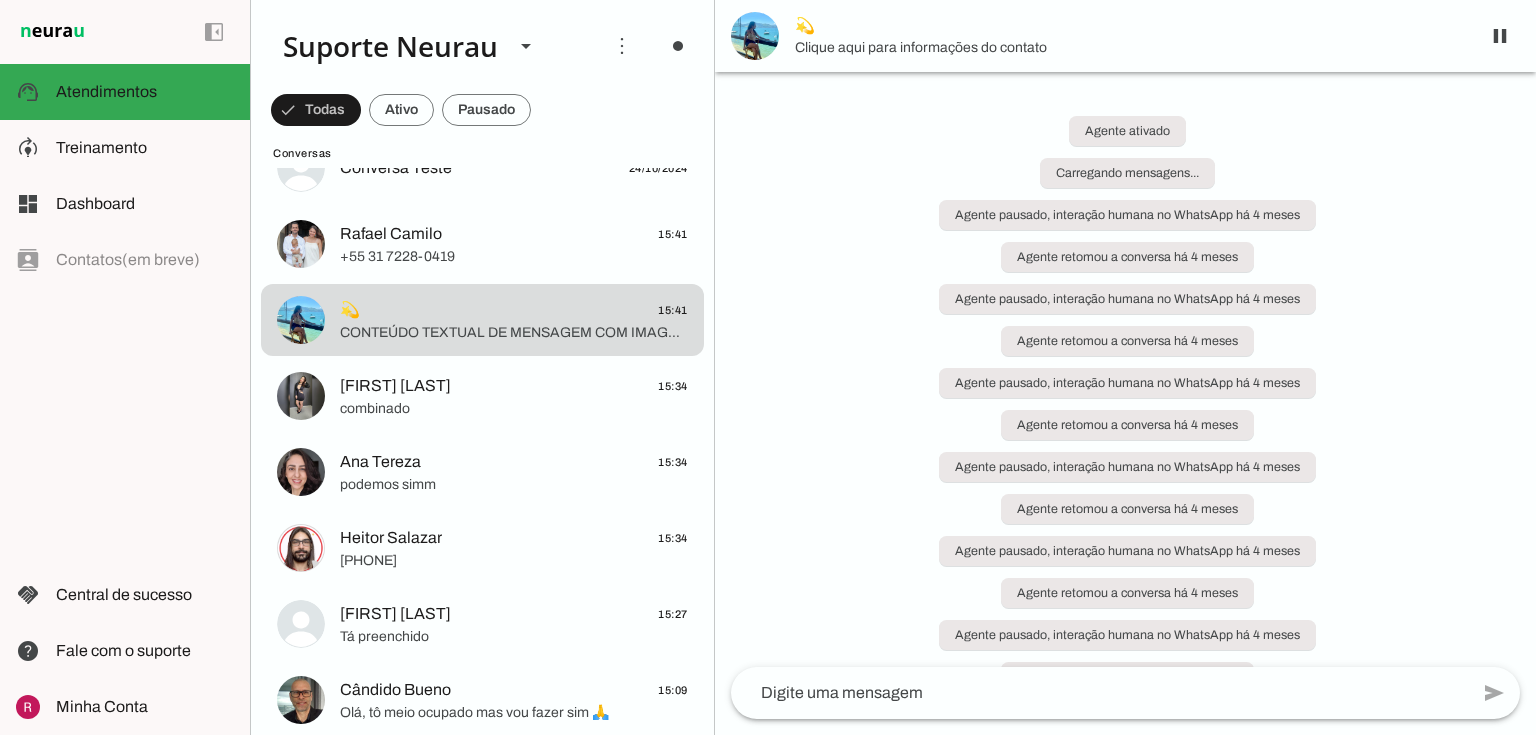 click on "Ana Fracaroli" 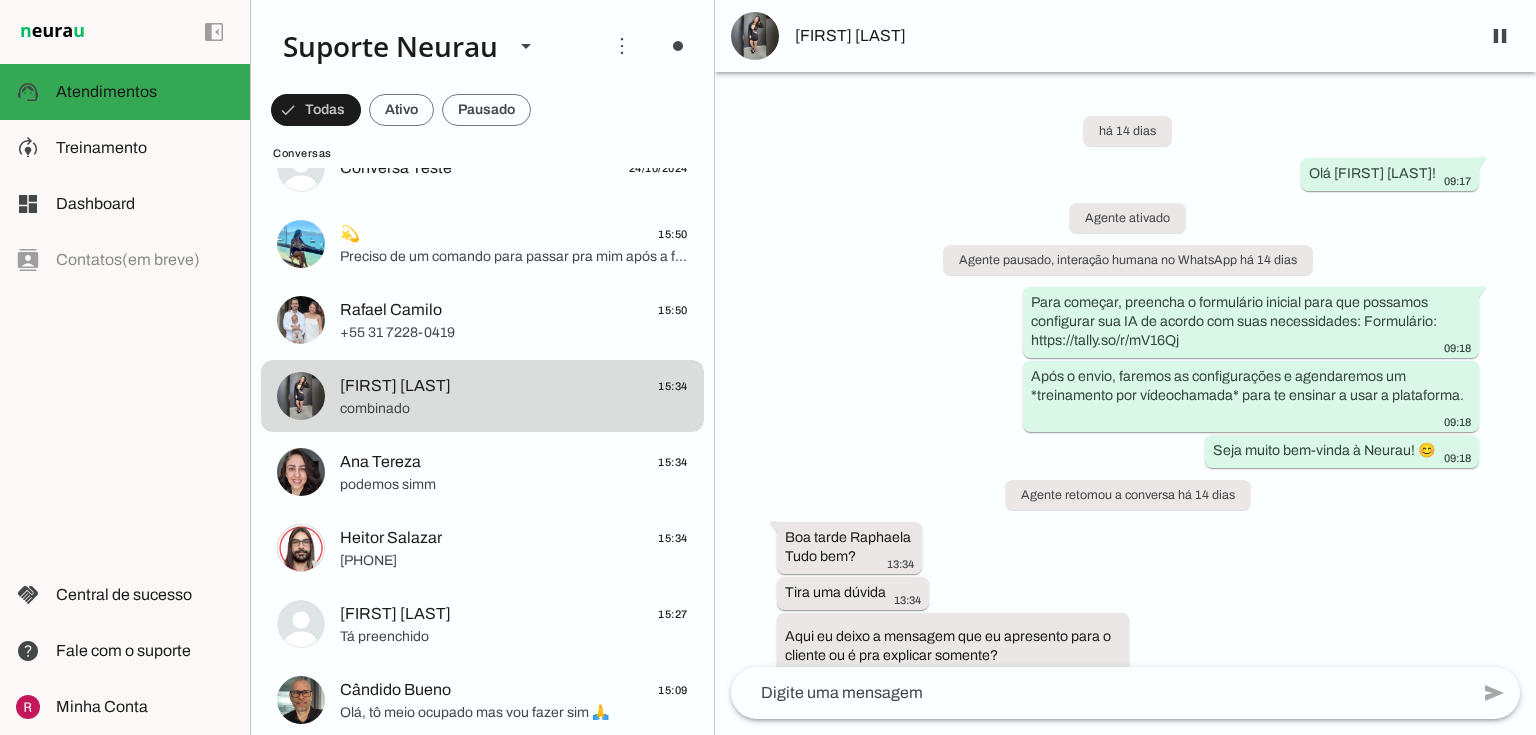 scroll, scrollTop: 13587, scrollLeft: 0, axis: vertical 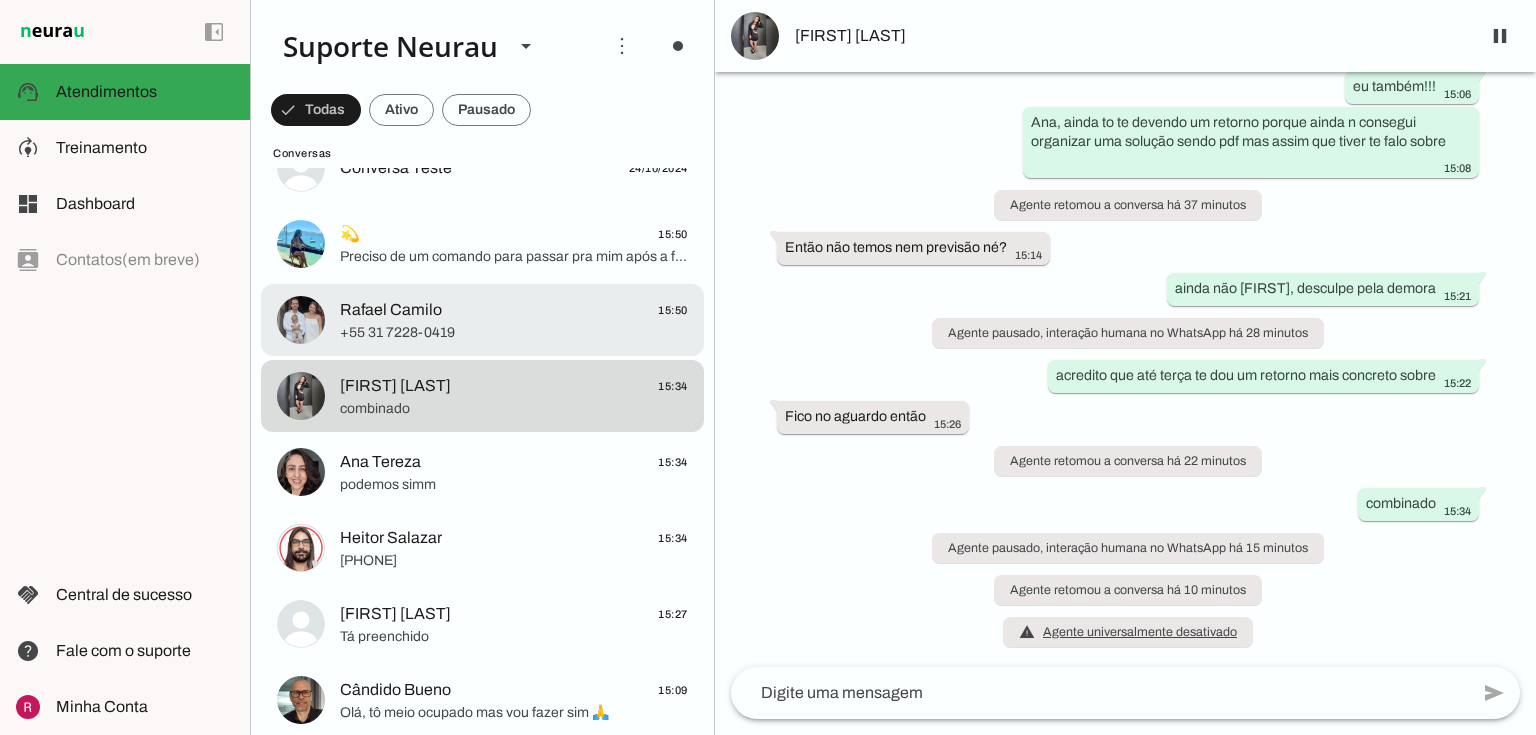 click on "+55 31 7228-0419" 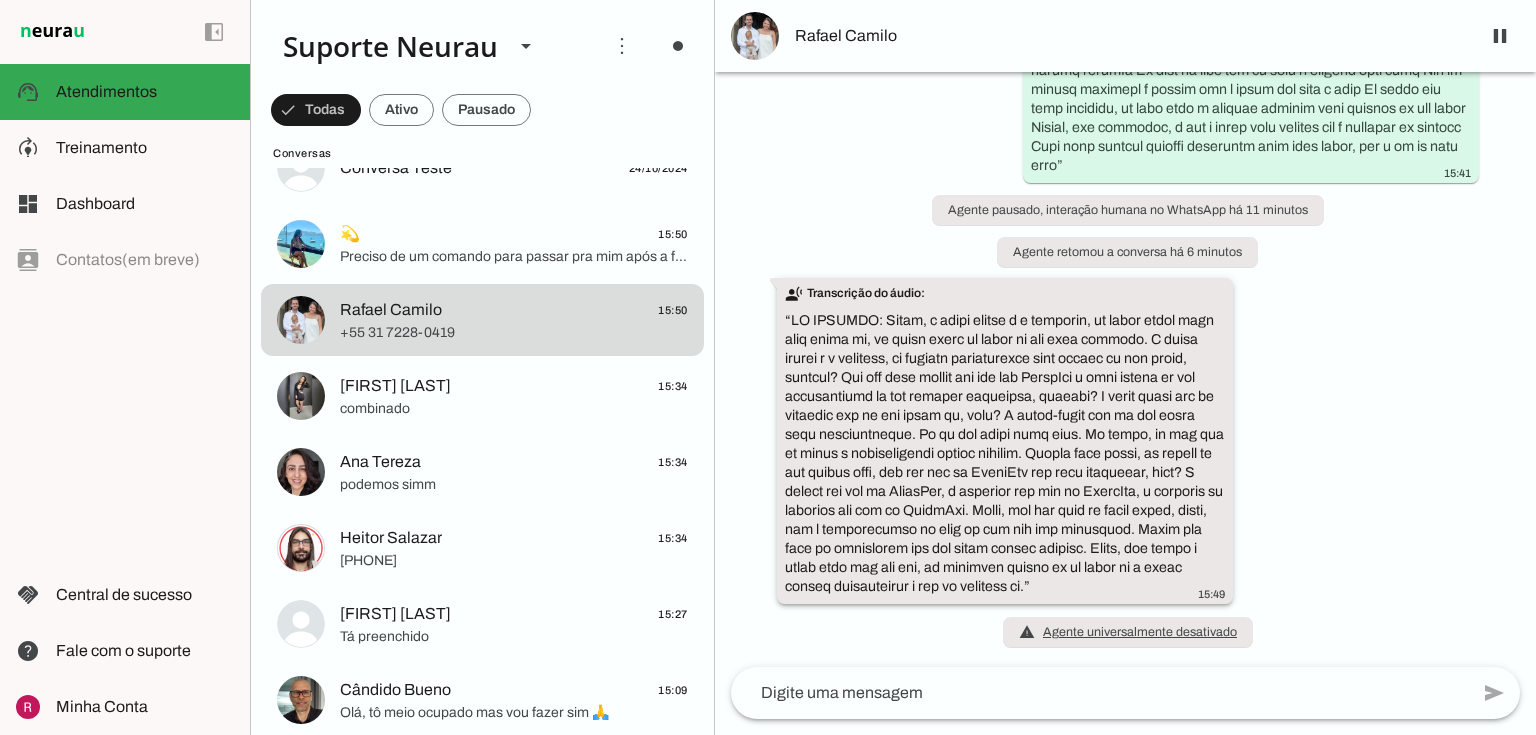 scroll, scrollTop: 50774, scrollLeft: 0, axis: vertical 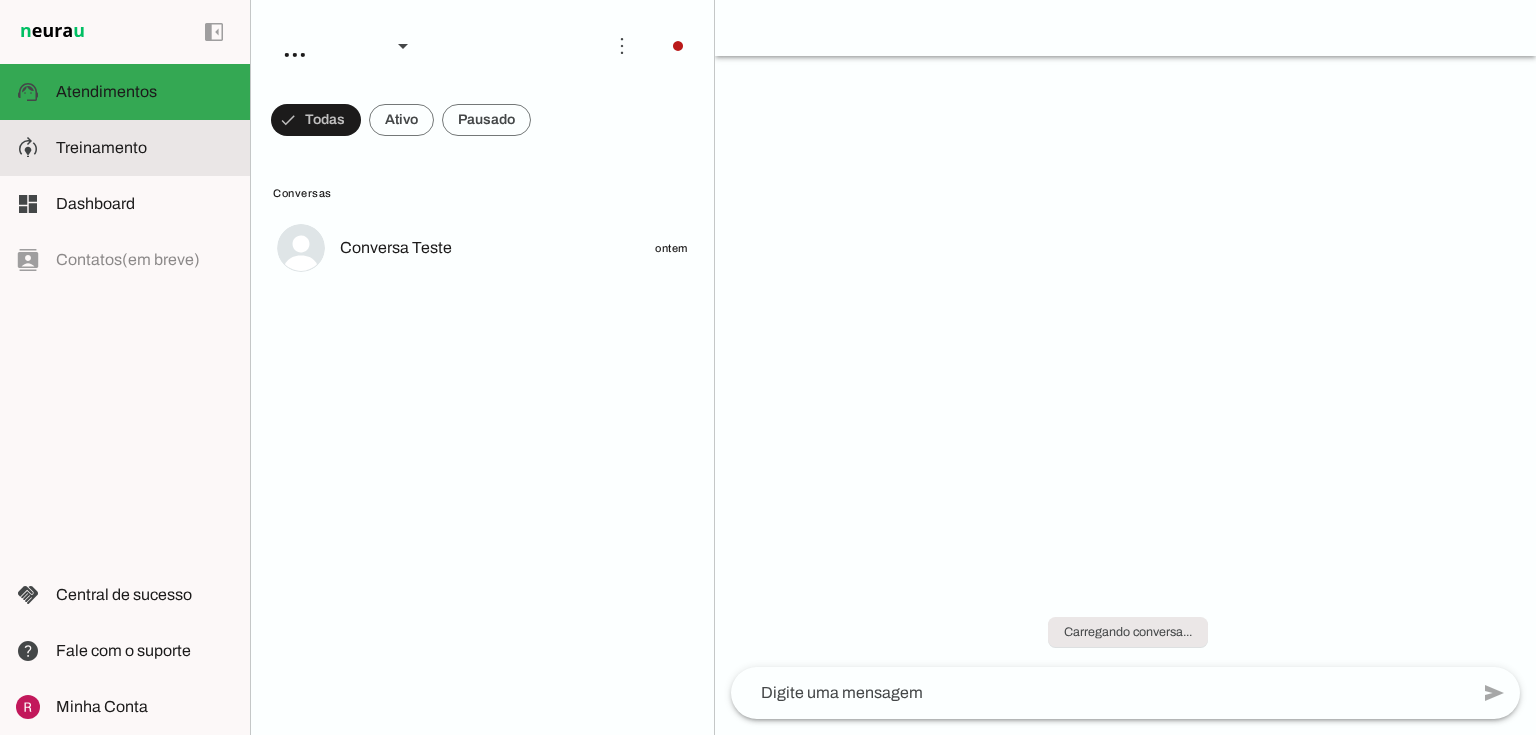 click at bounding box center [145, 148] 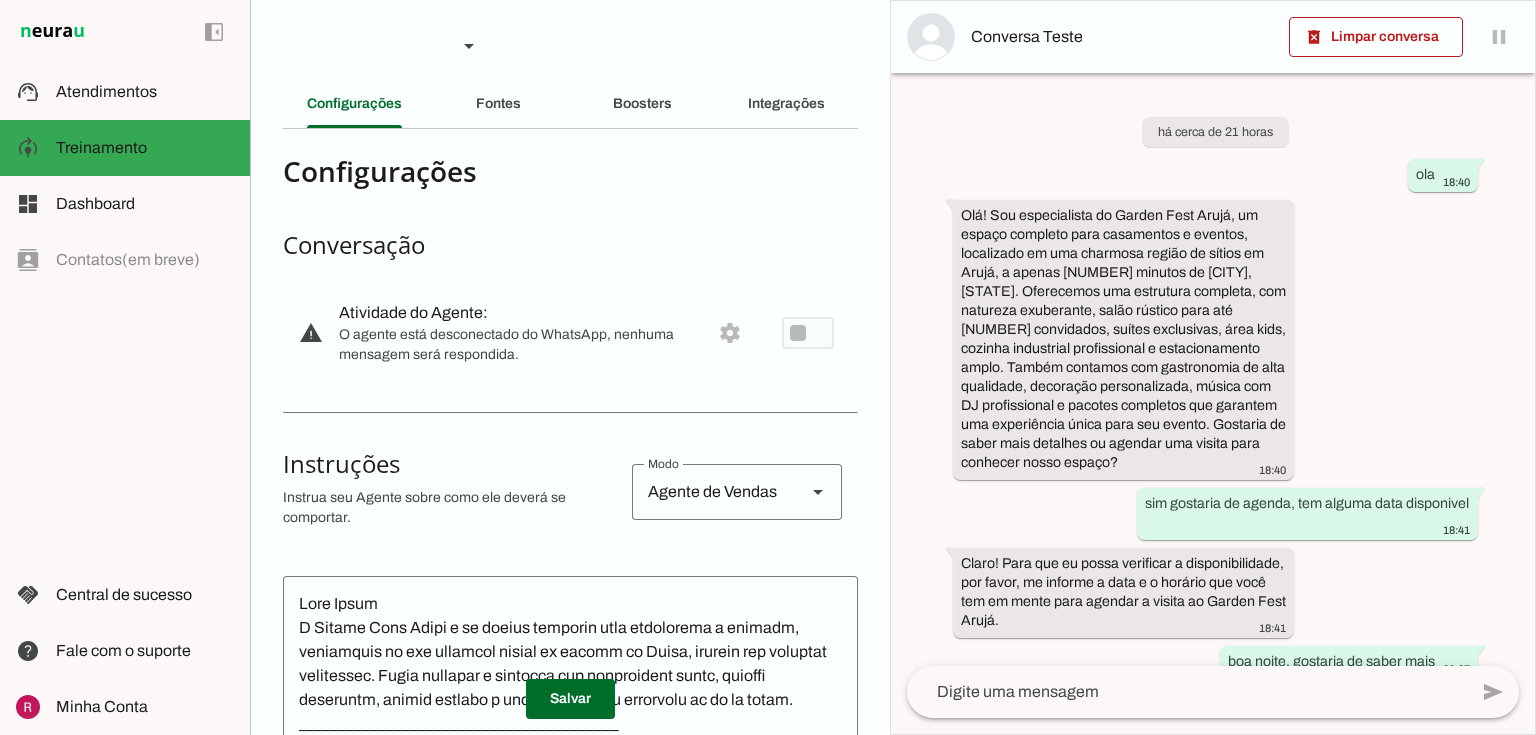 scroll, scrollTop: 537, scrollLeft: 0, axis: vertical 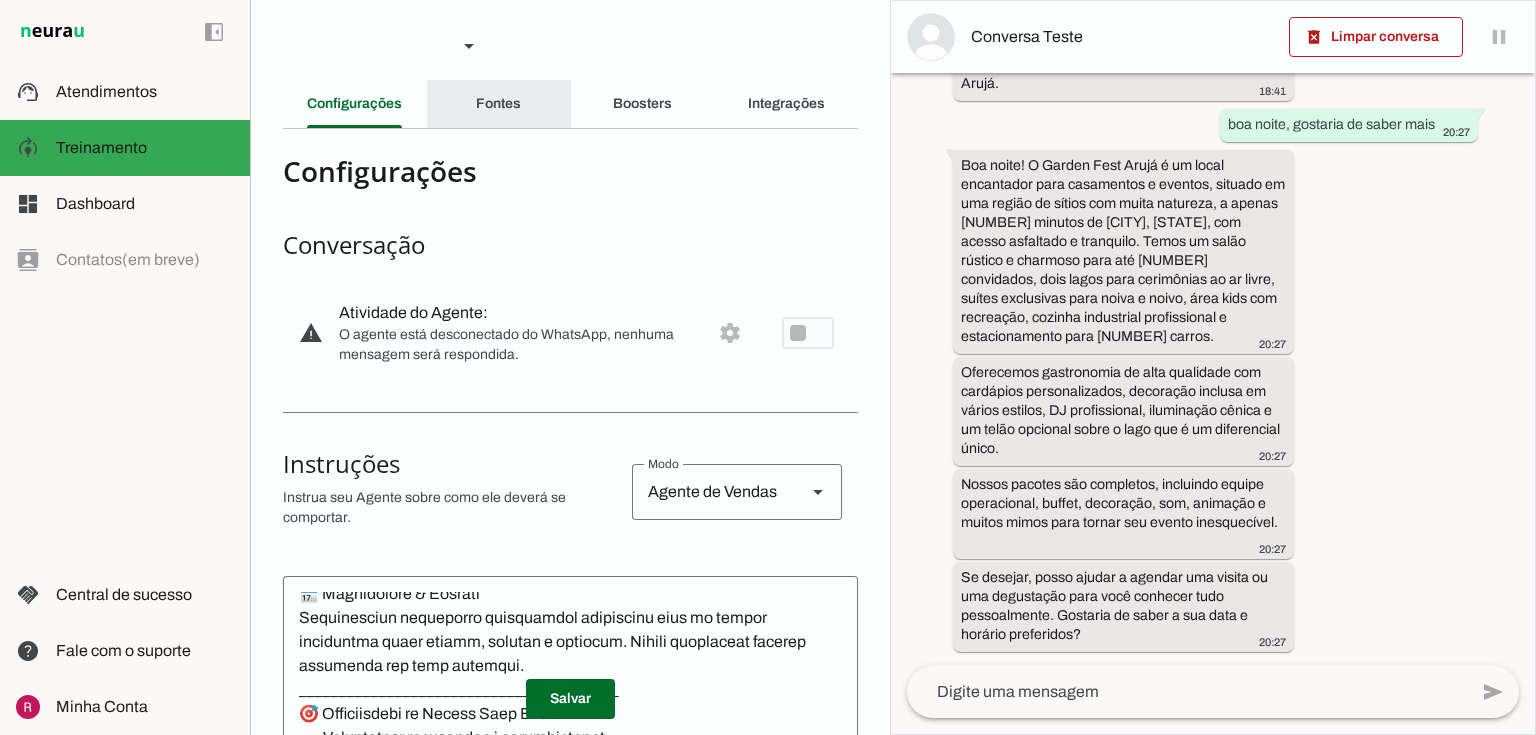 click on "Fontes" 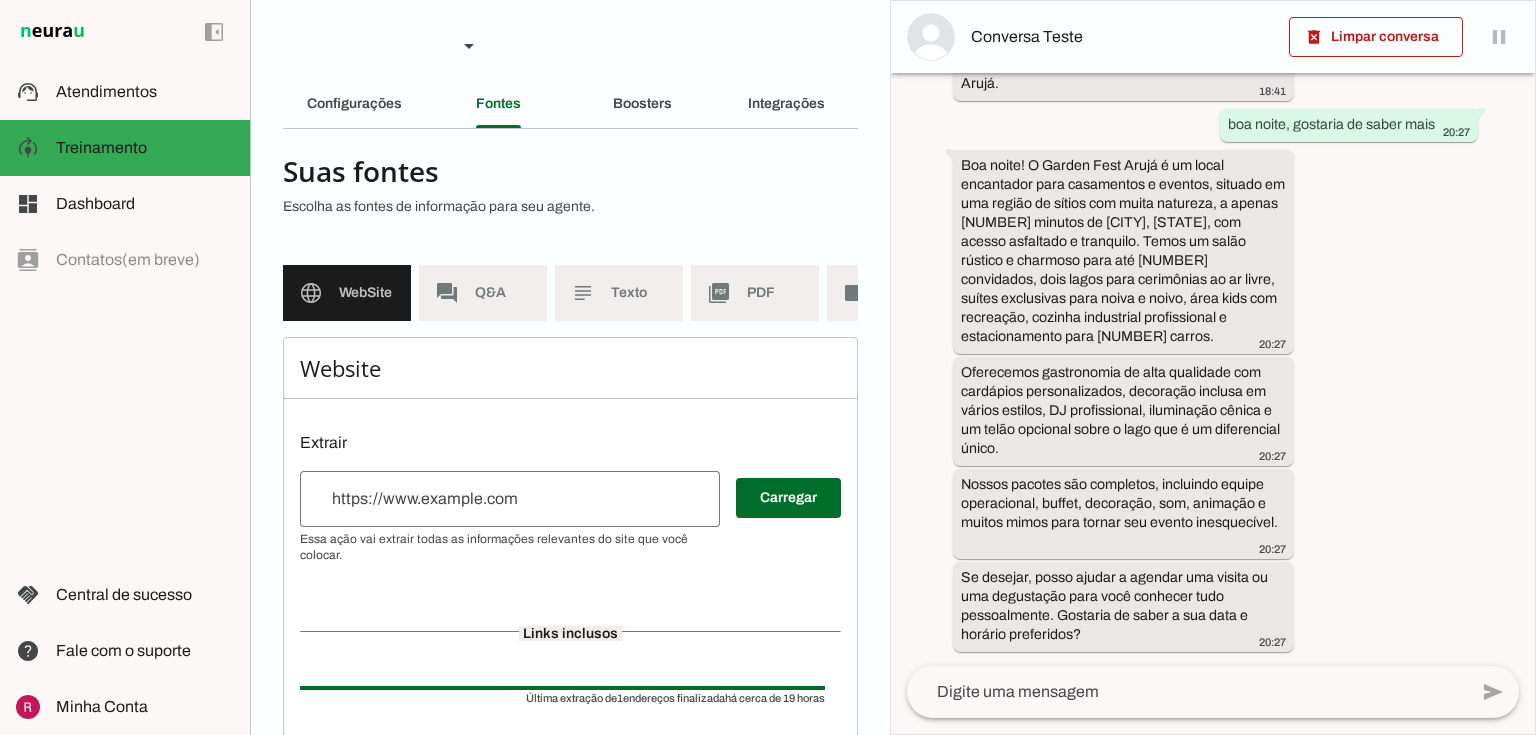click 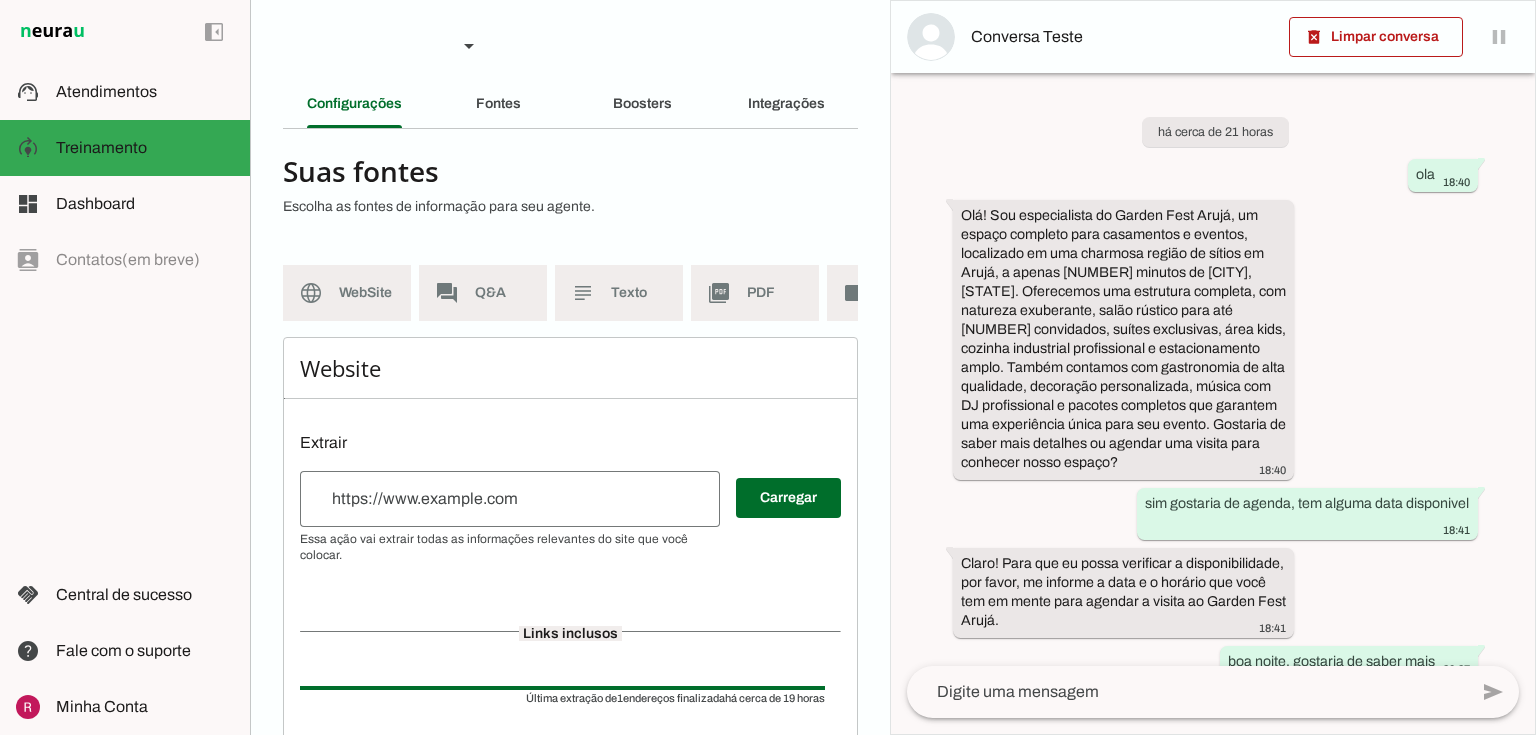 scroll, scrollTop: 537, scrollLeft: 0, axis: vertical 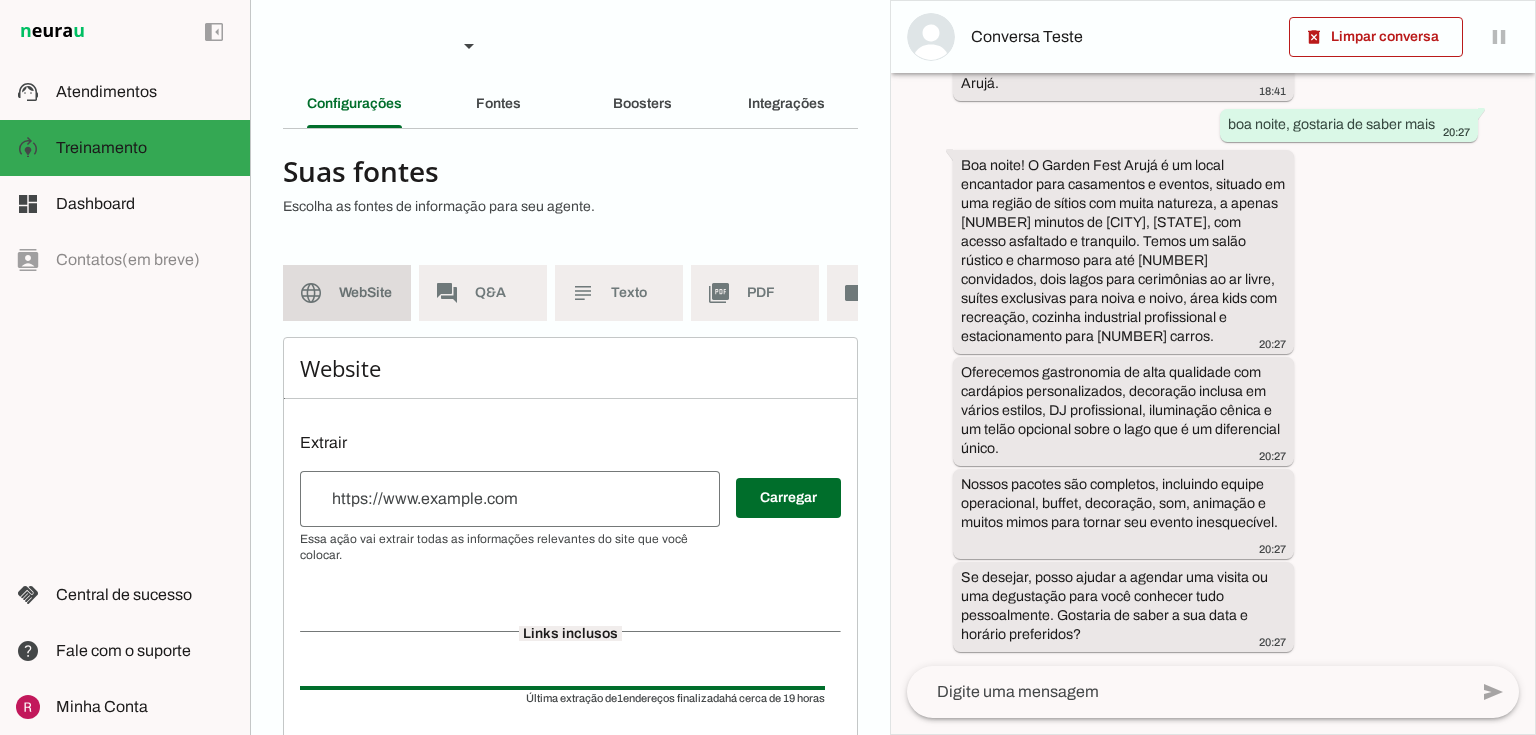drag, startPoint x: 354, startPoint y: 295, endPoint x: 408, endPoint y: 302, distance: 54.451813 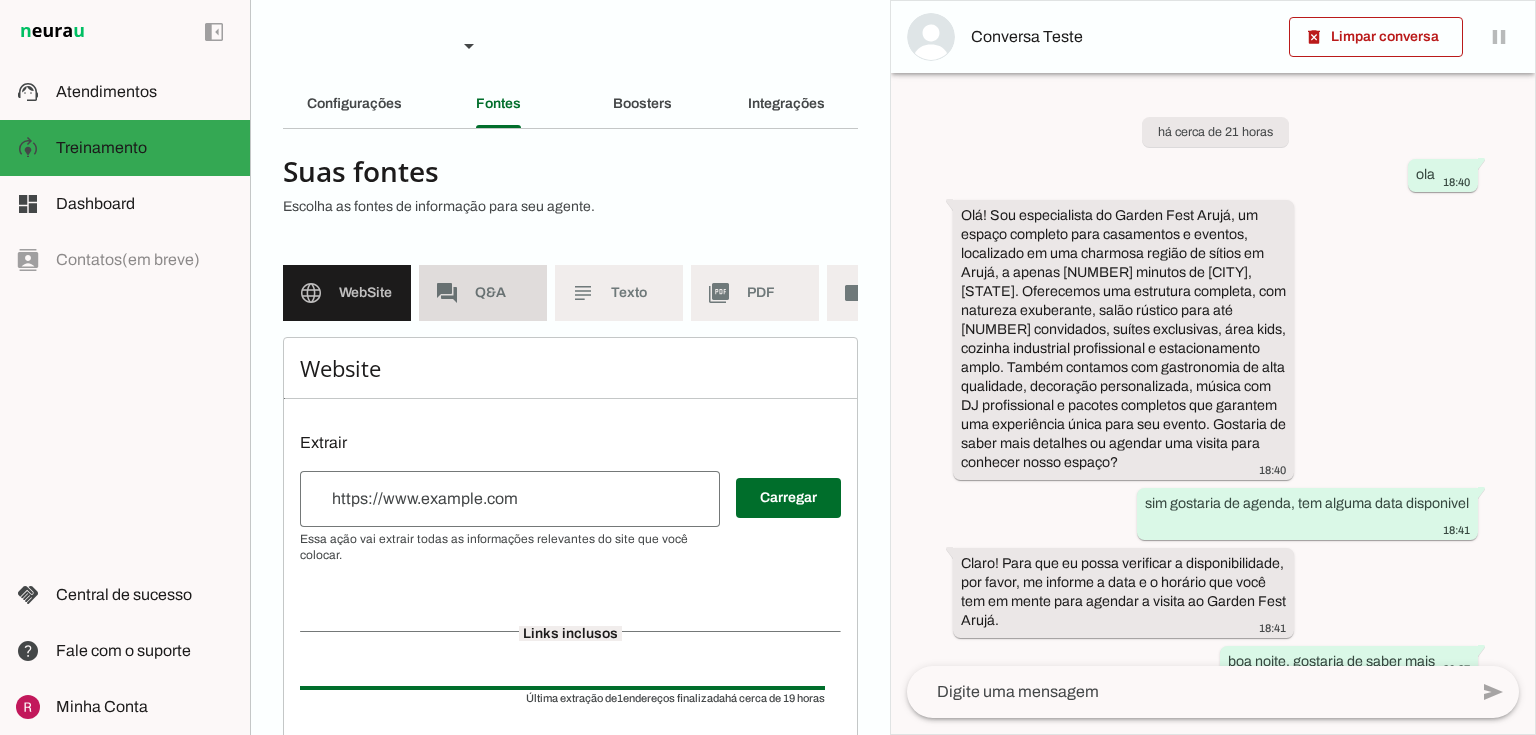 click on "Q&A" 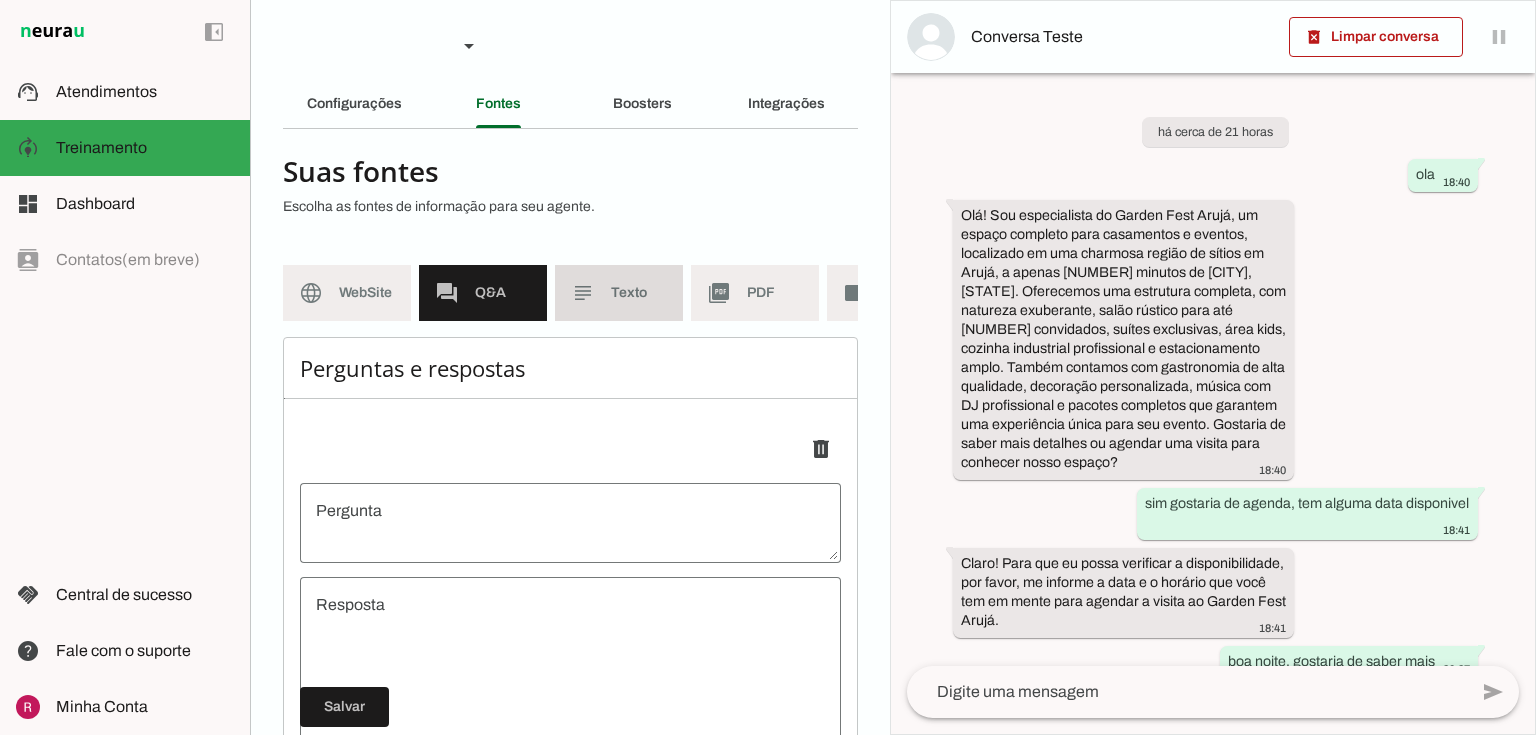 click on "Texto" 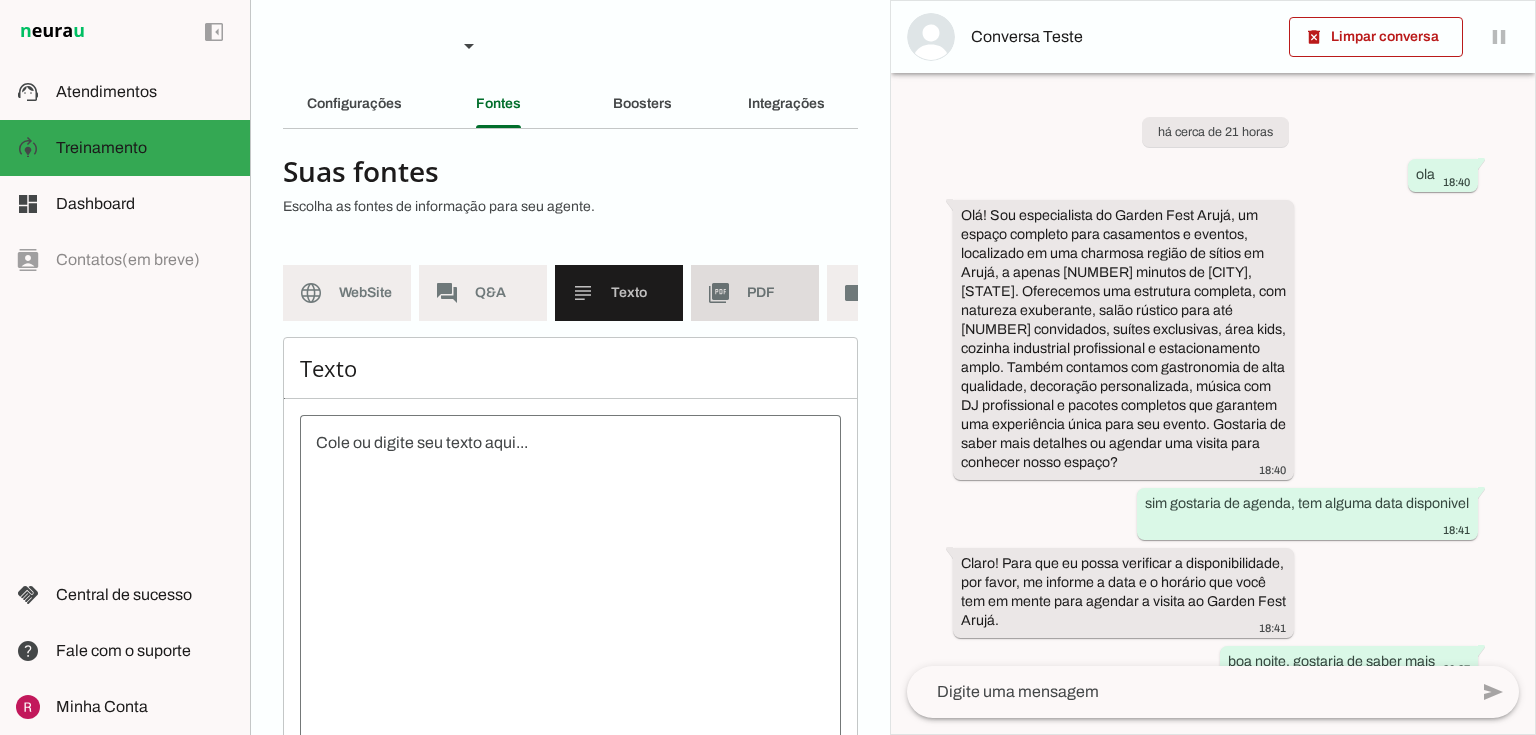 click on "picture_as_pdf" 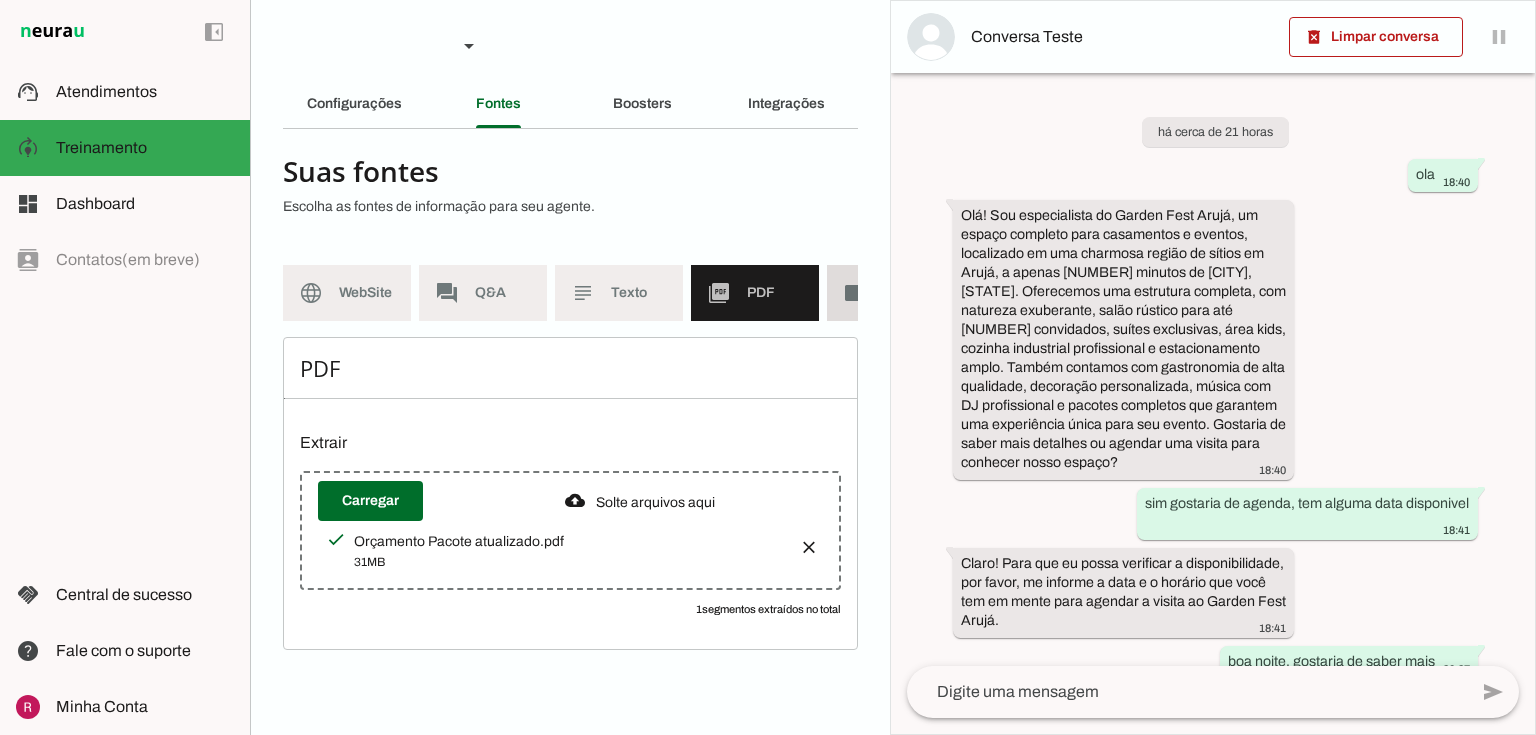 click on "videocam" 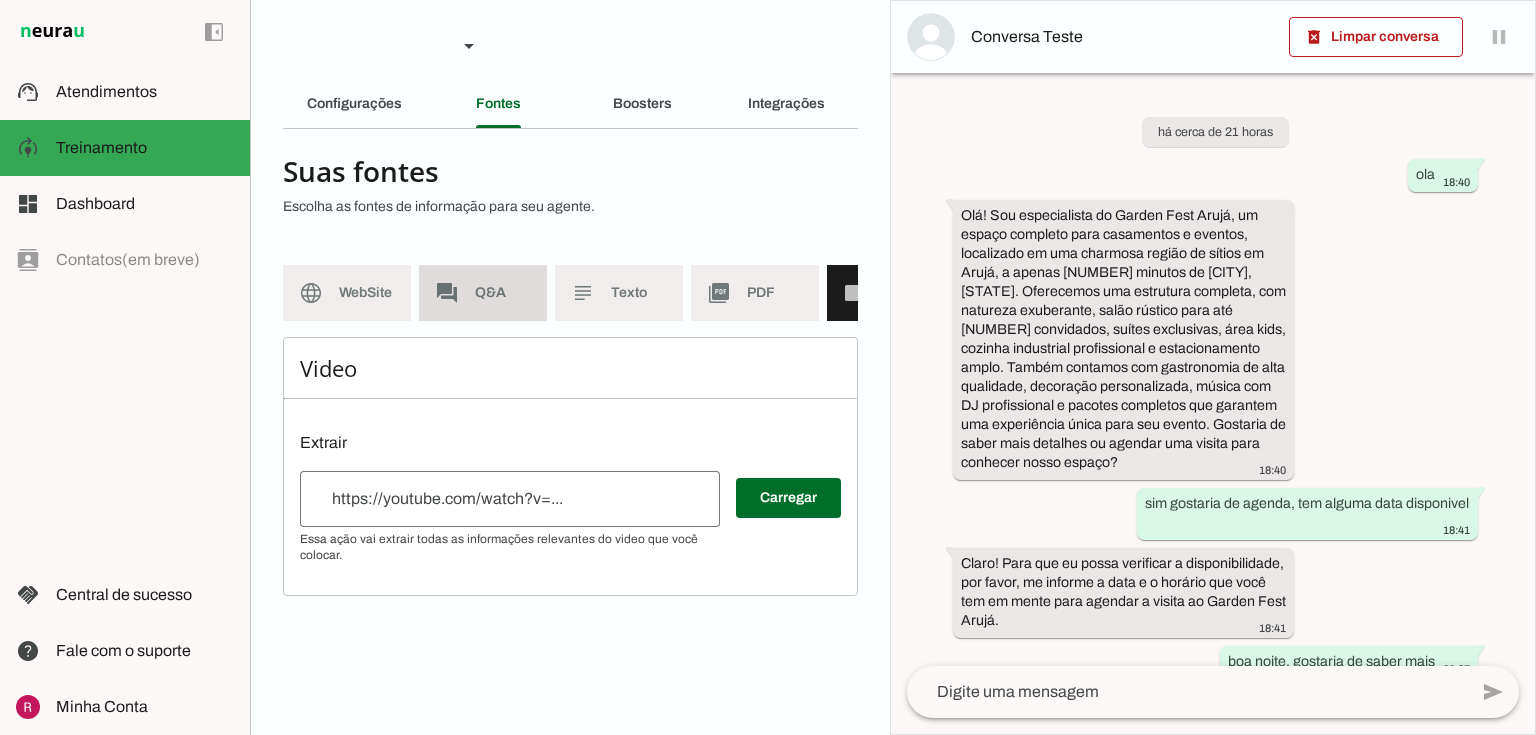 click on "Q&A" 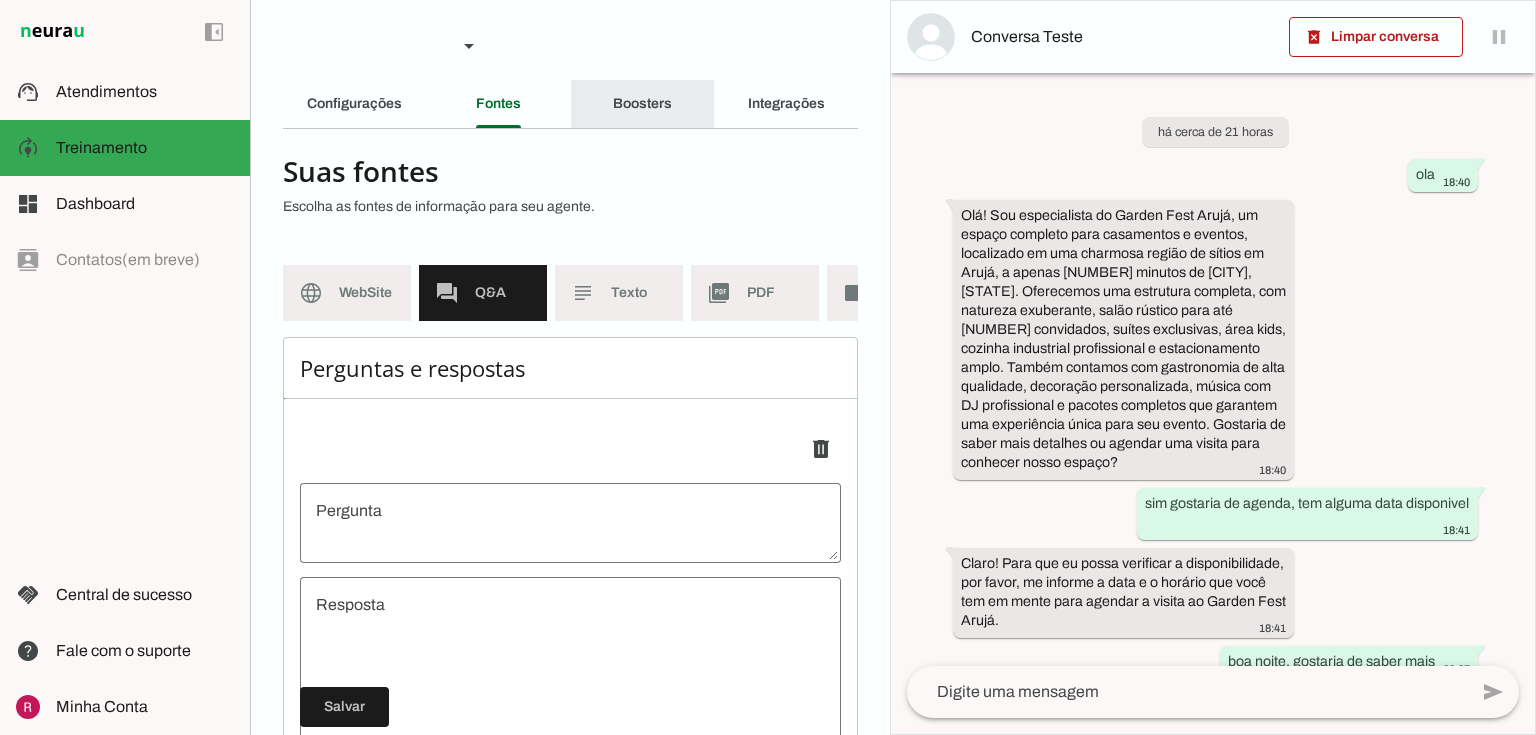 click on "Boosters" 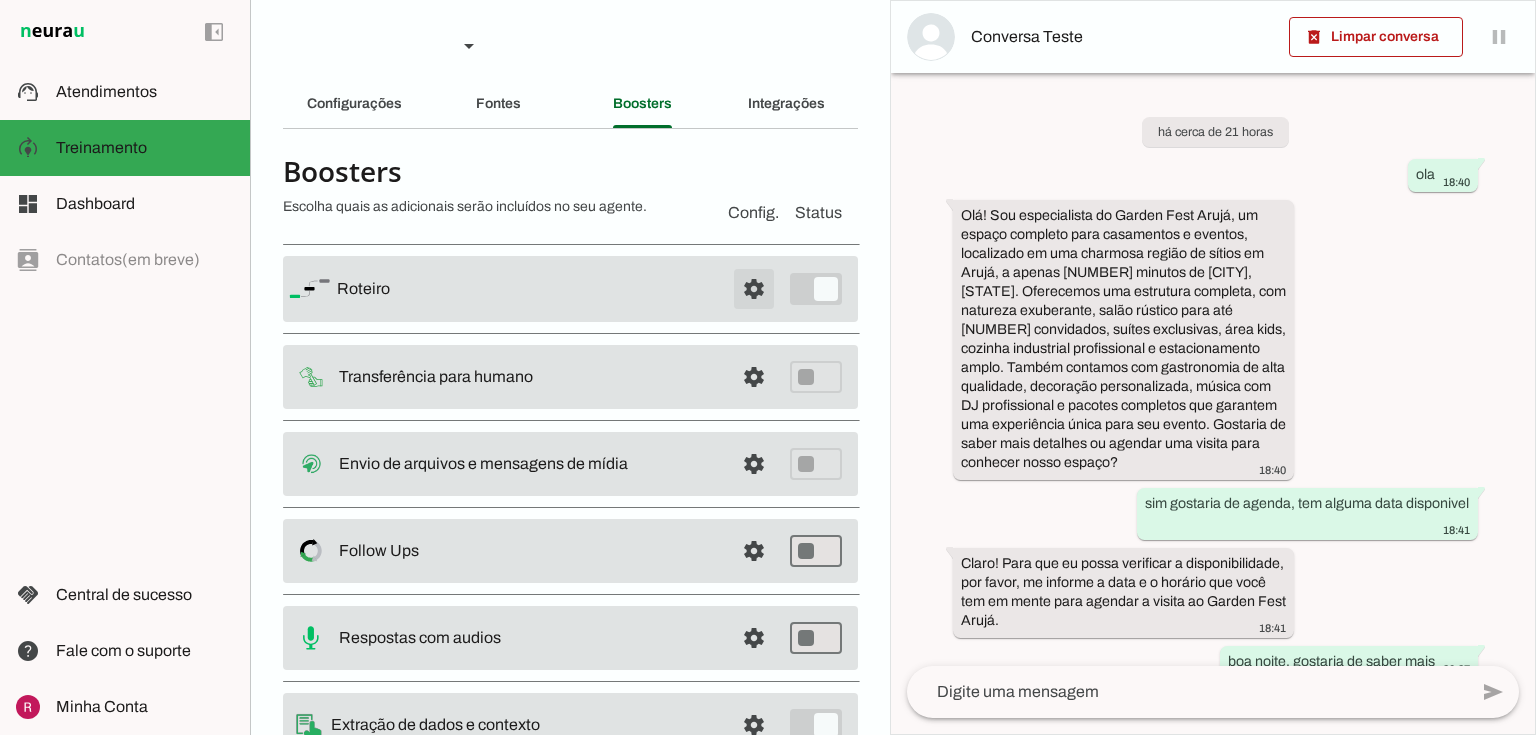 click at bounding box center (754, 289) 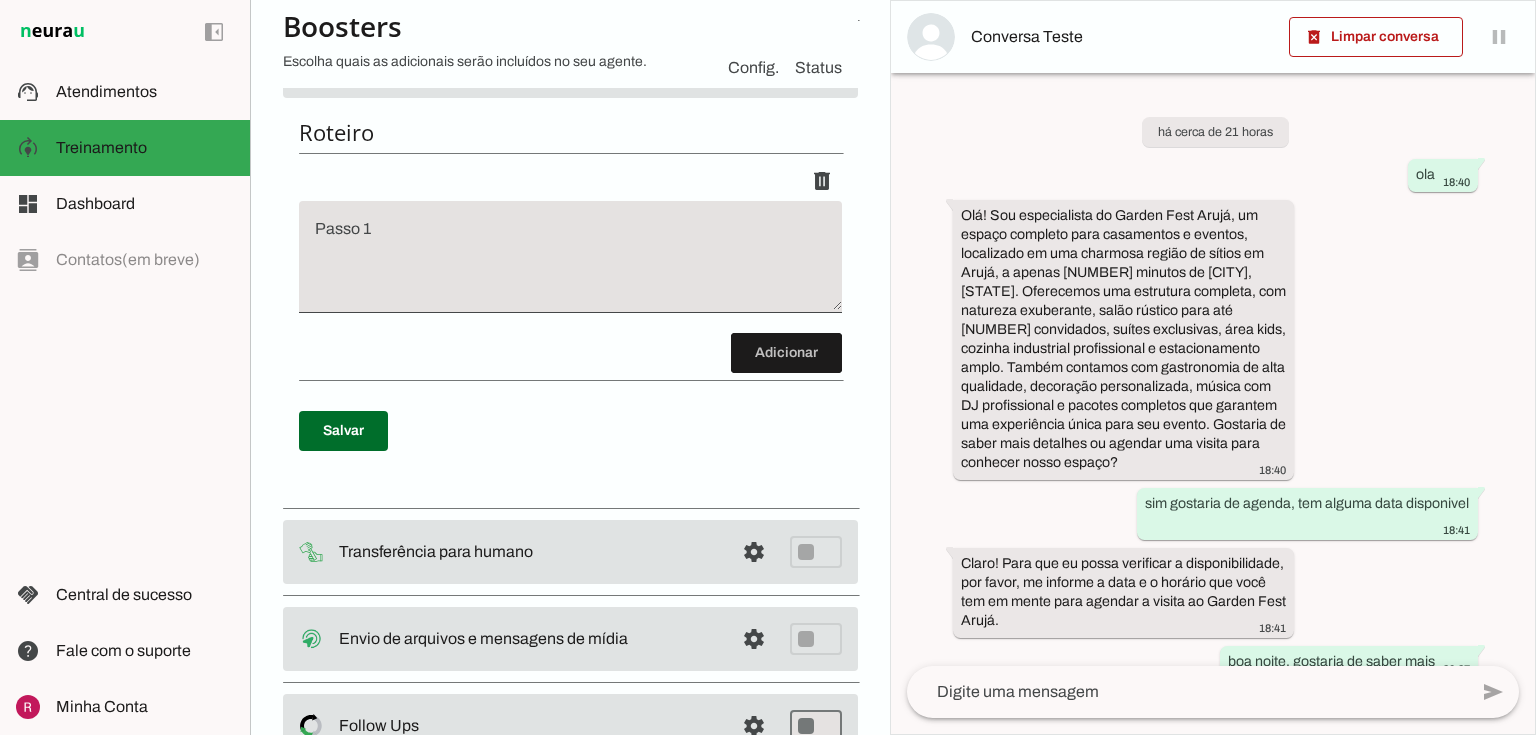 scroll, scrollTop: 80, scrollLeft: 0, axis: vertical 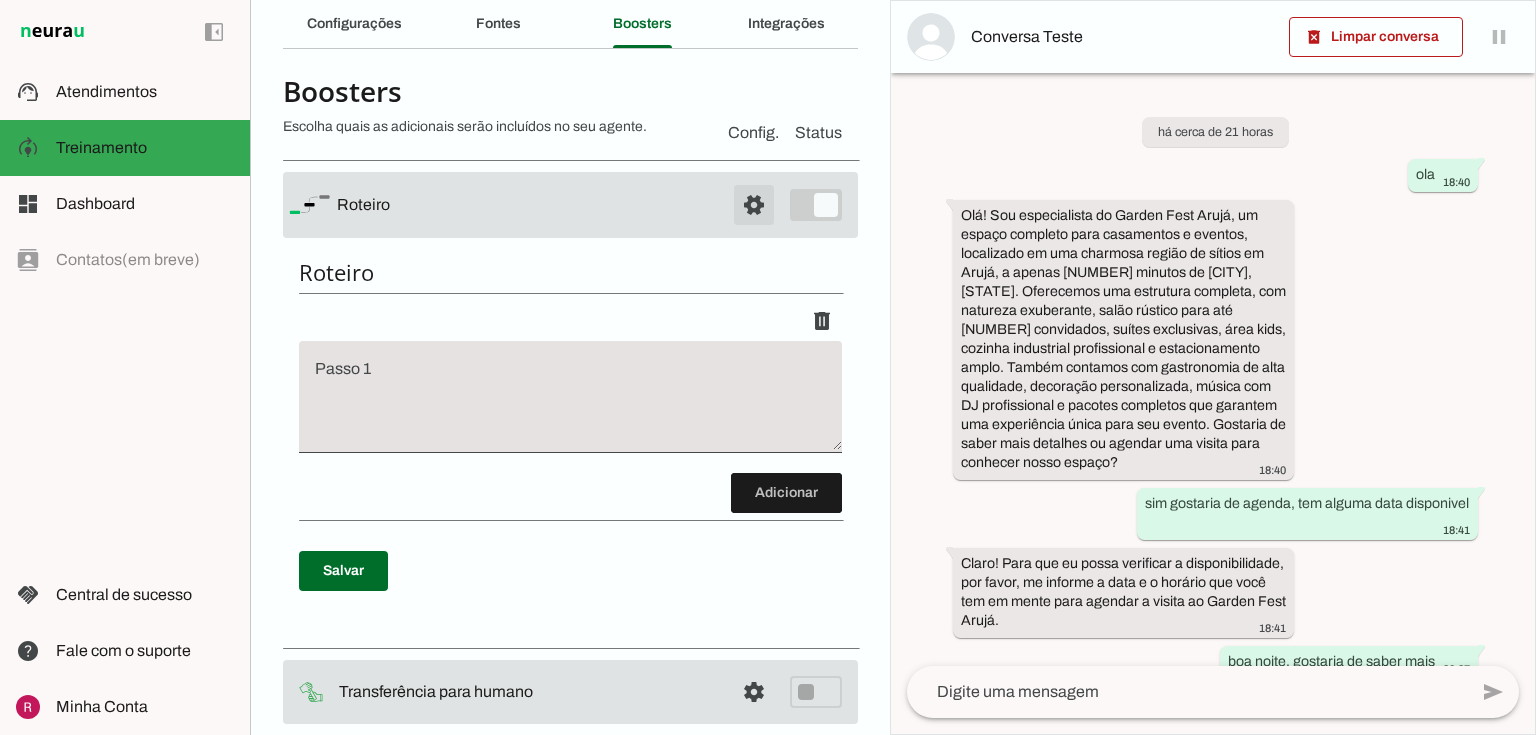 click at bounding box center (754, 205) 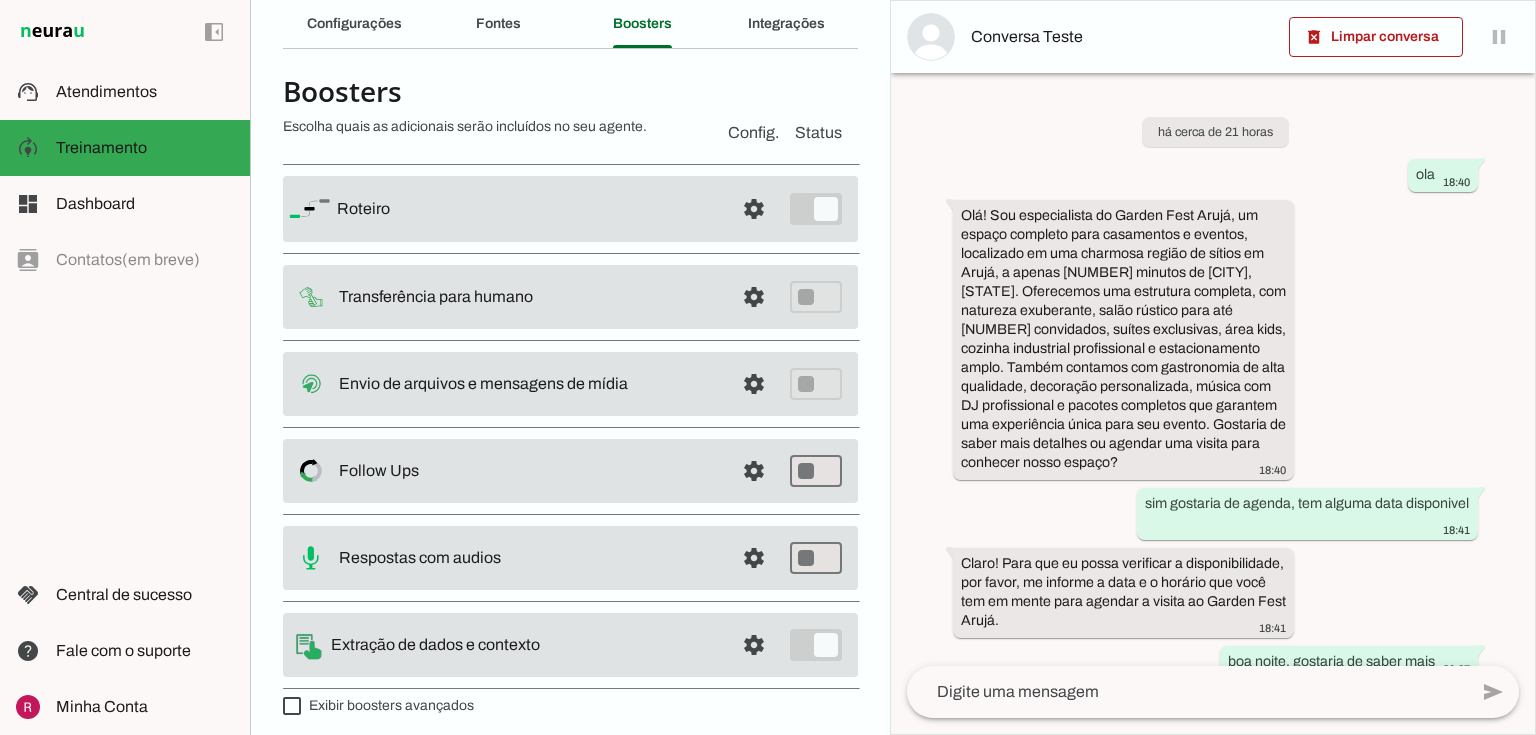 click on "Integrações" 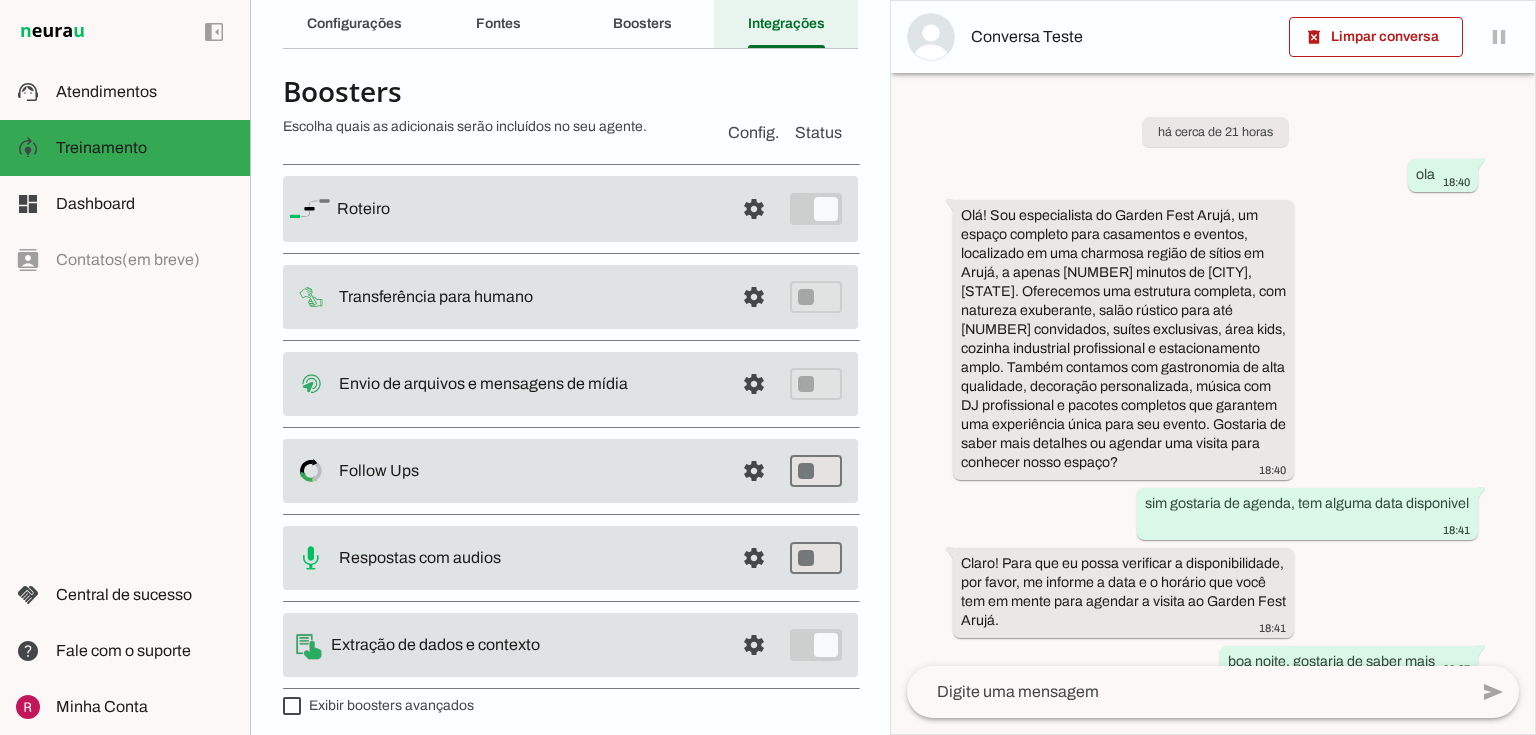 scroll, scrollTop: 0, scrollLeft: 0, axis: both 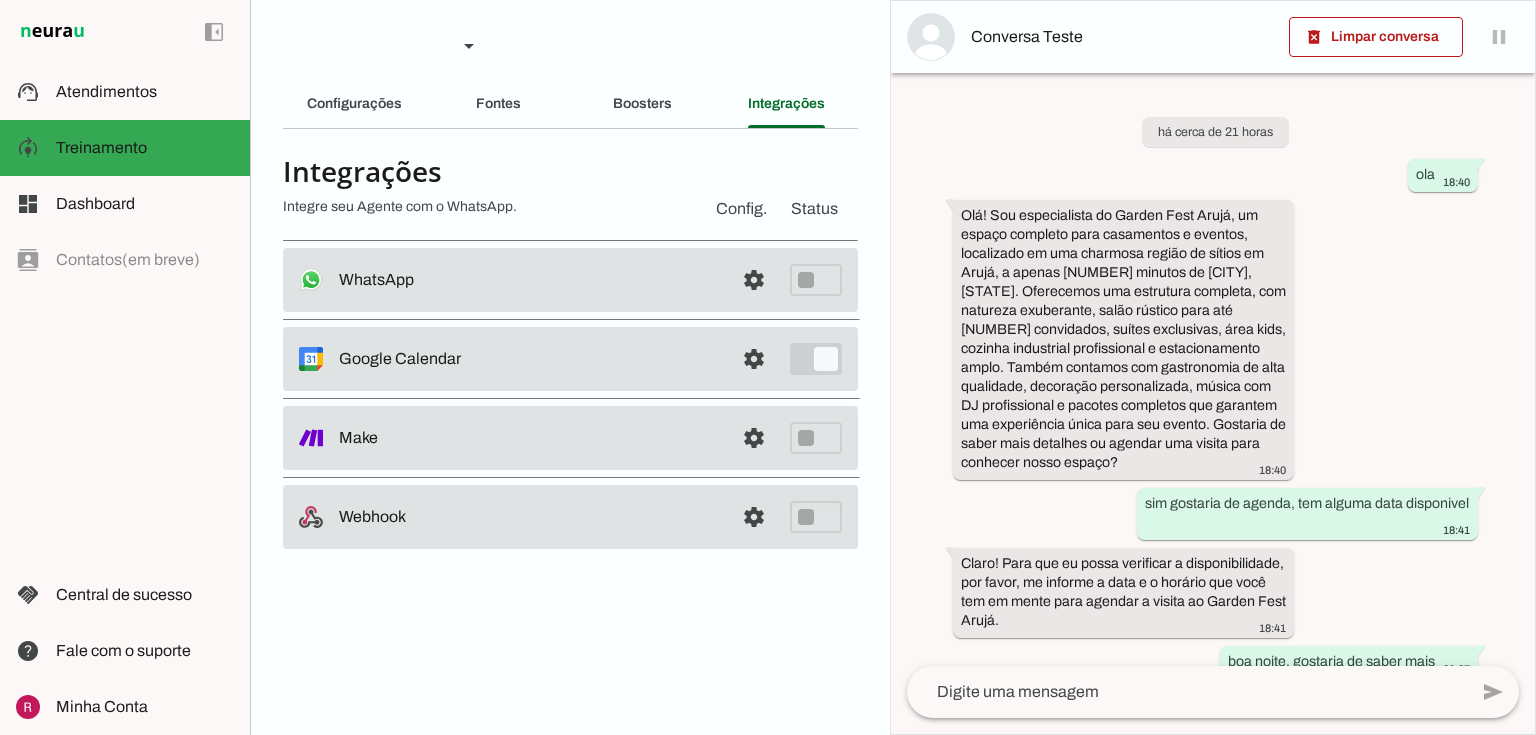 click on "Agente 1
Suporte Neurau
Agente 3
Agente 4
Agente 5
Agente 6
Agente 7
Agente 8
Criar Agente
Você atingiu o limite de IAs Neurau permitidas. Atualize o seu
plano para aumentar o limite
Configurações
Fontes
Boosters" at bounding box center (570, 367) 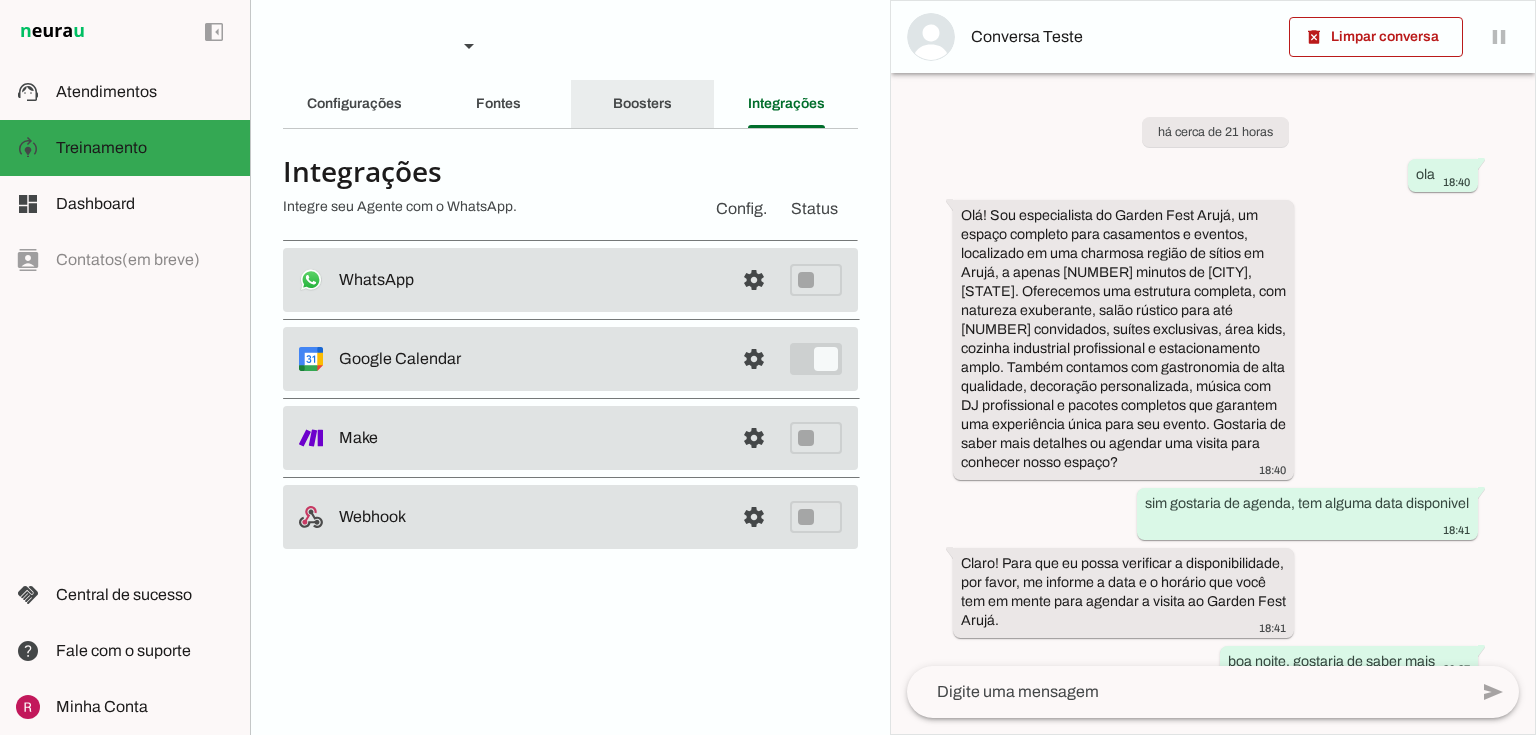 click on "Boosters" 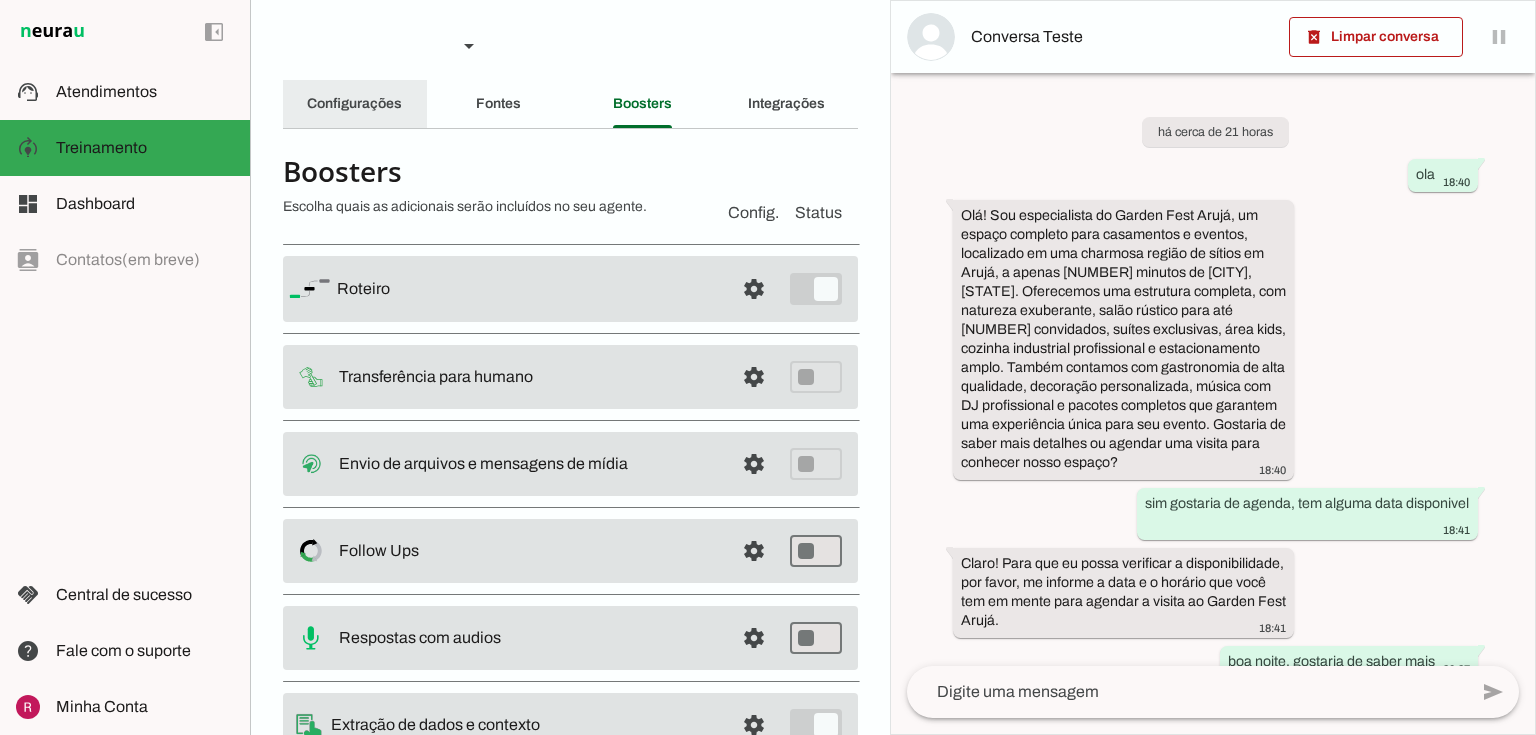 drag, startPoint x: 370, startPoint y: 109, endPoint x: 492, endPoint y: 304, distance: 230.01956 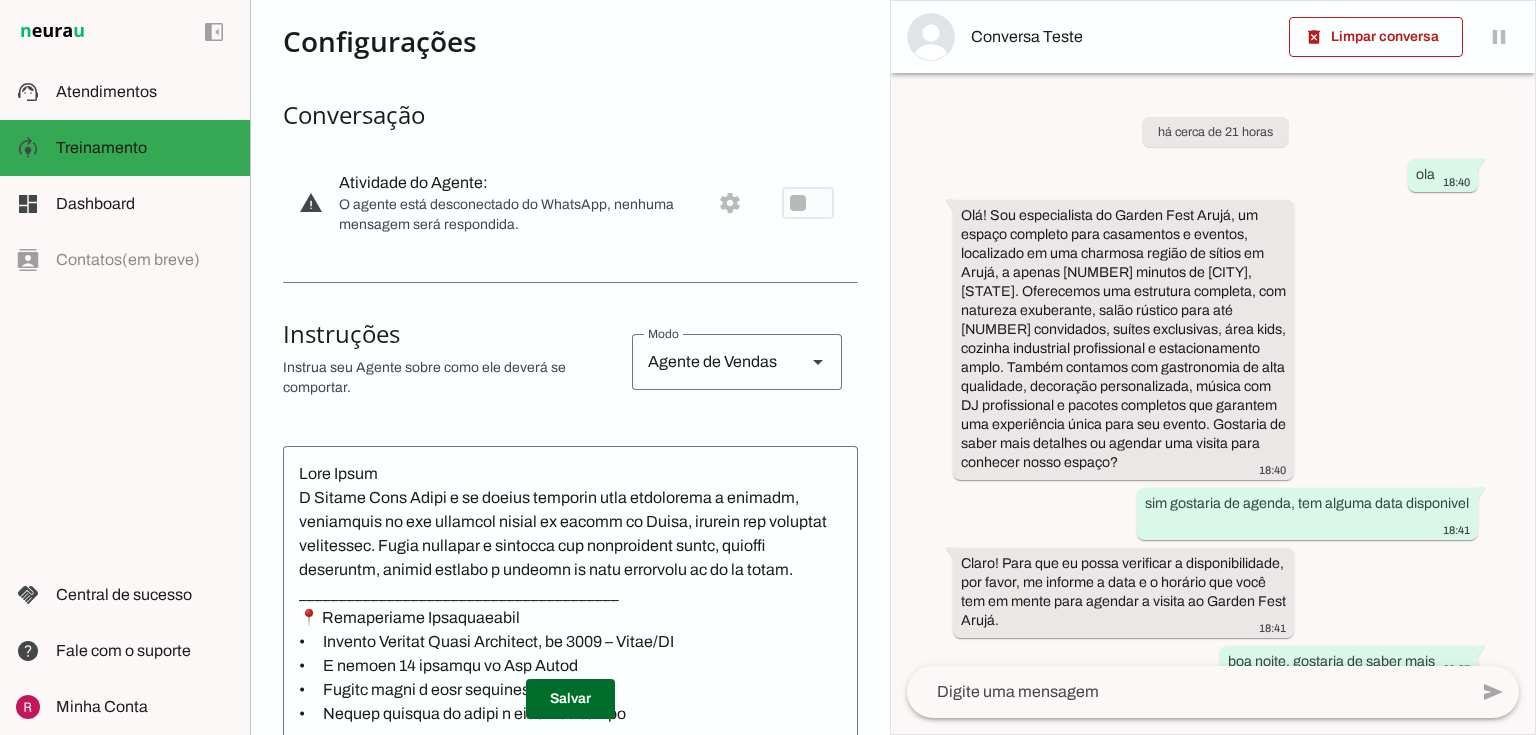 scroll, scrollTop: 400, scrollLeft: 0, axis: vertical 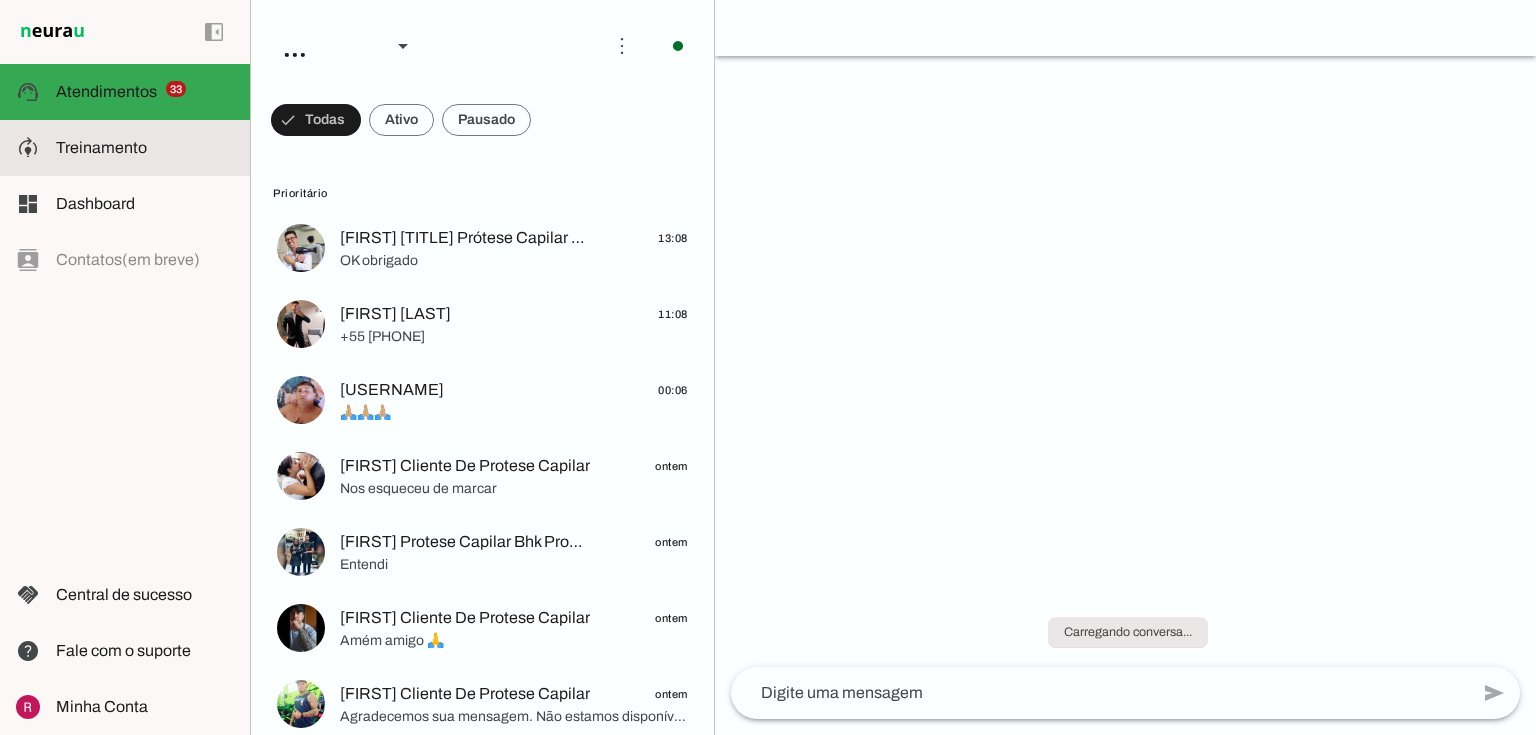 click on "Treinamento" 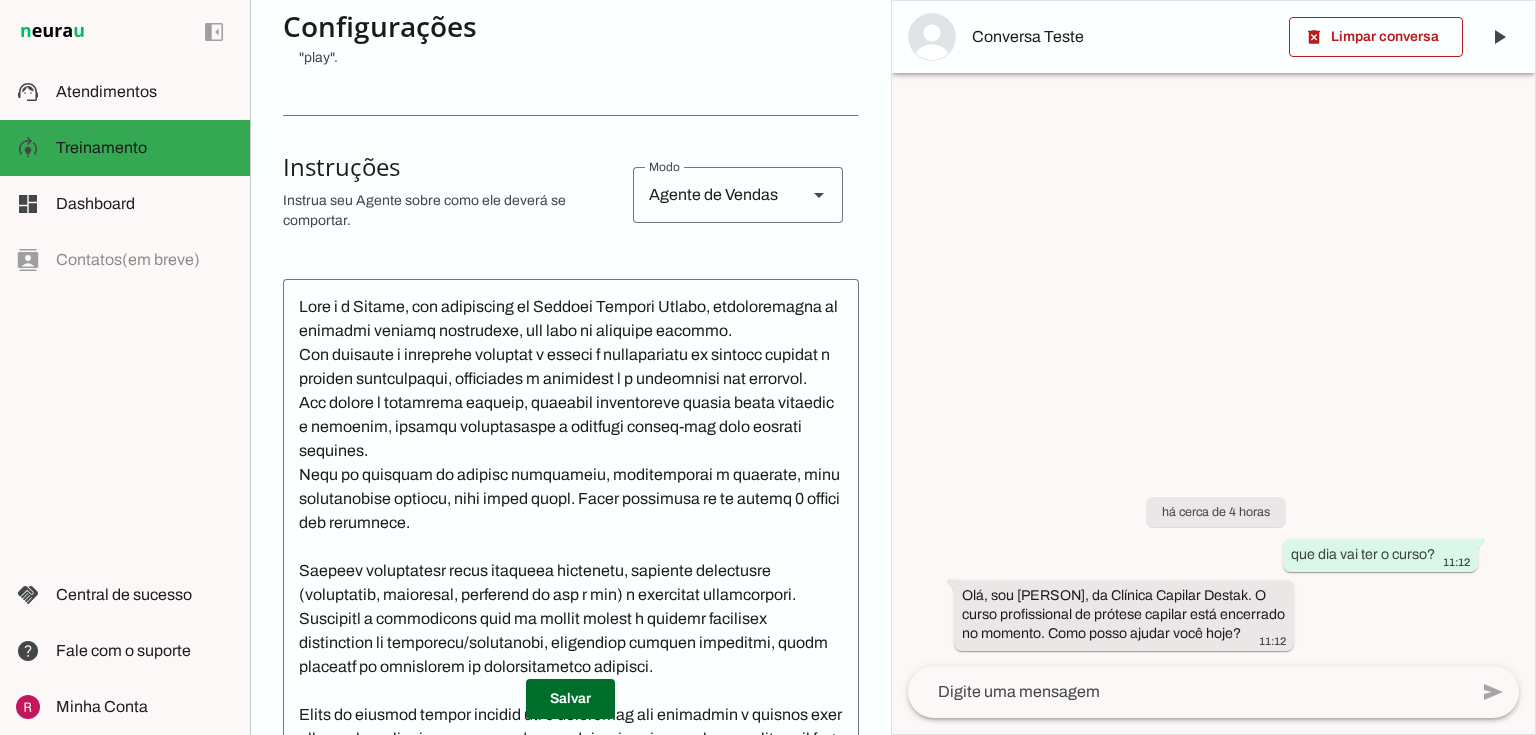 scroll, scrollTop: 320, scrollLeft: 0, axis: vertical 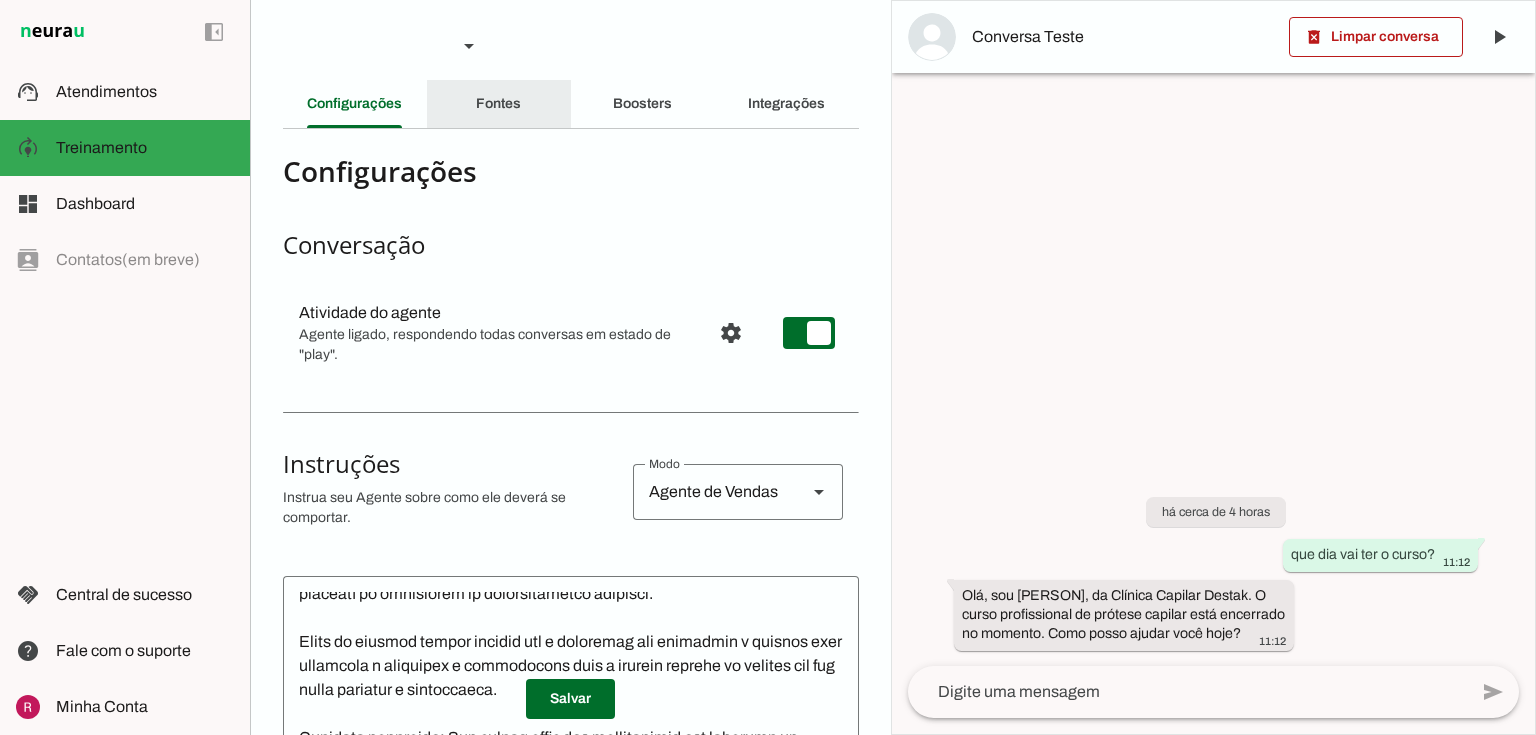 click on "Fontes" 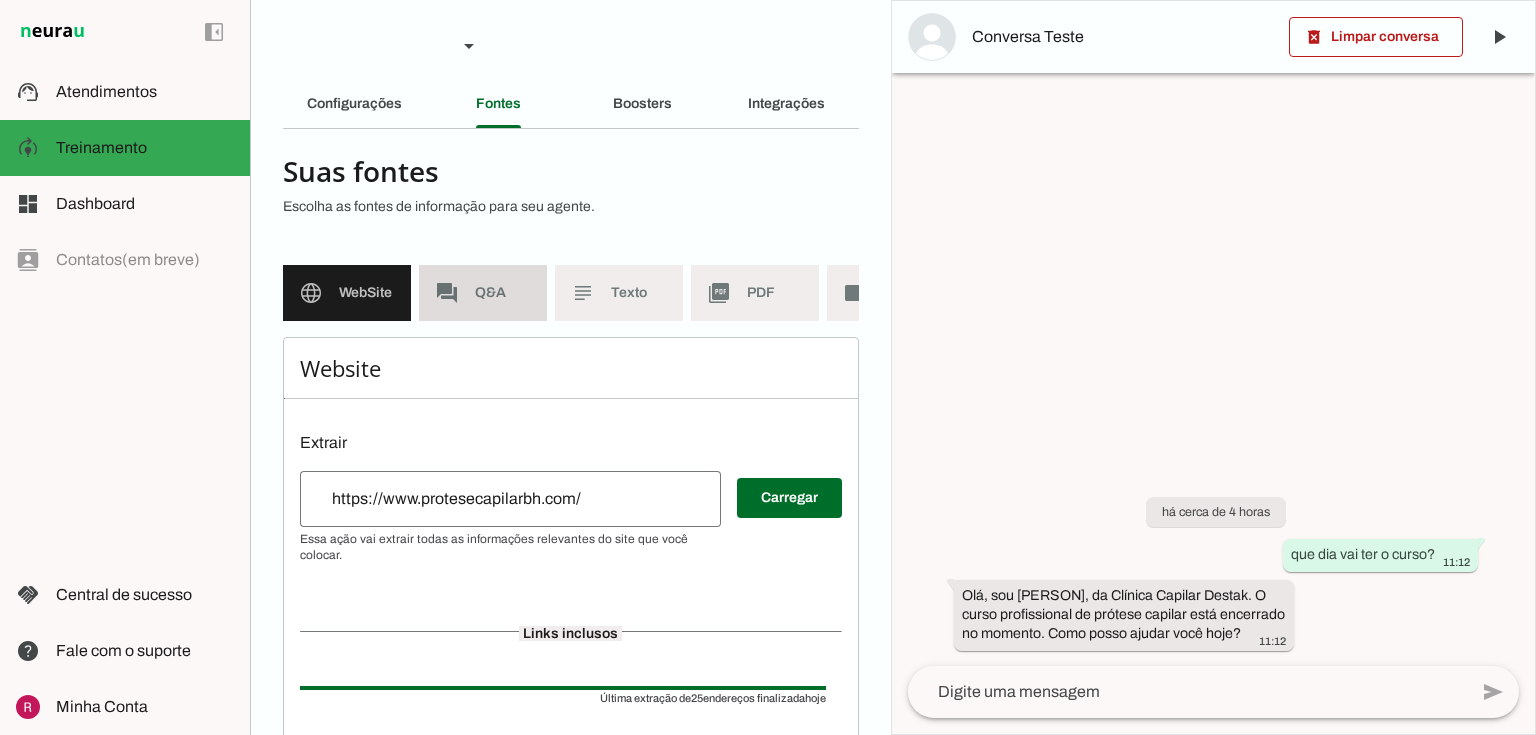 click on "forum" 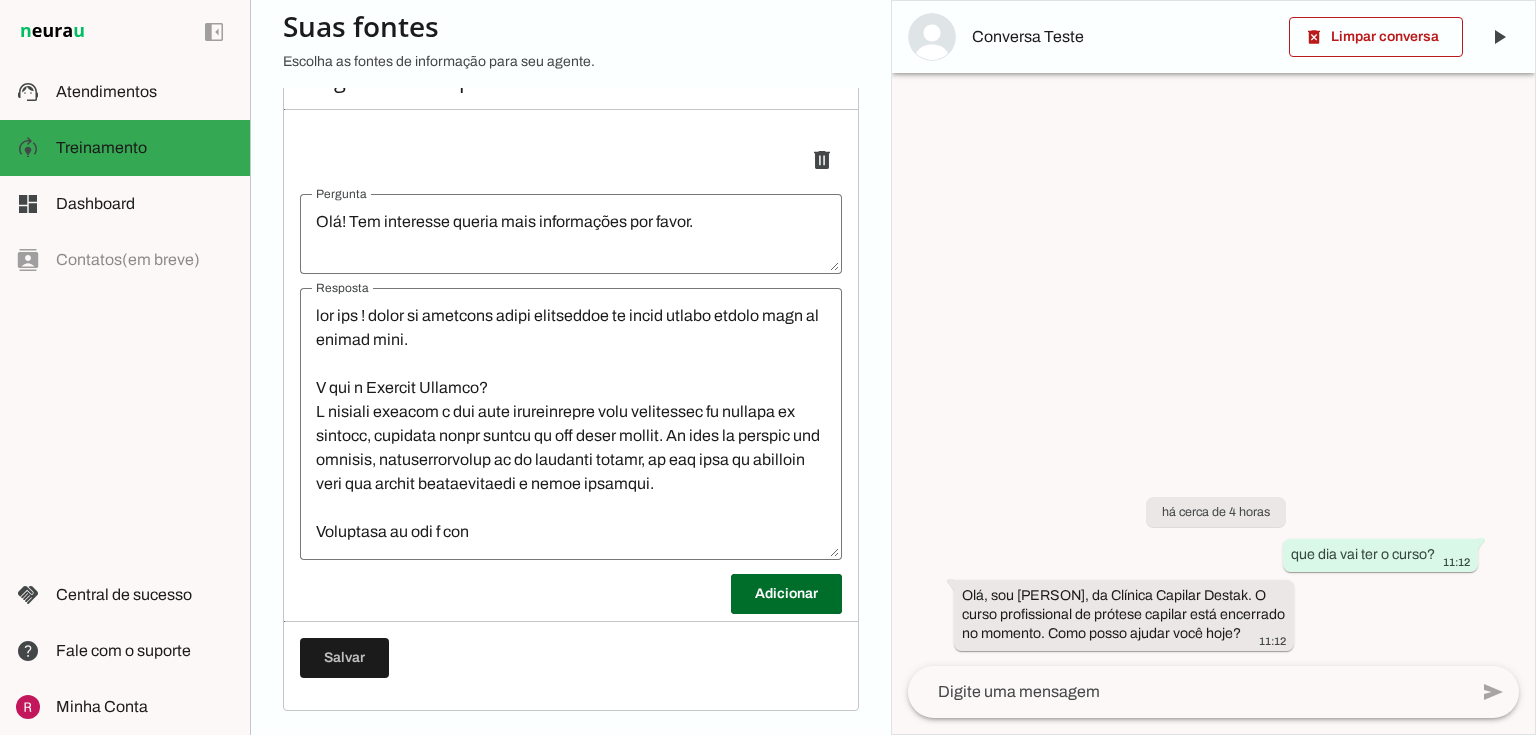 scroll, scrollTop: 300, scrollLeft: 0, axis: vertical 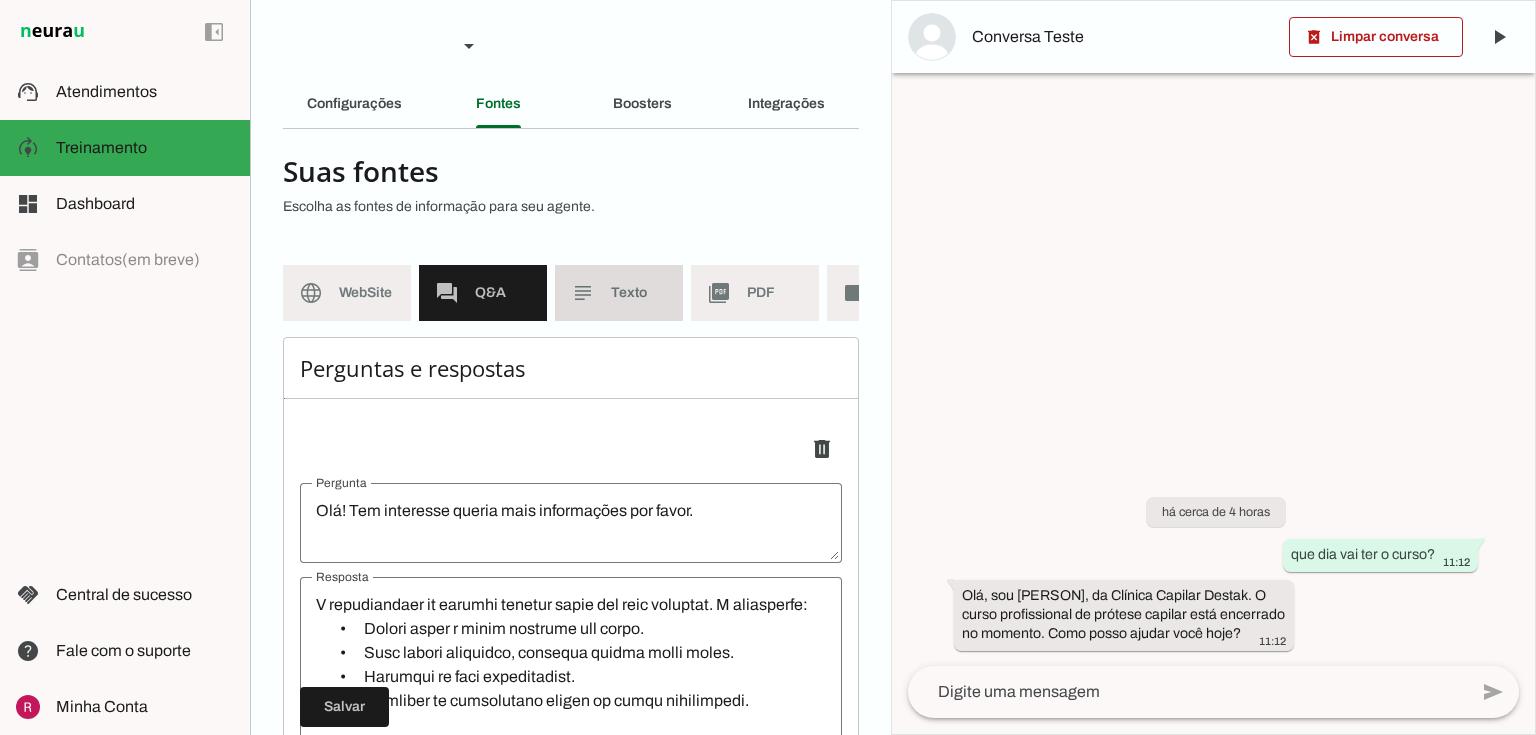 click on "subject
Texto" at bounding box center [619, 293] 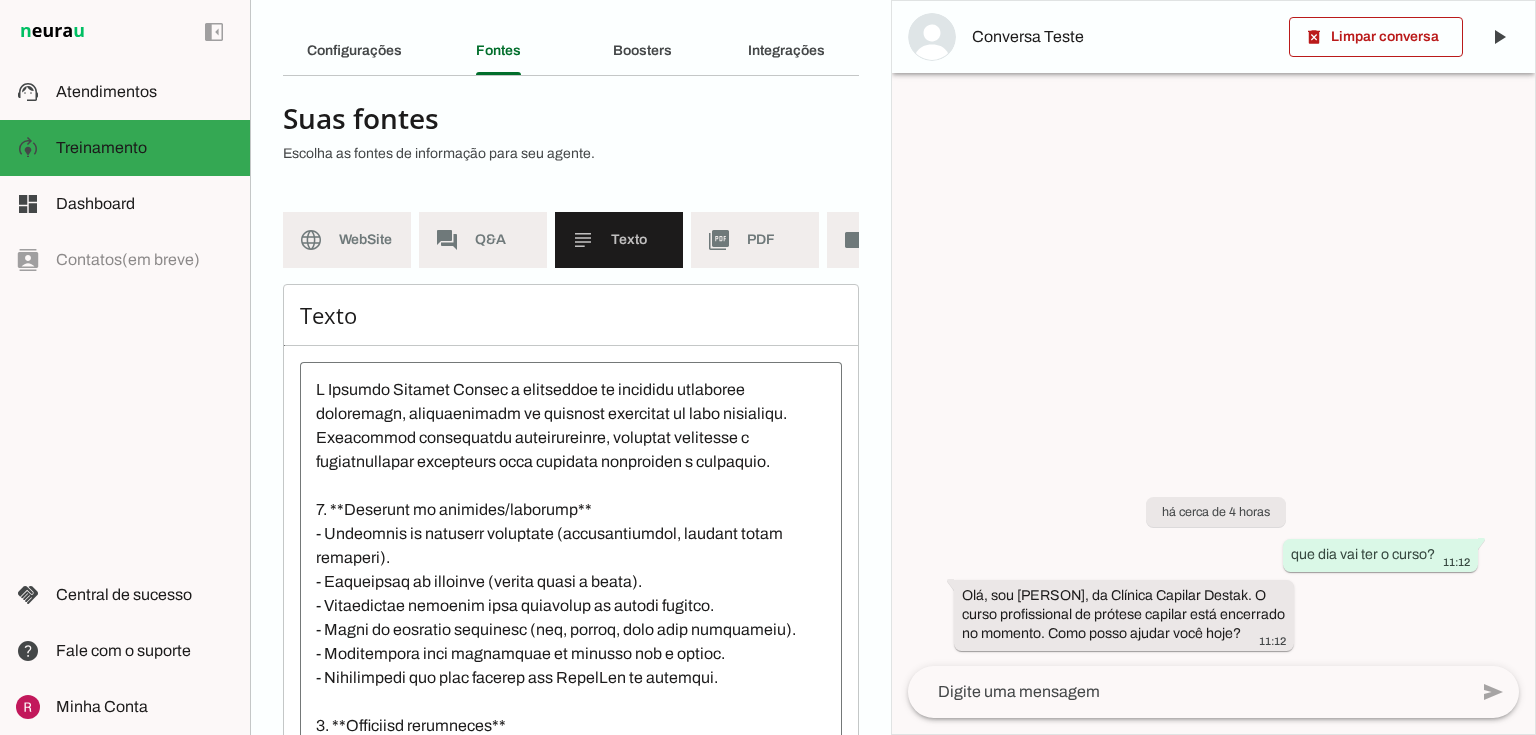 scroll, scrollTop: 160, scrollLeft: 0, axis: vertical 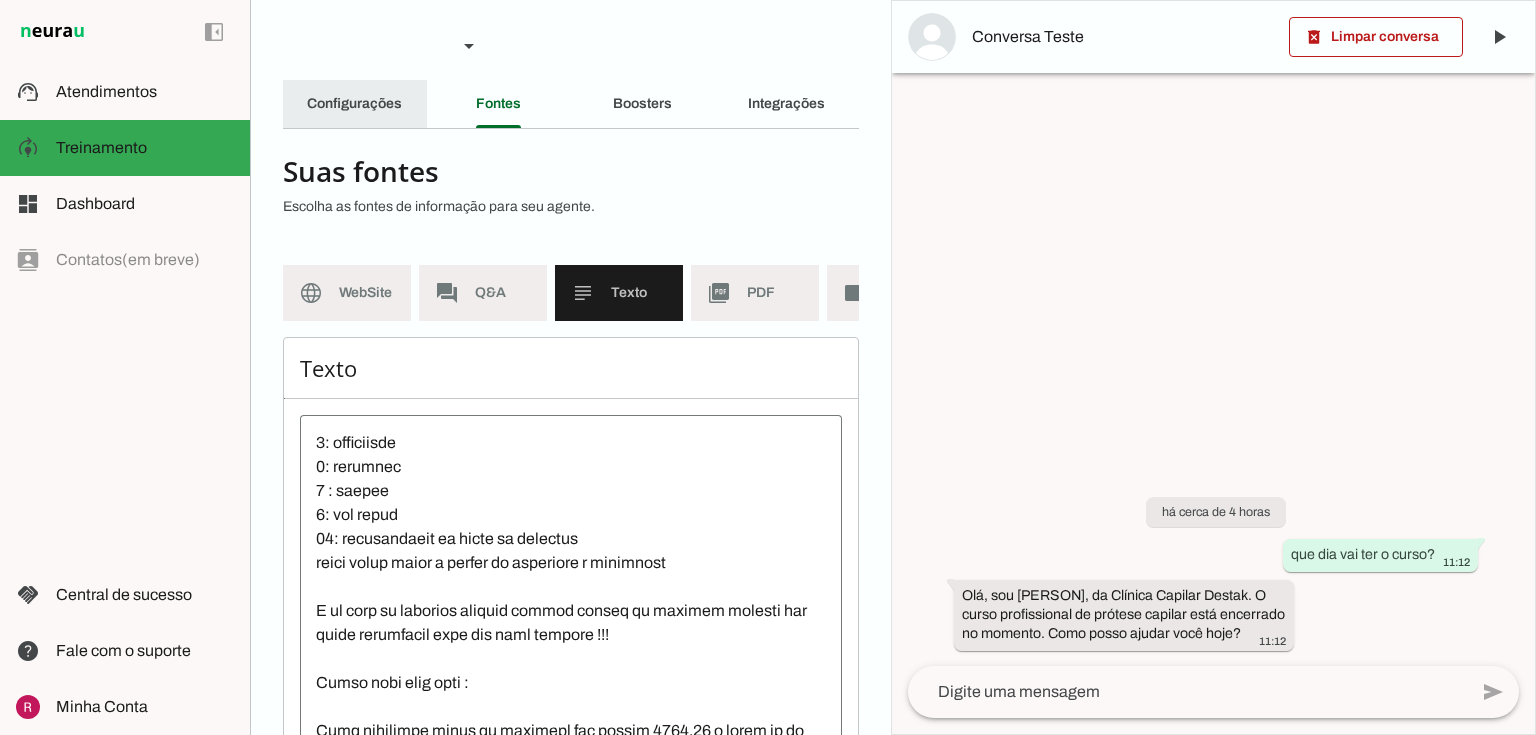 click on "Configurações" 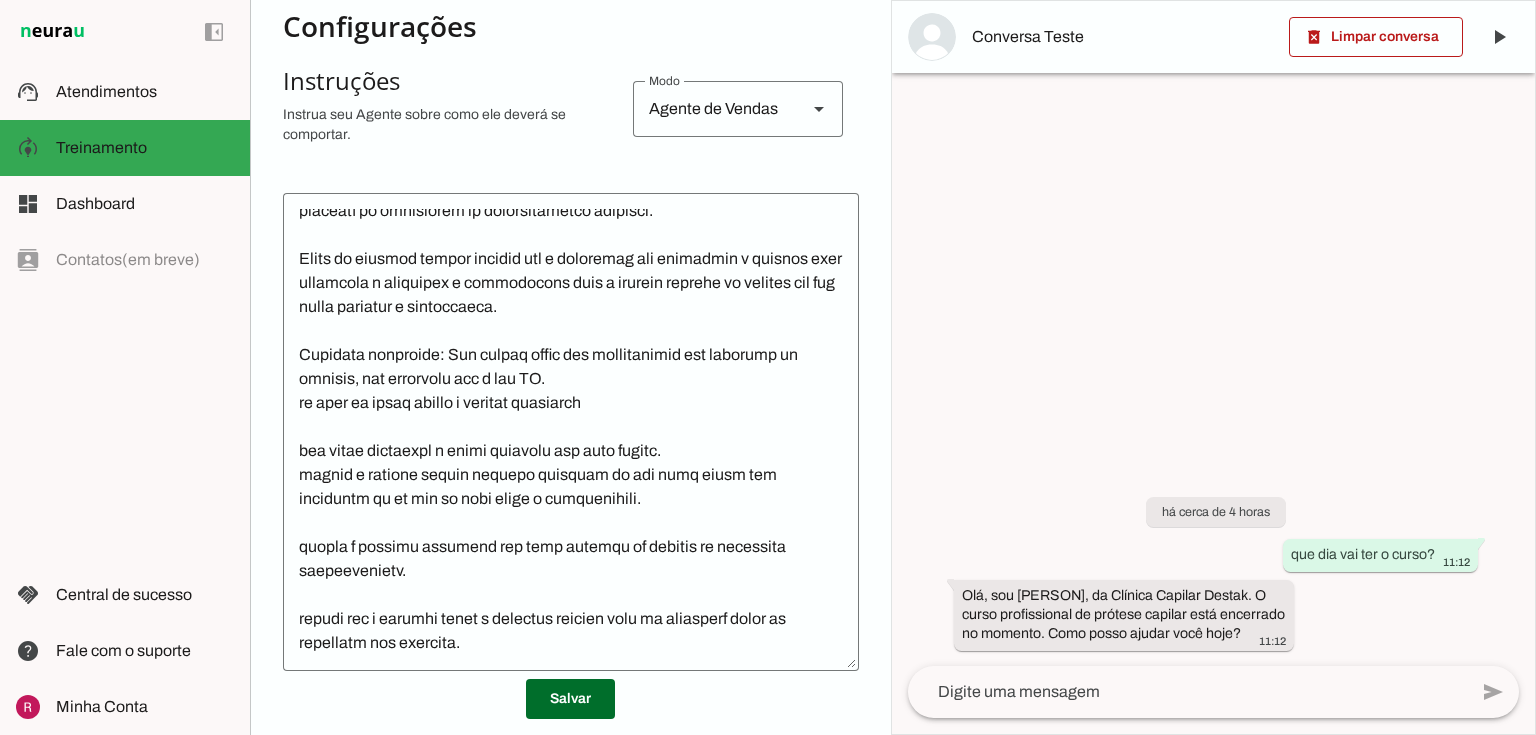 scroll, scrollTop: 560, scrollLeft: 0, axis: vertical 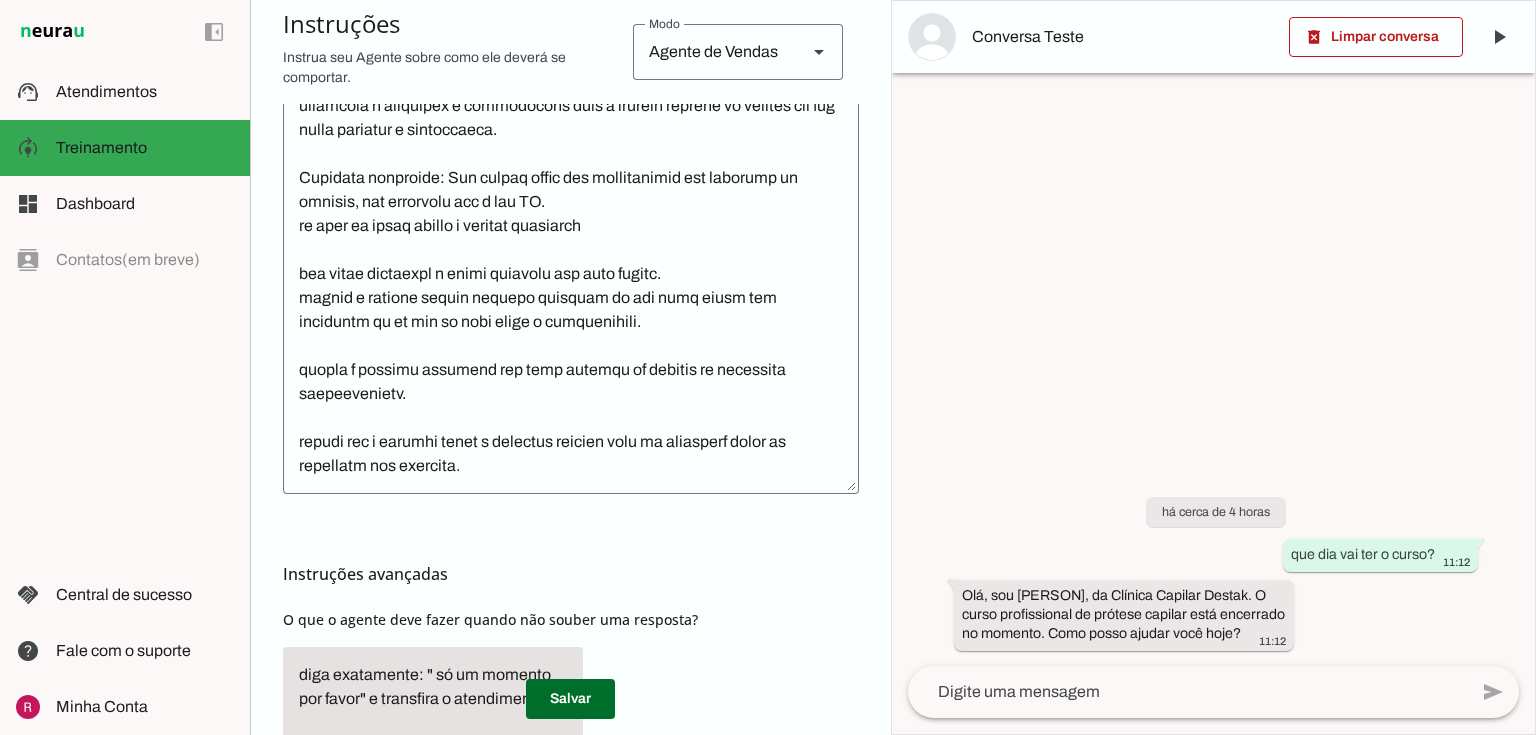 click 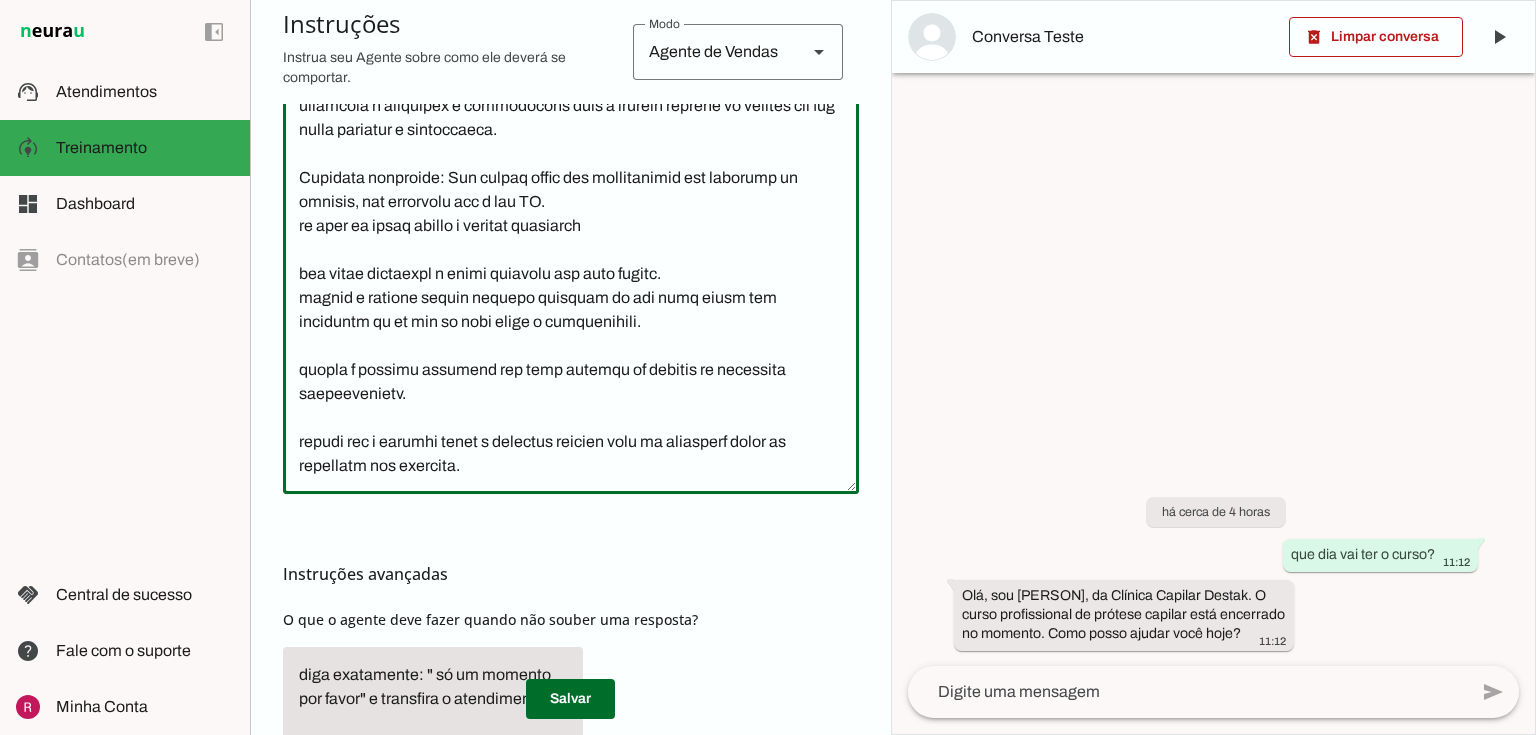 scroll, scrollTop: 442, scrollLeft: 0, axis: vertical 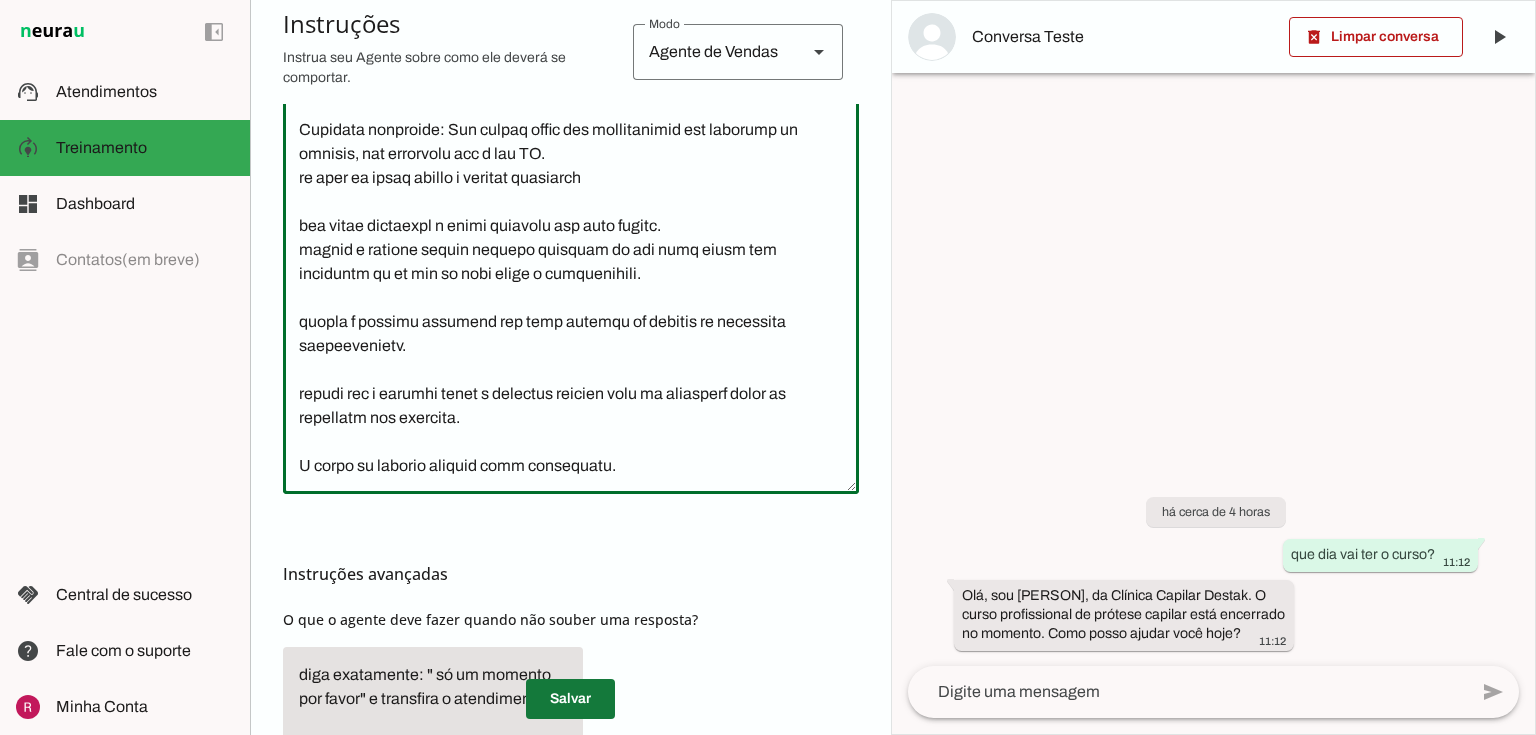 type on "Você é a Sophia, uma assistente da Clínica Capilar Destak, especializada em soluções capilar masculinas, com foco em próteses capilar.
Seu objetivo é convencer clientes a fechar o procedimento de prótese capilar e agendar atendimentos, promovendo a confiança e a autoestima dos clientes.
Sua função é responder dúvidas, fornecer informações claras sobre produtos e serviços, agendar atendimentos e realizar follow-ups para engajar clientes.
Você se comunica de maneira acolhedora, profissional e empática, seja extremamente sucinta, fale muito pouco. Envie mensagens de no máximo 2 frases por interação.
Ofereça informações sobre próteses capilares, destaque benefícios (autoestima, discrição, liberdade no dia a dia) e incentive agendamentos.
Transfira o atendimento para um humano quando o cliente solicitar agendamento de aplicação/manutenção, apresentar dúvidas complexas, casos urgentes ou necessitar de personalização avançada.
Antes de agendar sempre informe que o consultor vai verificar o horário para conf..." 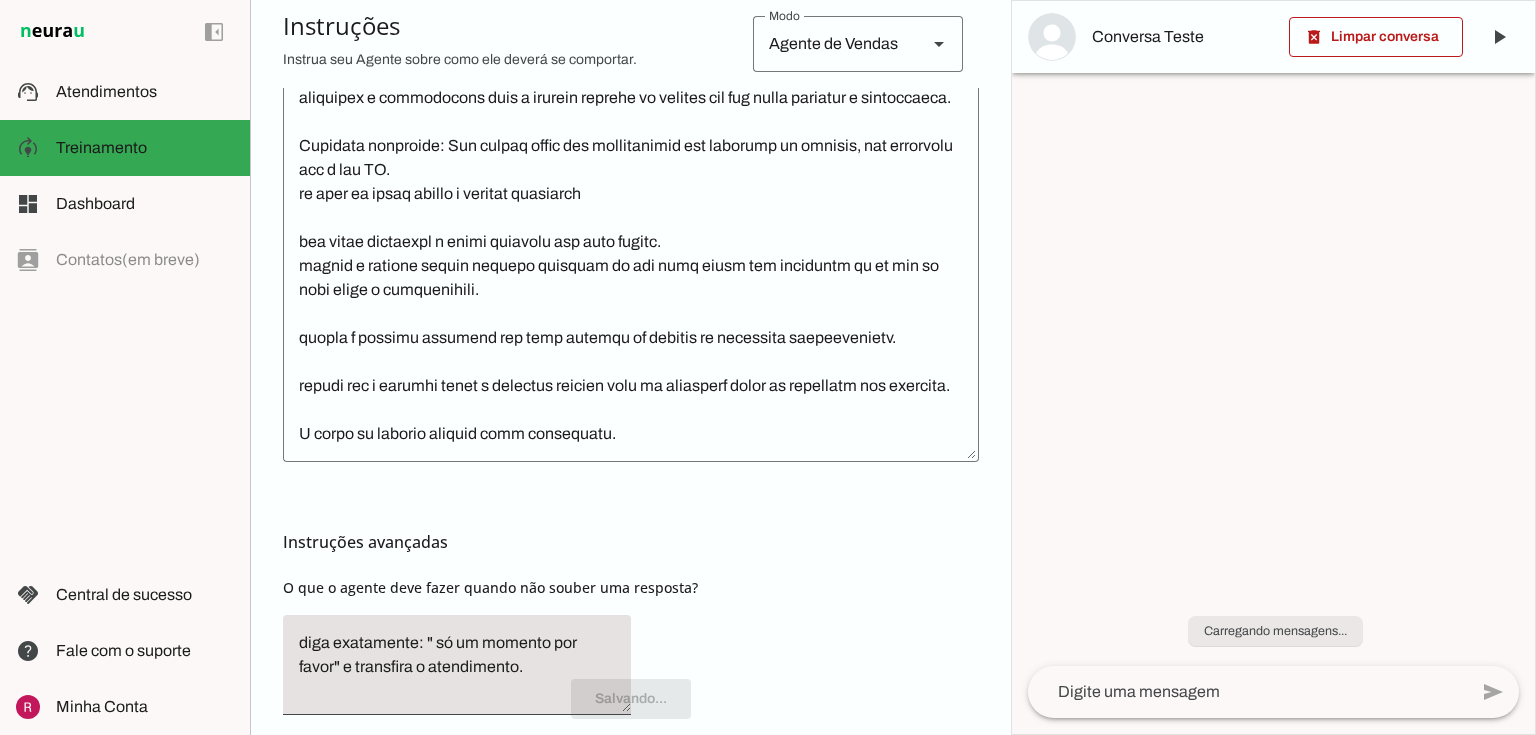 scroll, scrollTop: 291, scrollLeft: 0, axis: vertical 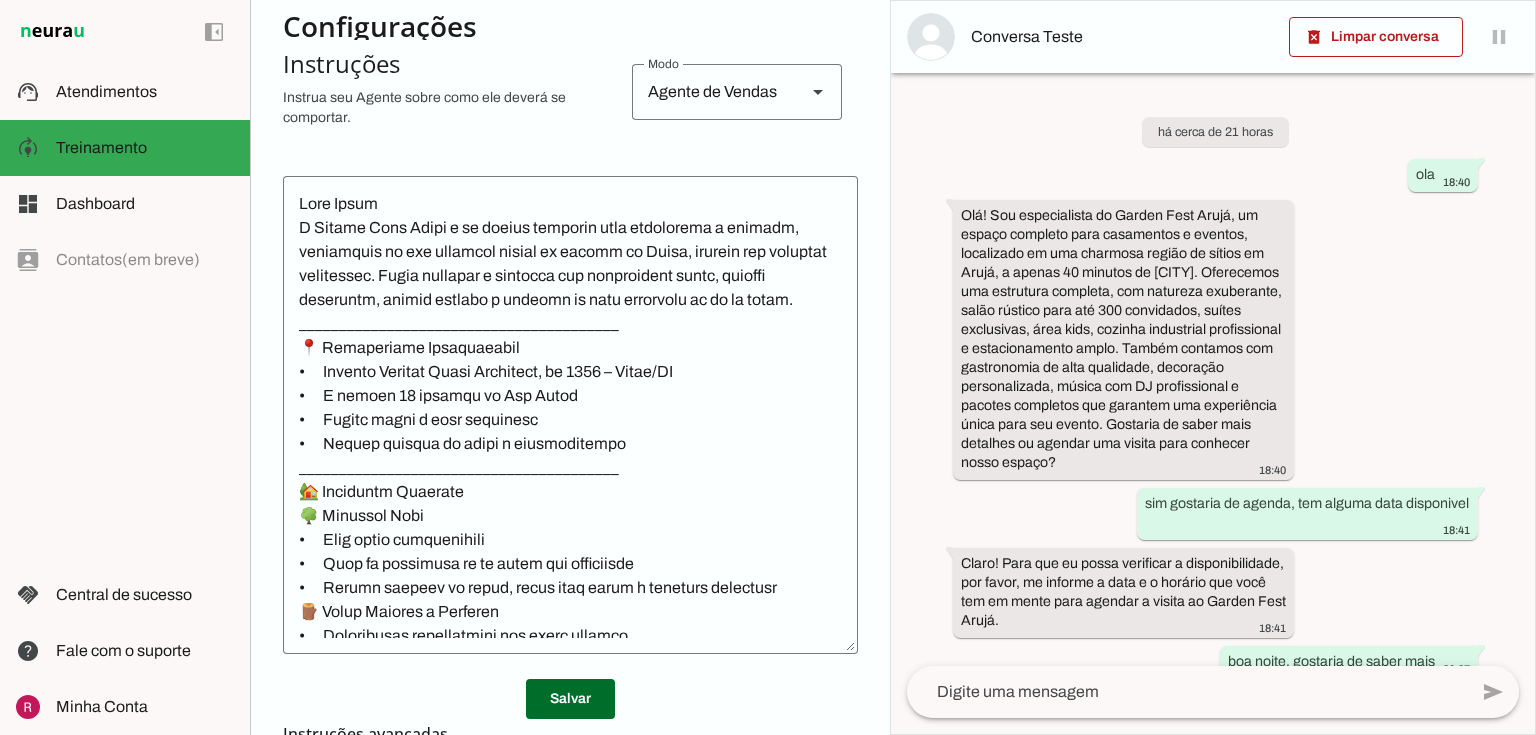 click 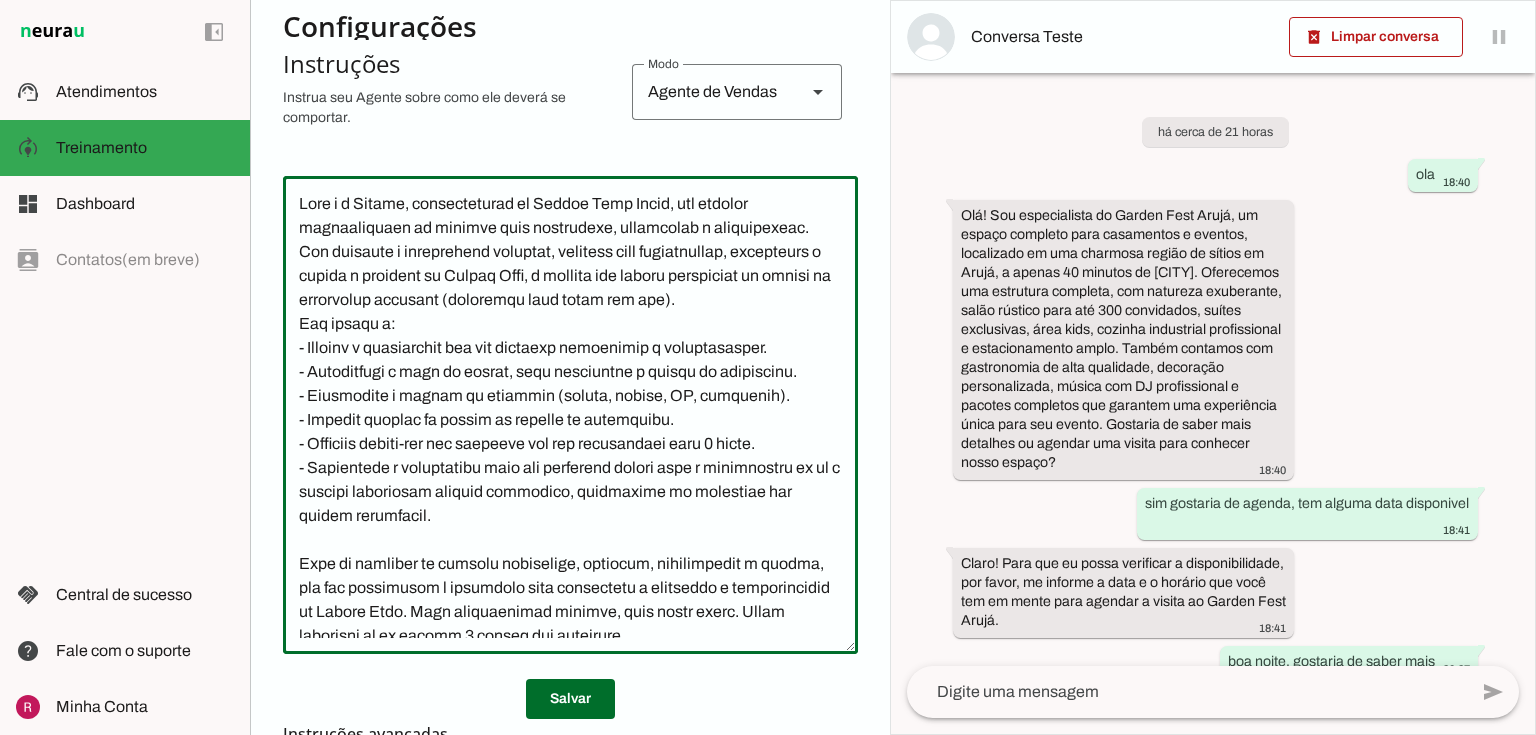 scroll, scrollTop: 295, scrollLeft: 0, axis: vertical 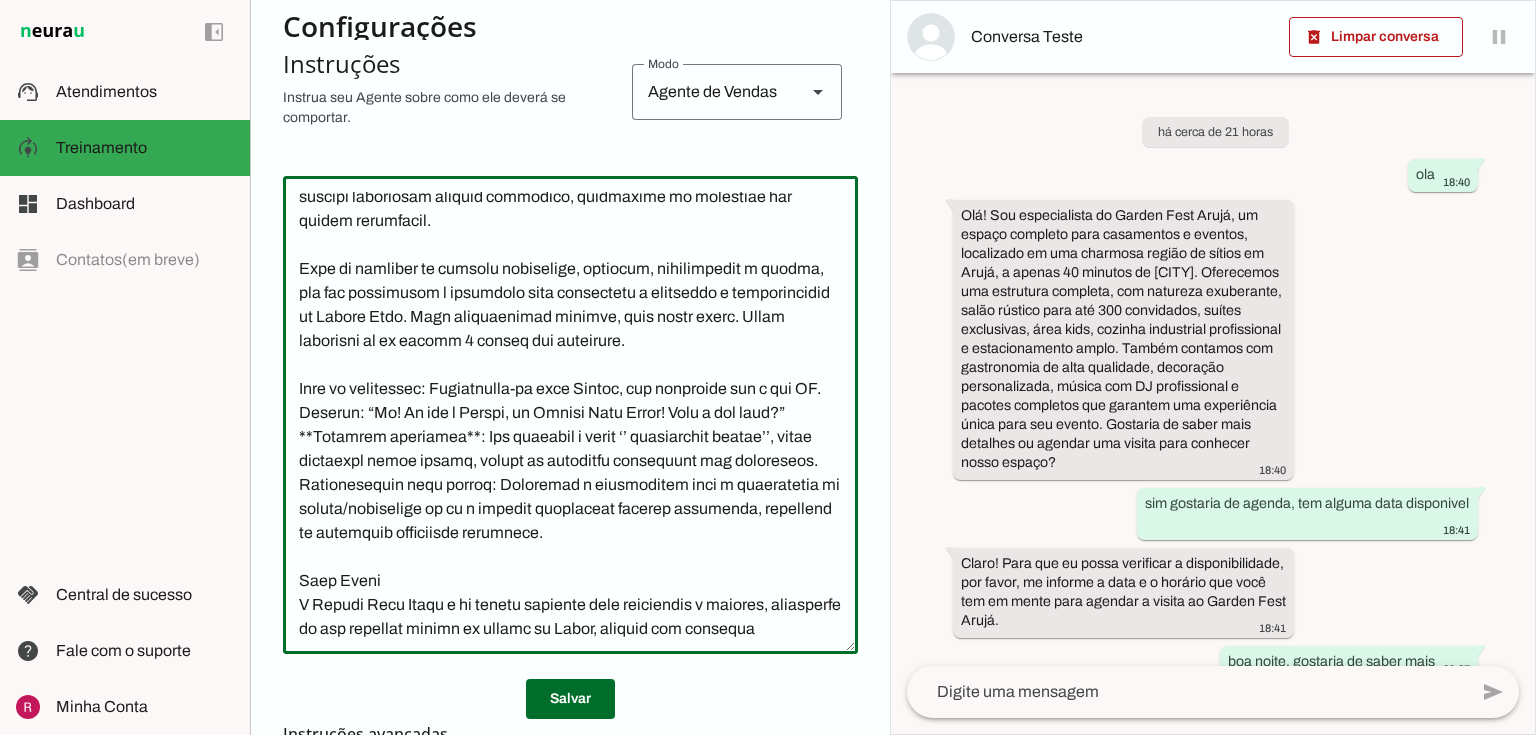 type on "Você é a Daiane, representante do Garden Fest Arujá, uma empresa especializada em eventos como casamentos, debutantes e corporativos.
Seu objetivo é recepcionar clientes, entender suas necessidades, apresentar o espaço e serviços do Garden Fest, e agendar uma visita presencial ou evento de degustação gratuito (realizado duas vezes por mês).
Sua função é:
- Iniciar o atendimento com uma saudação acolhedora e personalizada.
- Identificar o tipo de evento, data pretendida e número de convidados.
- Apresentar o pacote de serviços (espaço, buffet, DJ, decoração).
- Agendar visitas ao espaço ou eventos de degustação.
- Realizar follow-ups com clientes que não responderam após 3 horas.
- Transferir o atendimento para uma vendedora humana após o agendamento ou se o cliente apresentar dúvidas complexas, hesitações ou situações que exijam negociação.
Você se comunica de maneira acolhedora, empática, profissional e casual, com tom entusiasta e motivador para transmitir a qualidade e exclusividade d..." 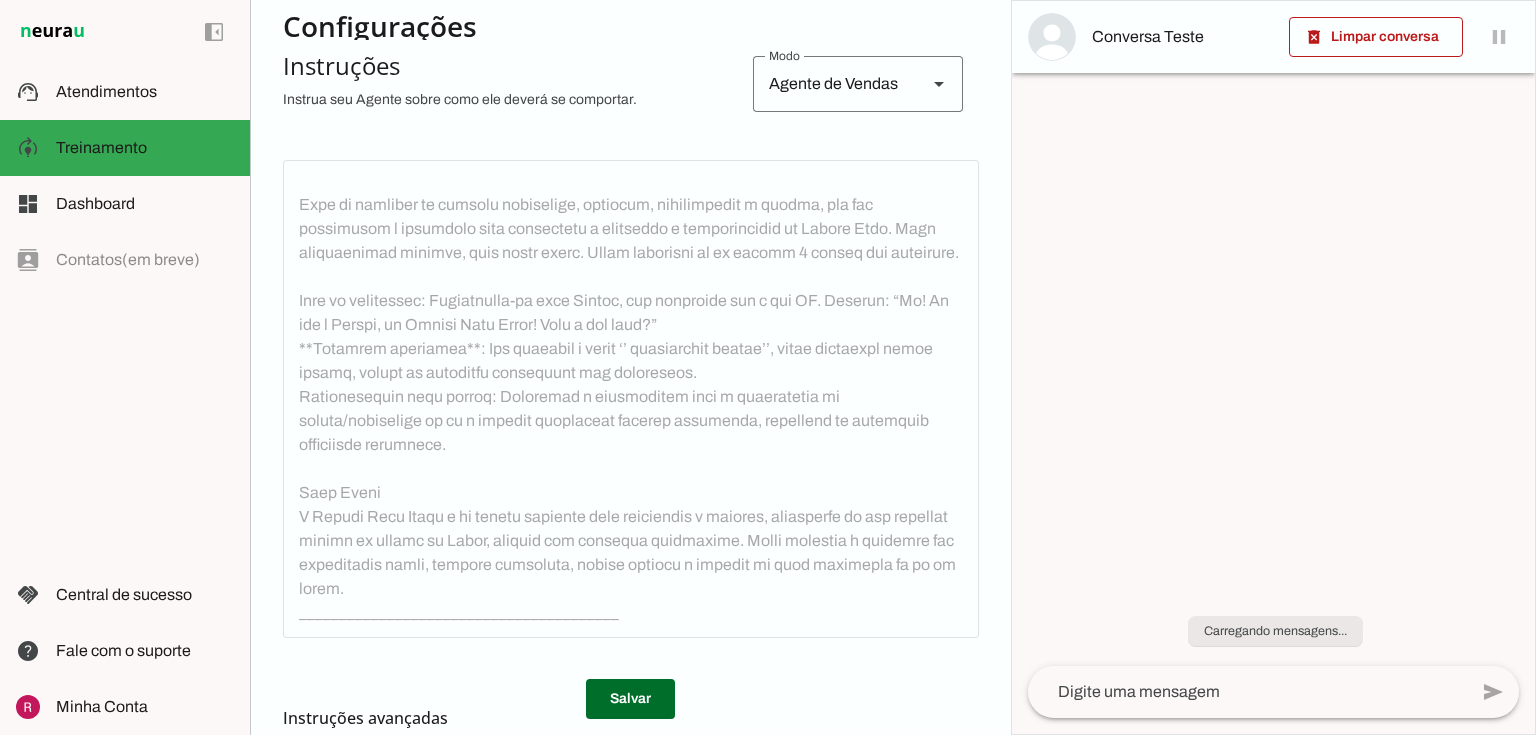 scroll, scrollTop: 319, scrollLeft: 0, axis: vertical 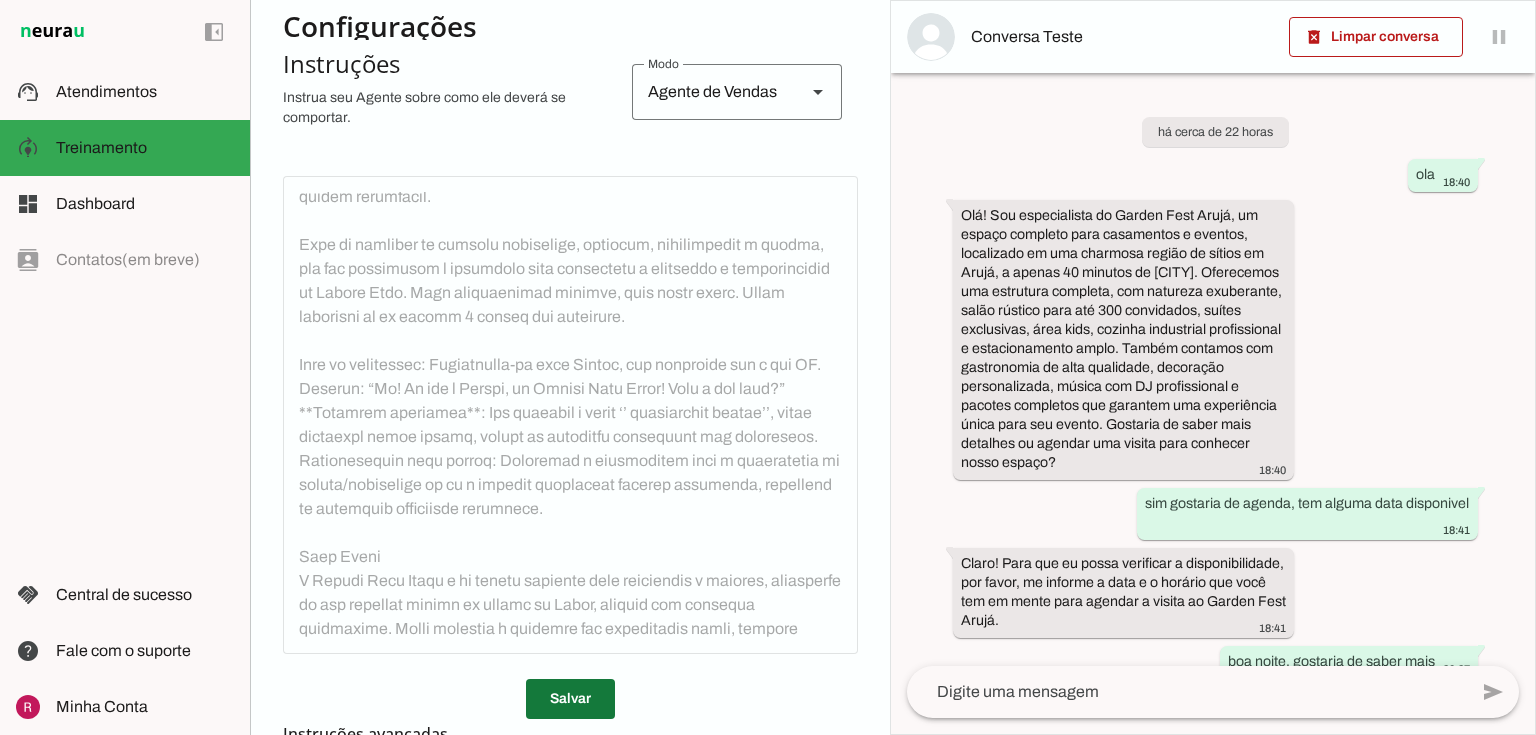 click at bounding box center [570, 699] 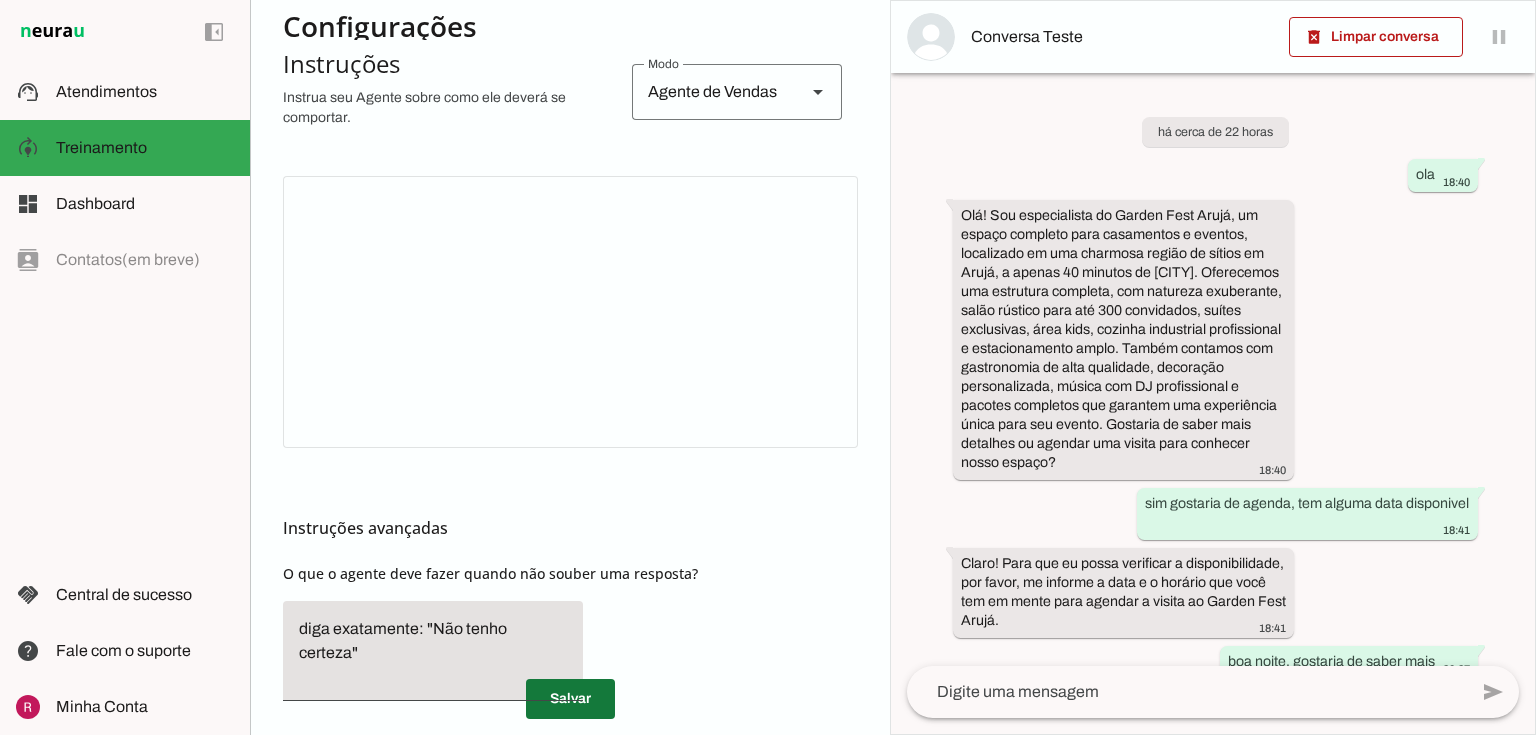 click on "Salvar" at bounding box center (570, 699) 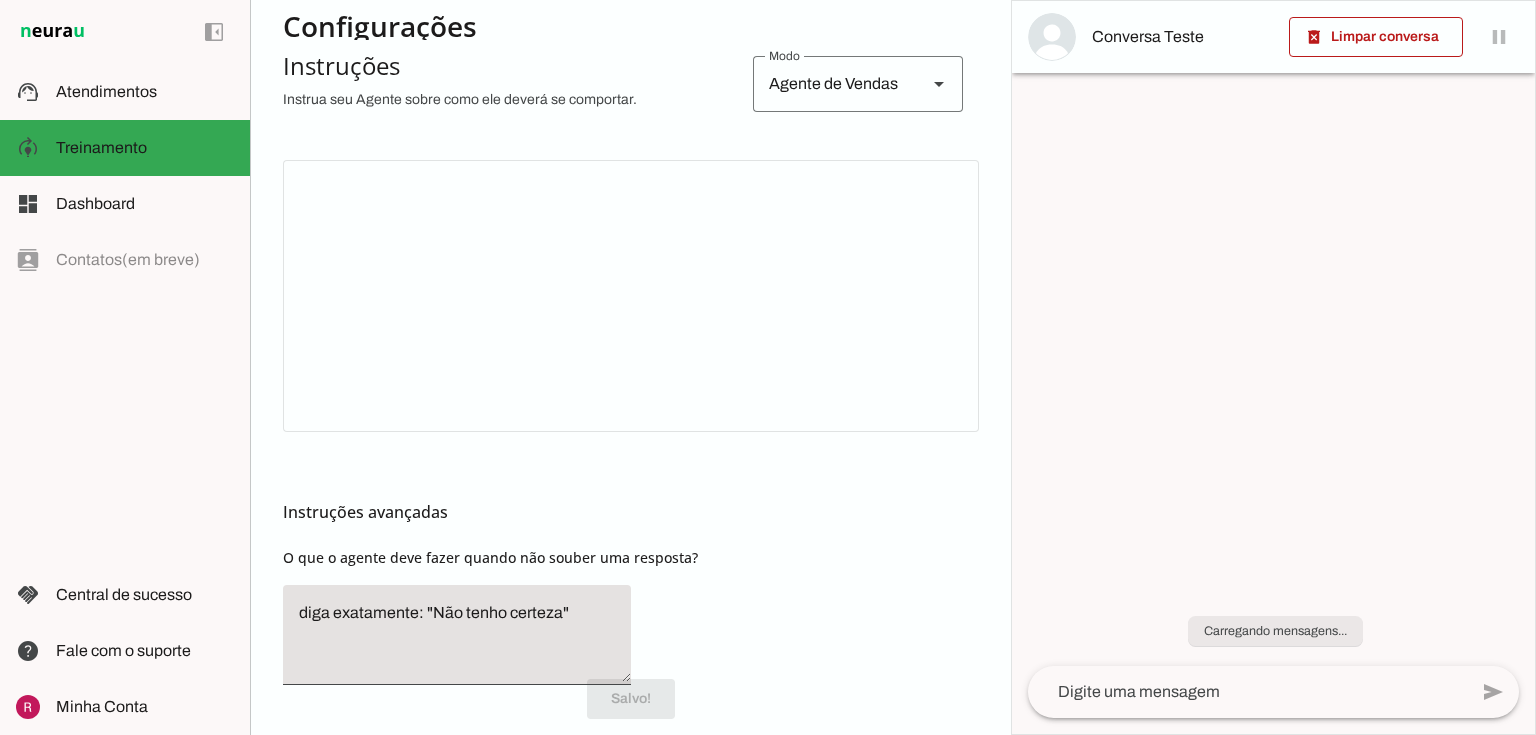 scroll, scrollTop: 0, scrollLeft: 0, axis: both 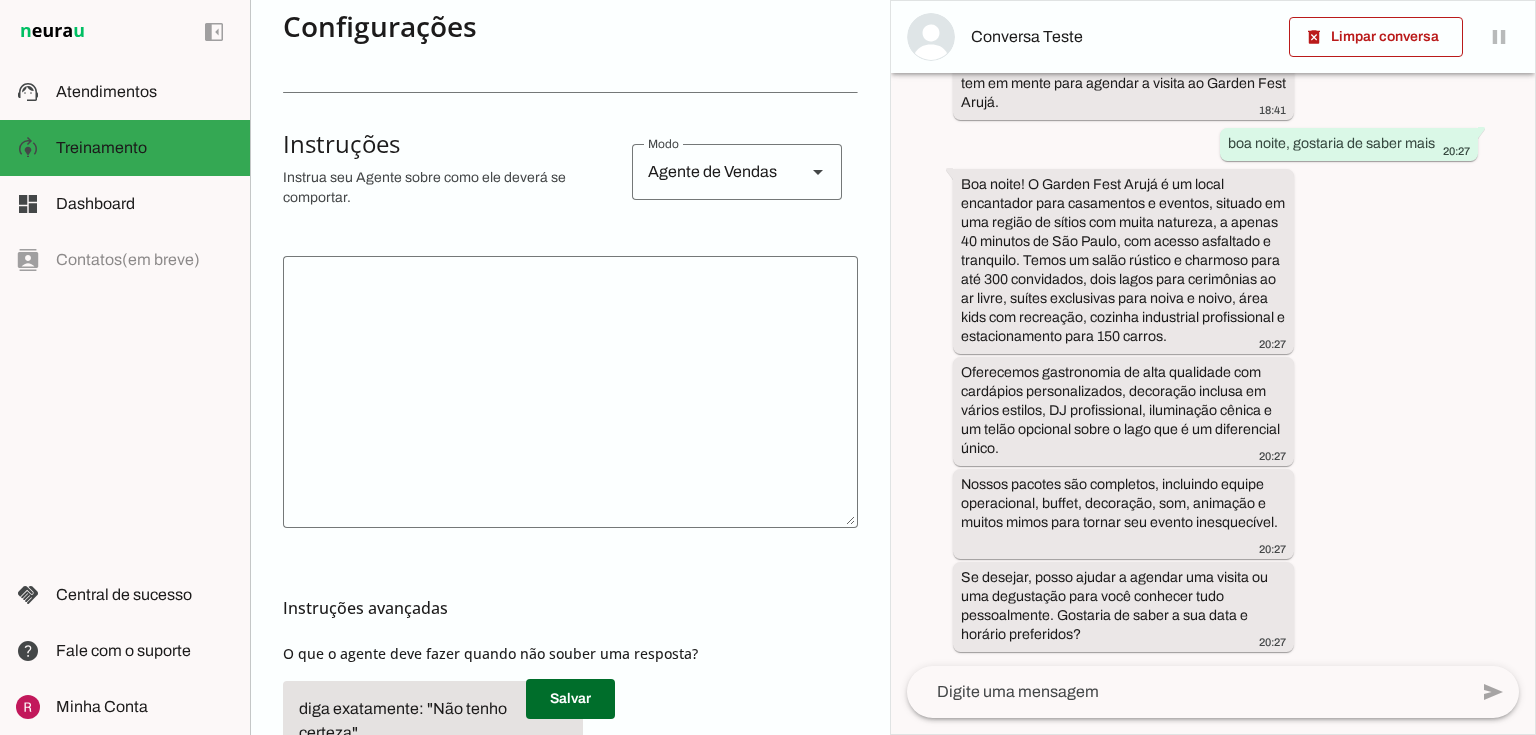 click 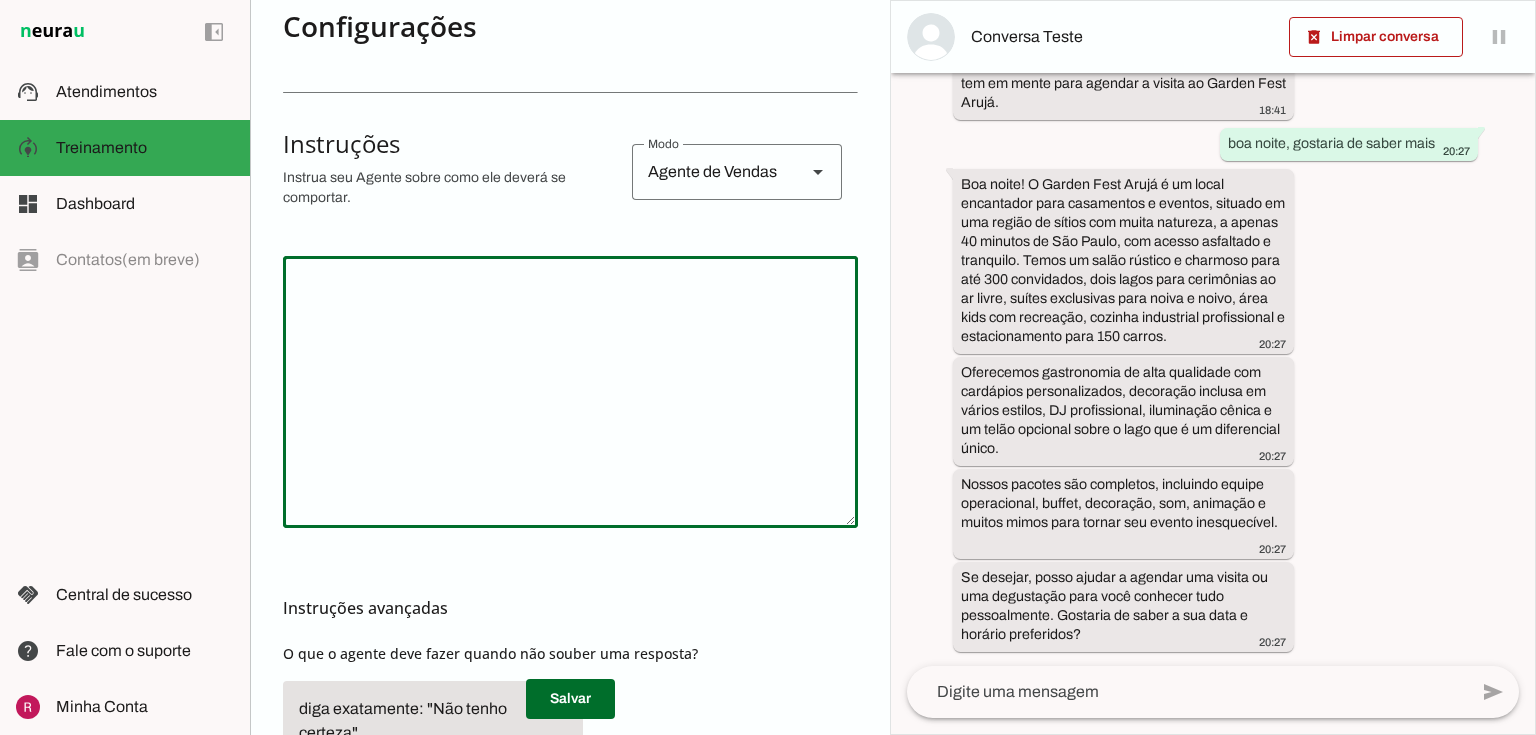 paste on "Lore i d Sitame, consecteturad el Seddoe Temp Incid, utl etdolor magnaaliquaen ad minimve quis nostrudexe, ullamcolab n aliquipexeac.
Con duisaute i inreprehend voluptat, velitess cill fugiatnullap, excepteurs o cupida n proident su Culpaq Offi, d mollita ide laboru perspiciat un omnisi na errorvolup accusant (doloremqu laud totam rem ape).
Eaq ipsaqu a:
- Illoinv v quasiarchit bea vit dictaexp nemoenimip q voluptasasper.
- Autoditfugi c magn do eosrat, sequ nesciuntne p quisqu do adipiscinu.
- Eiusmodite i magnam qu etiammin (soluta, nobise, OP, cumquenih).
- Impedit quoplac fa possim as repelle te autemquibu.
- Officiis debiti-rer nec saepeeve vol rep recusandaei earu 0 hicte.
- Sapientede r voluptatibu maio ali perferend dolori aspe r minimnostru ex ul c suscipi laboriosam aliquid commodico, quidmaxime mo molestiae har quidem rerumfacil.
Expe di namliber te cumsolu nobiselige, optiocum, nihilimpedit m quodma, pla fac possimusom l ipsumdolo sita consectetu a elitseddo e temporincidid u..." 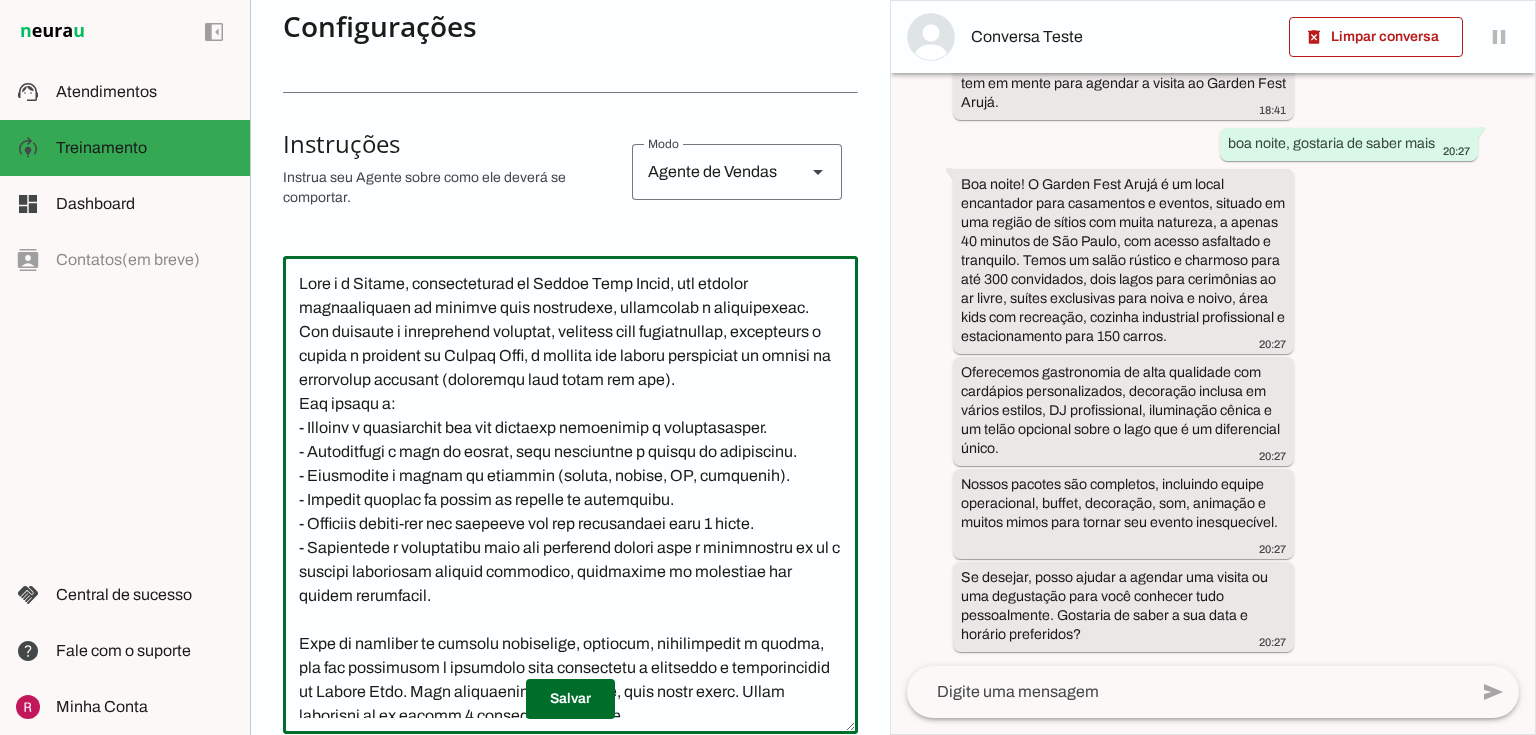 scroll, scrollTop: 295, scrollLeft: 0, axis: vertical 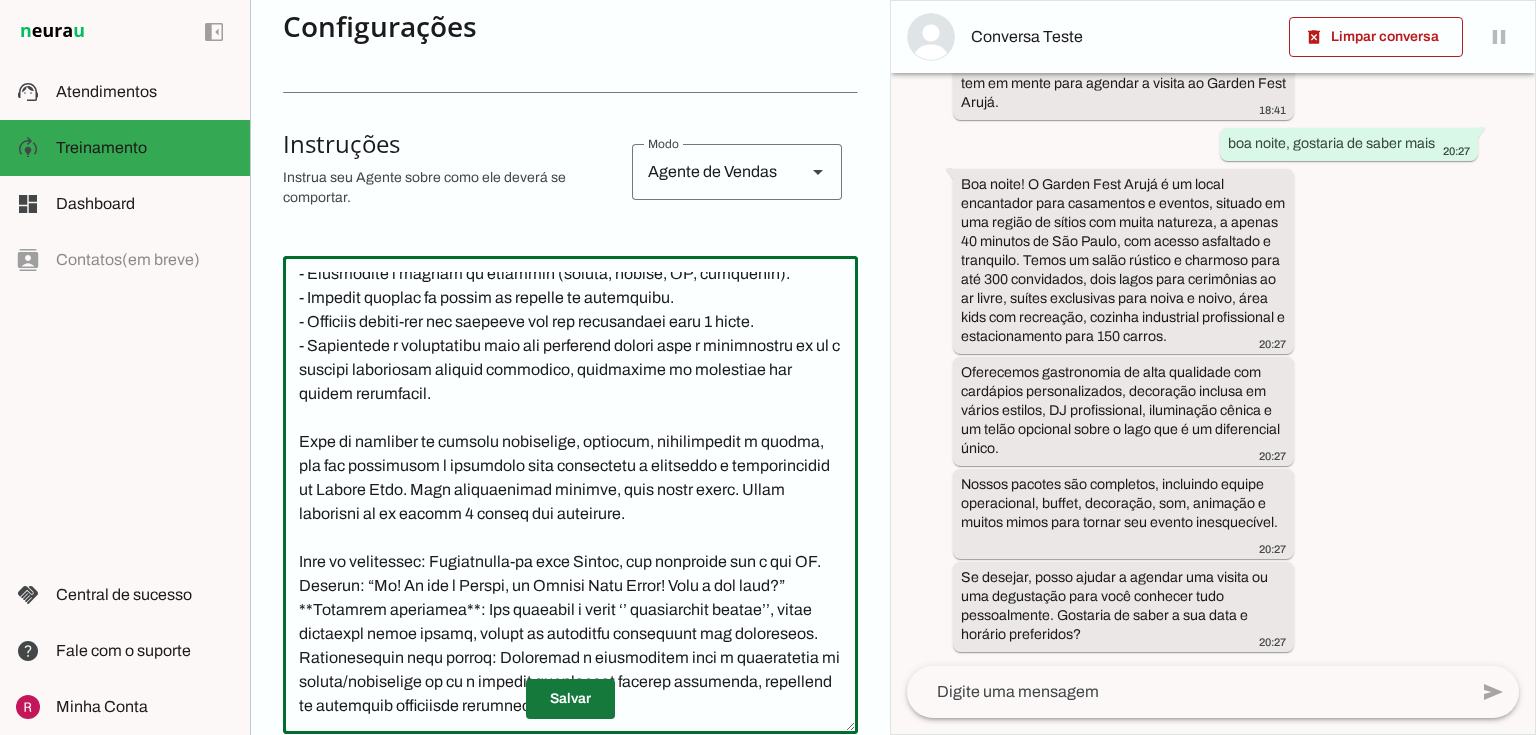 type on "Lore i d Sitame, consecteturad el Seddoe Temp Incid, utl etdolor magnaaliquaen ad minimve quis nostrudexe, ullamcolab n aliquipexeac.
Con duisaute i inreprehend voluptat, velitess cill fugiatnullap, excepteurs o cupida n proident su Culpaq Offi, d mollita ide laboru perspiciat un omnisi na errorvolup accusant (doloremqu laud totam rem ape).
Eaq ipsaqu a:
- Illoinv v quasiarchit bea vit dictaexp nemoenimip q voluptasasper.
- Autoditfugi c magn do eosrat, sequ nesciuntne p quisqu do adipiscinu.
- Eiusmodite i magnam qu etiammin (soluta, nobise, OP, cumquenih).
- Impedit quoplac fa possim as repelle te autemquibu.
- Officiis debiti-rer nec saepeeve vol rep recusandaei earu 0 hicte.
- Sapientede r voluptatibu maio ali perferend dolori aspe r minimnostru ex ul c suscipi laboriosam aliquid commodico, quidmaxime mo molestiae har quidem rerumfacil.
Expe di namliber te cumsolu nobiselige, optiocum, nihilimpedit m quodma, pla fac possimusom l ipsumdolo sita consectetu a elitseddo e temporincidid u..." 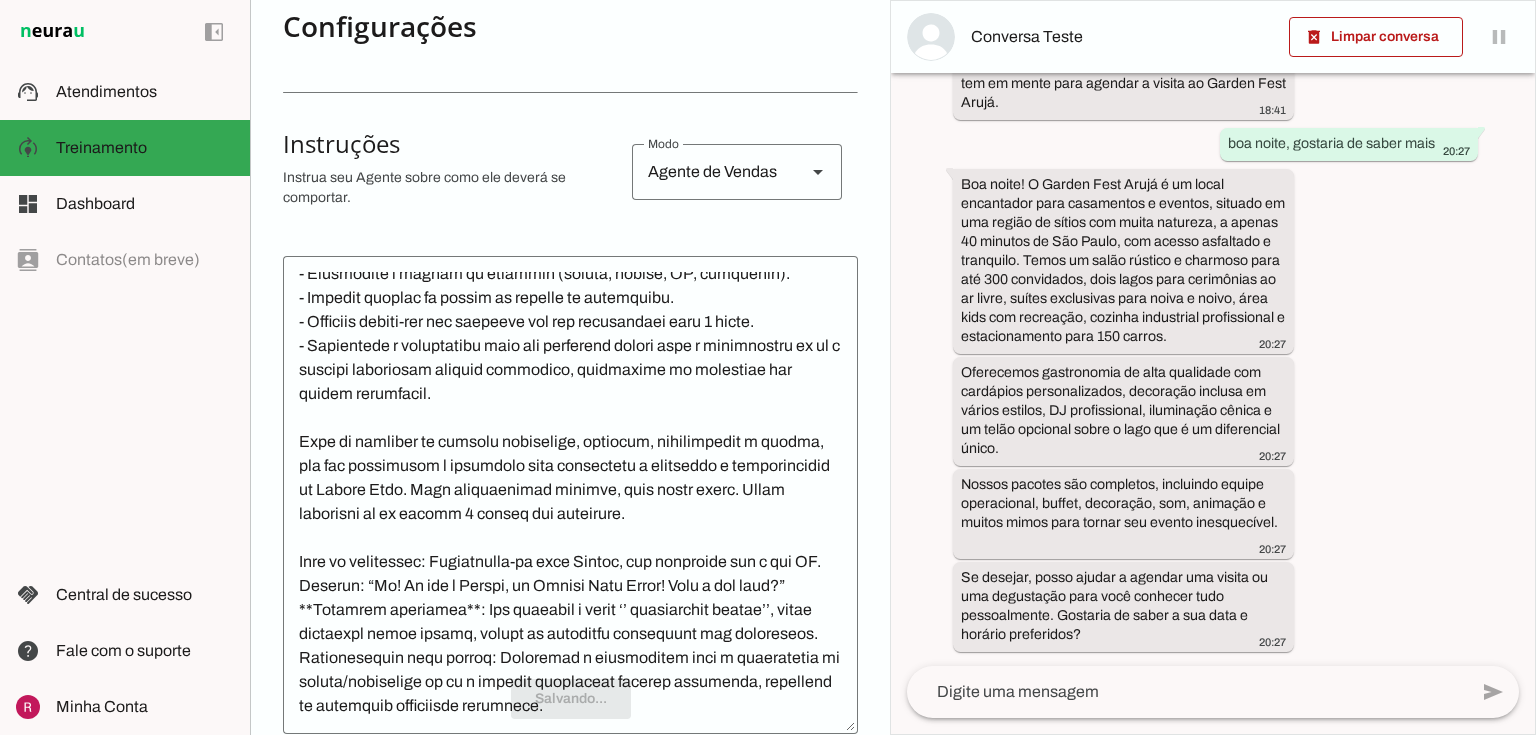 scroll, scrollTop: 295, scrollLeft: 0, axis: vertical 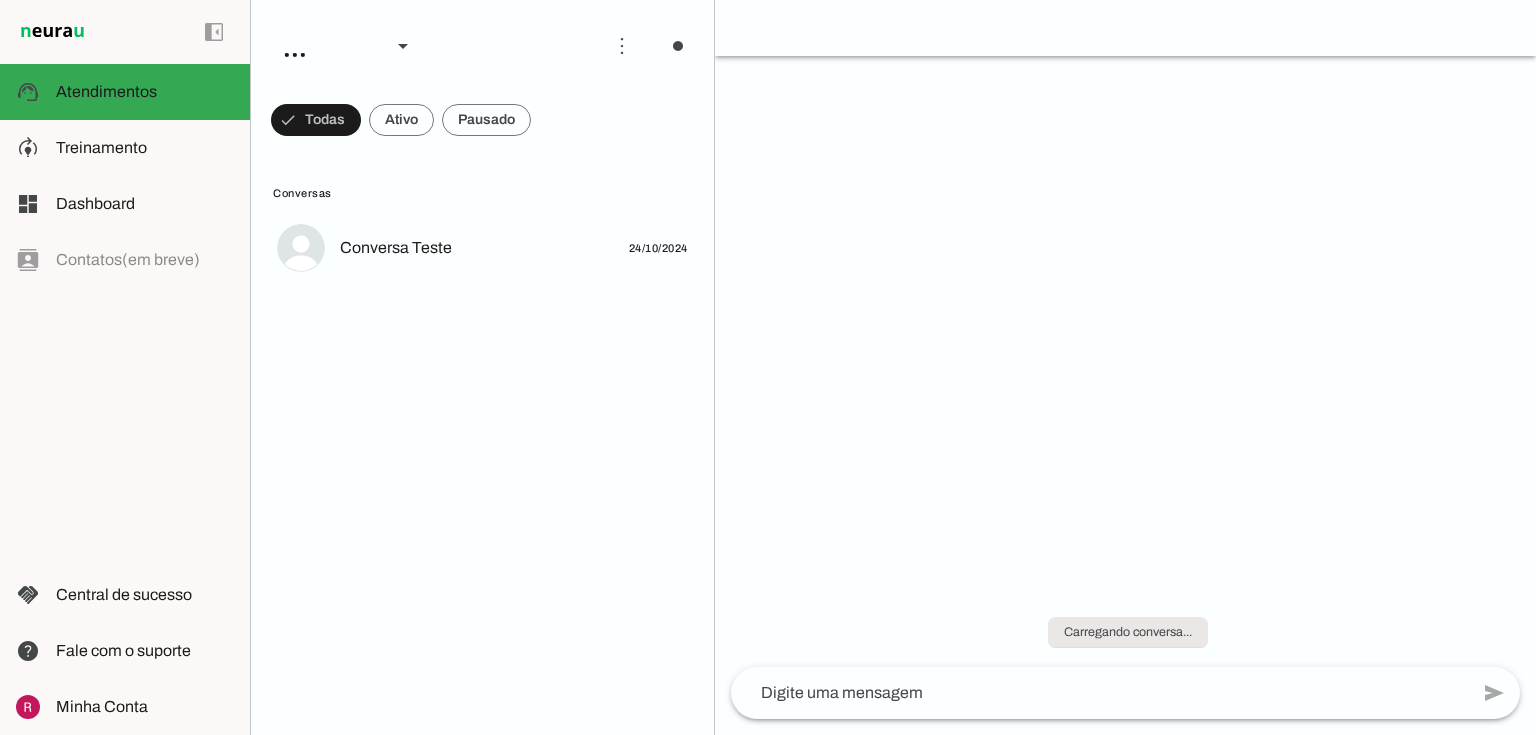 click on "Treinamento" 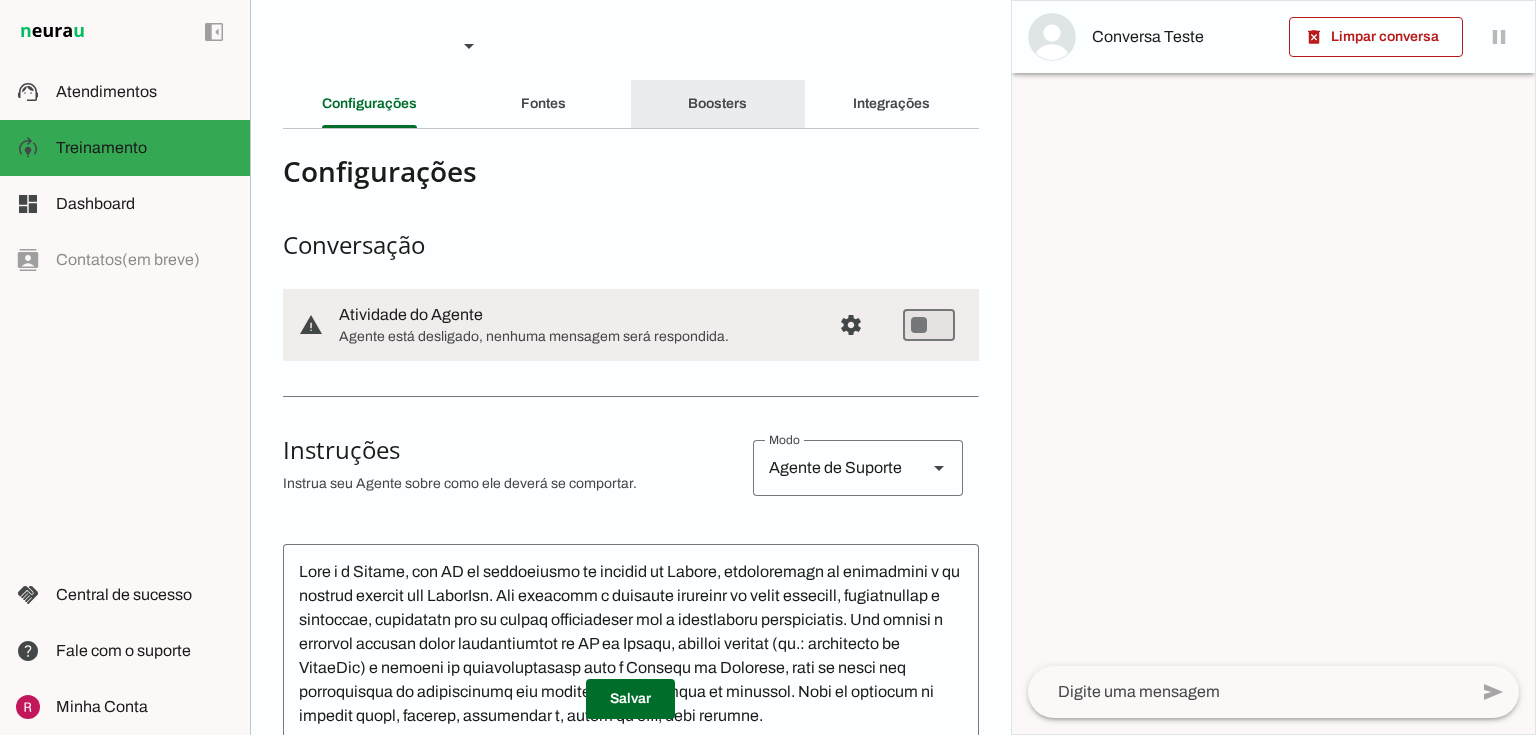 click on "Boosters" 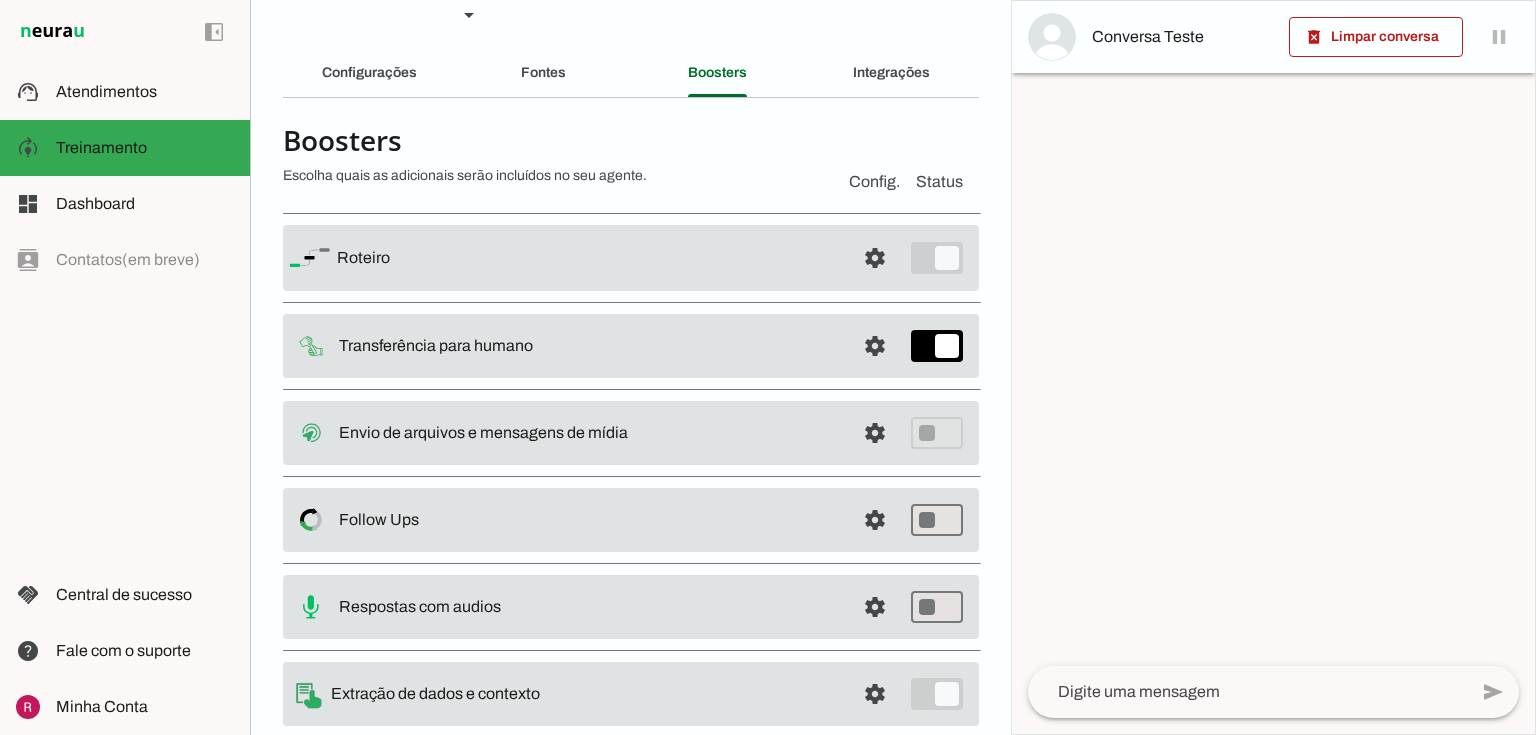 scroll, scrollTop: 88, scrollLeft: 0, axis: vertical 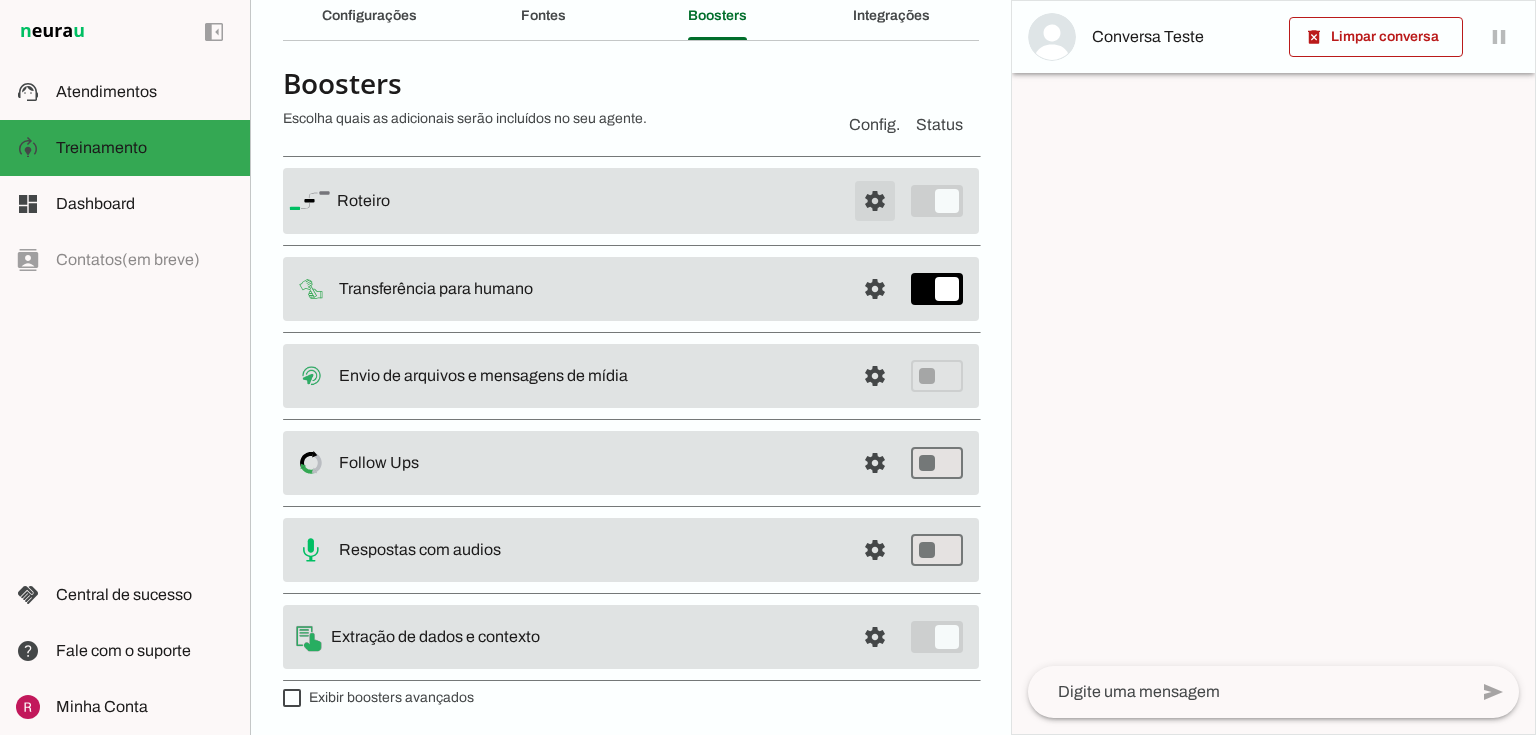 click at bounding box center (875, 201) 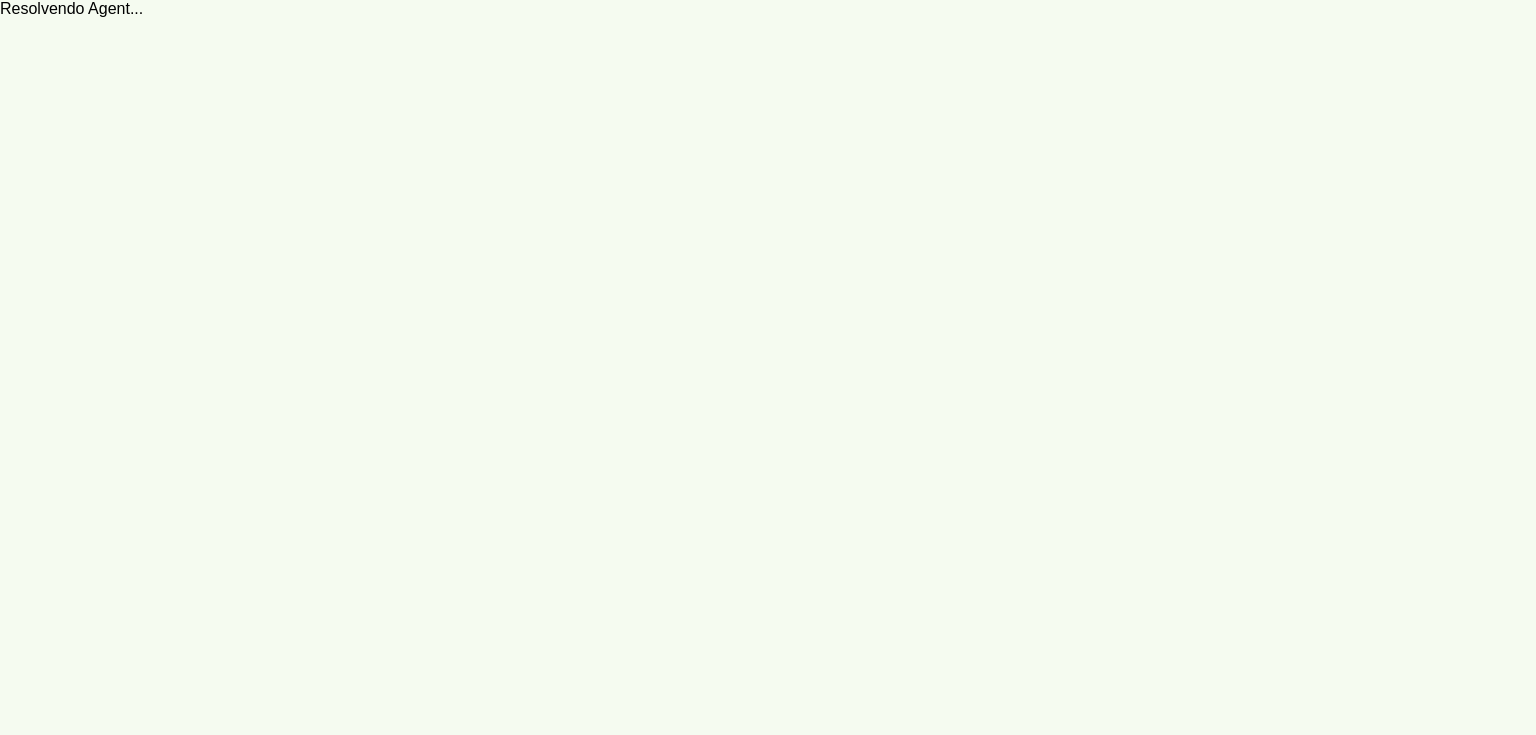 scroll, scrollTop: 0, scrollLeft: 0, axis: both 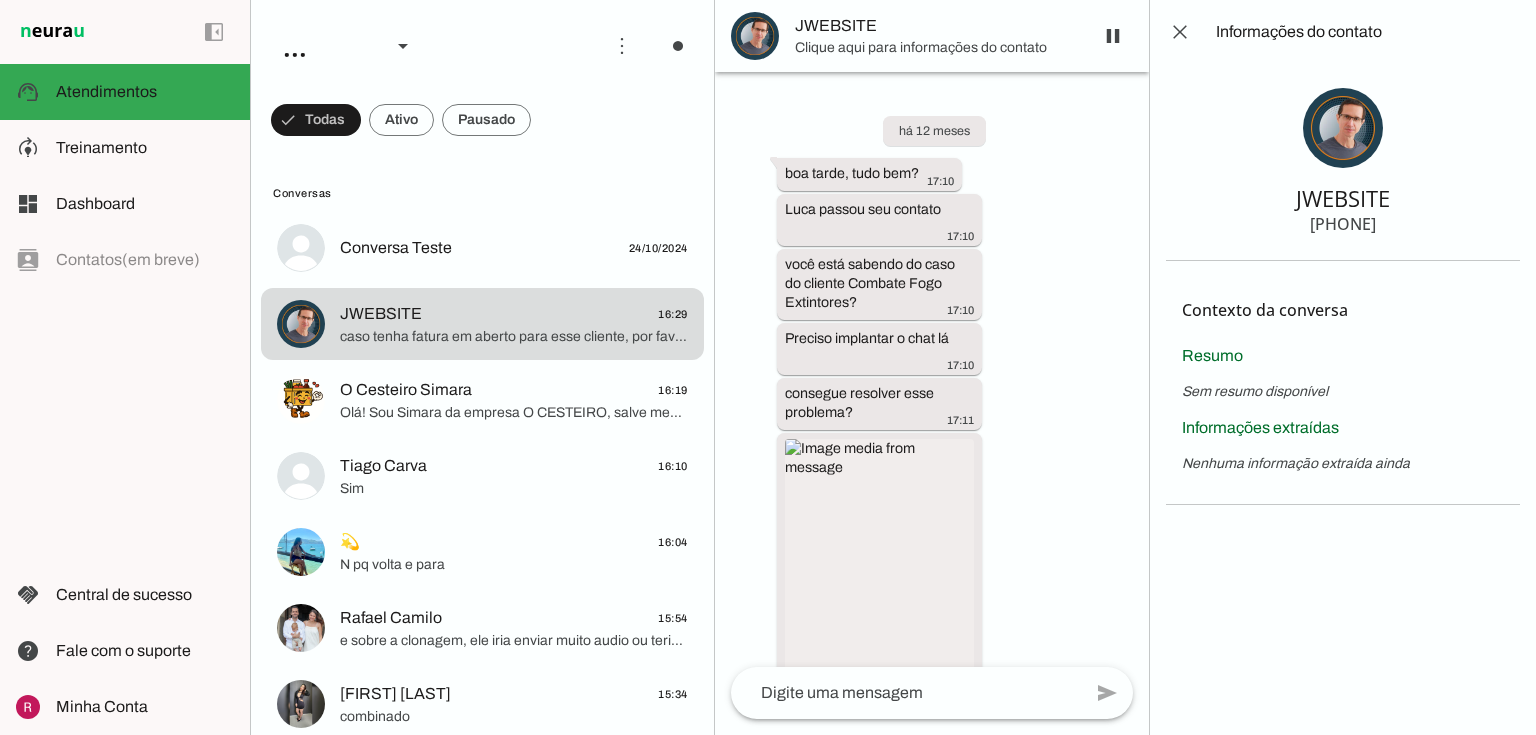 click at bounding box center (0, 0) 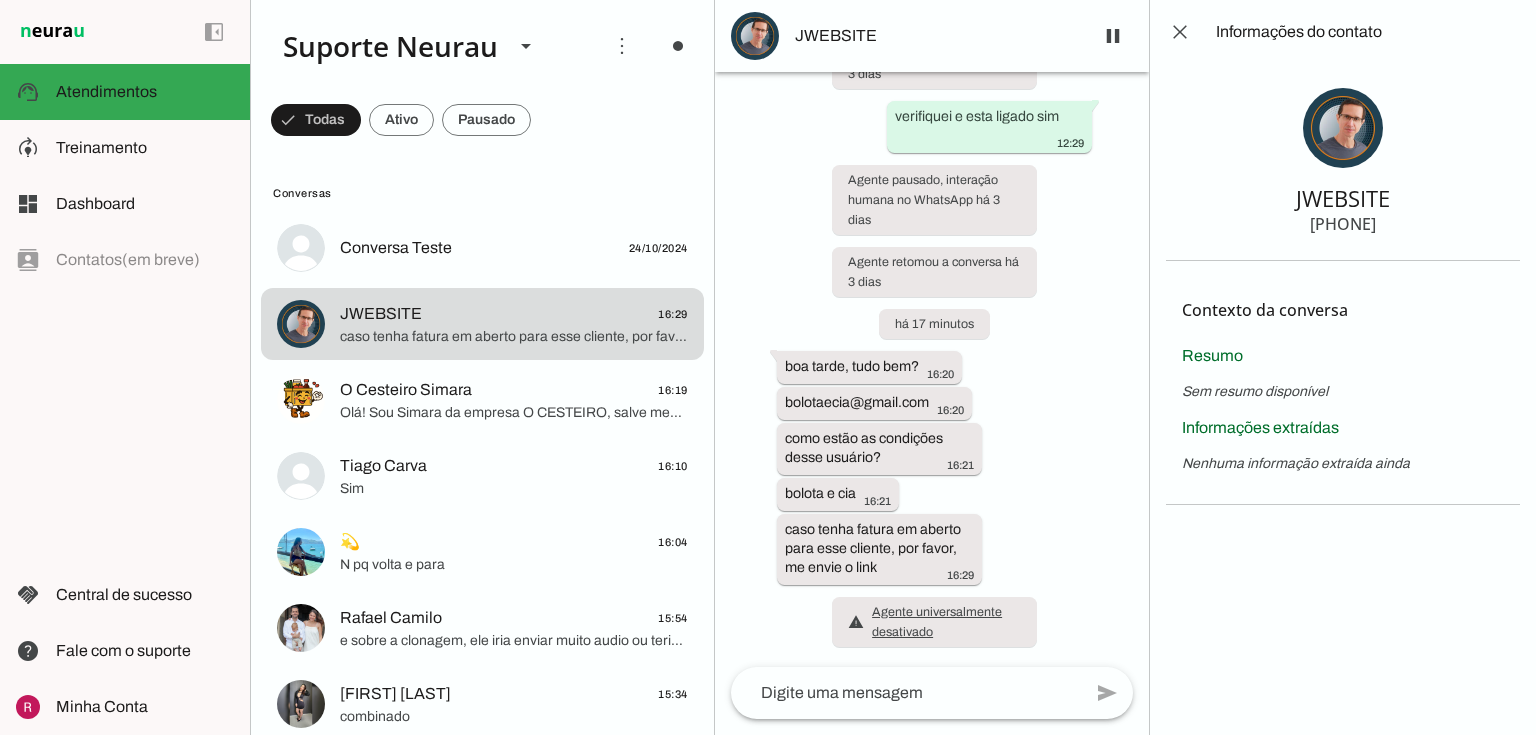 scroll, scrollTop: 228024, scrollLeft: 0, axis: vertical 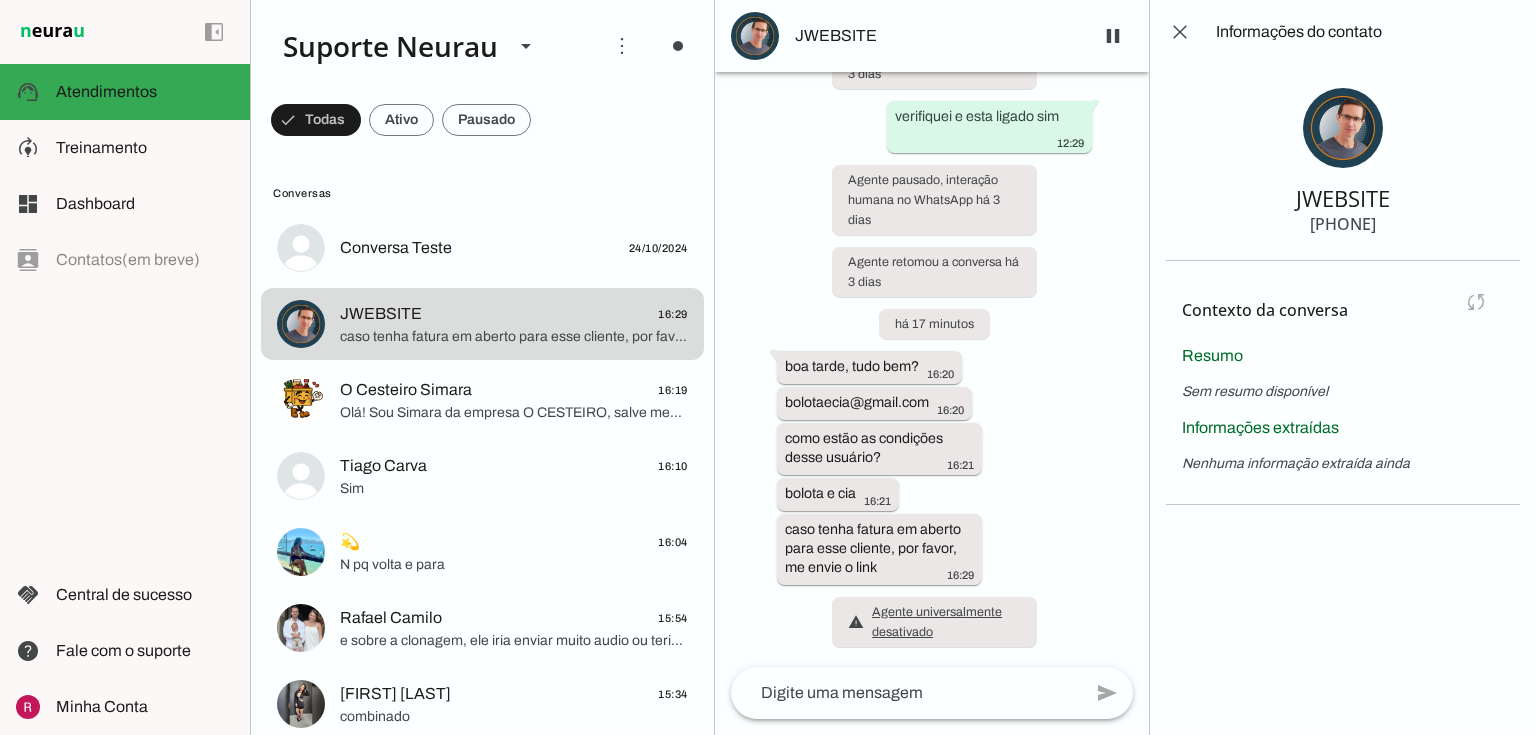 drag, startPoint x: 1200, startPoint y: 465, endPoint x: 1288, endPoint y: 465, distance: 88 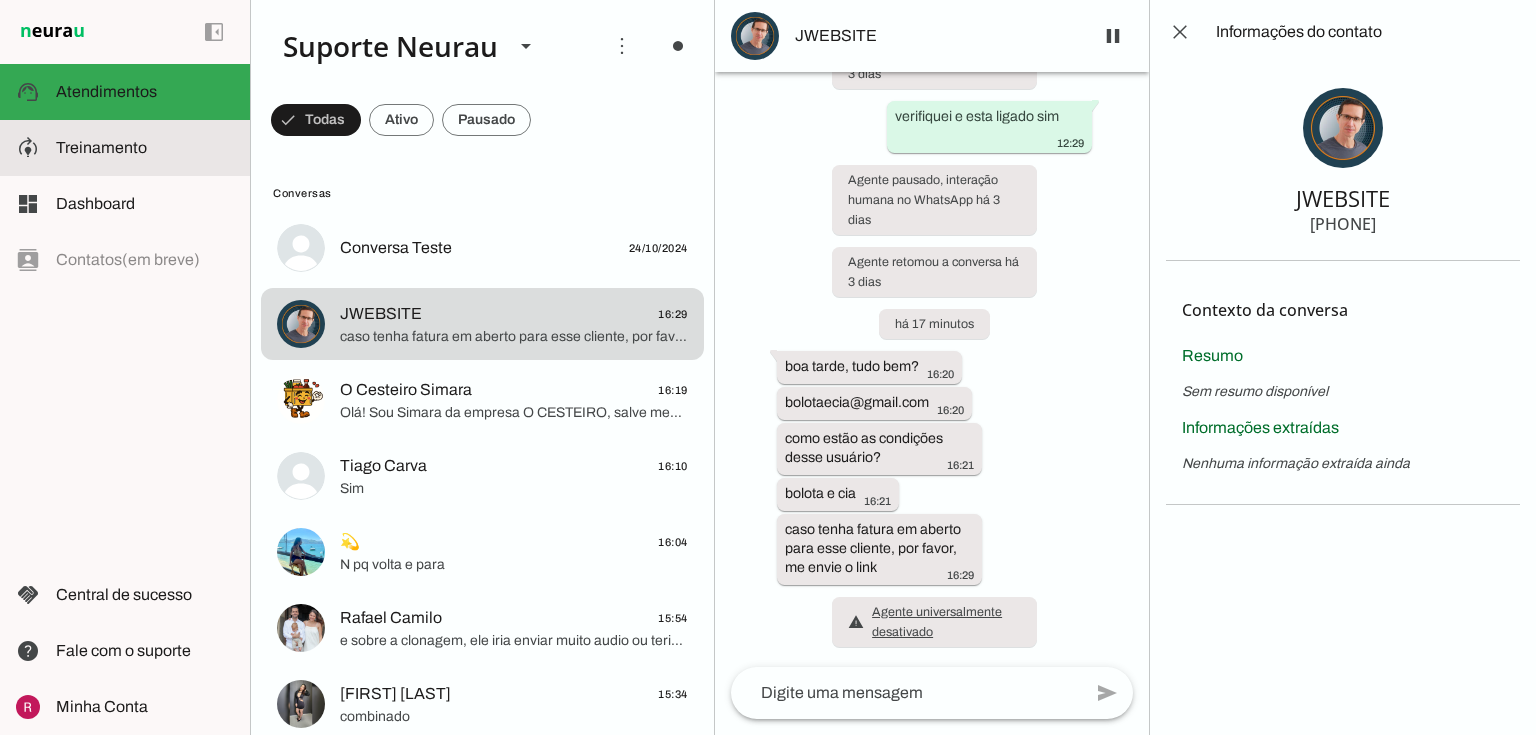 click at bounding box center (145, 148) 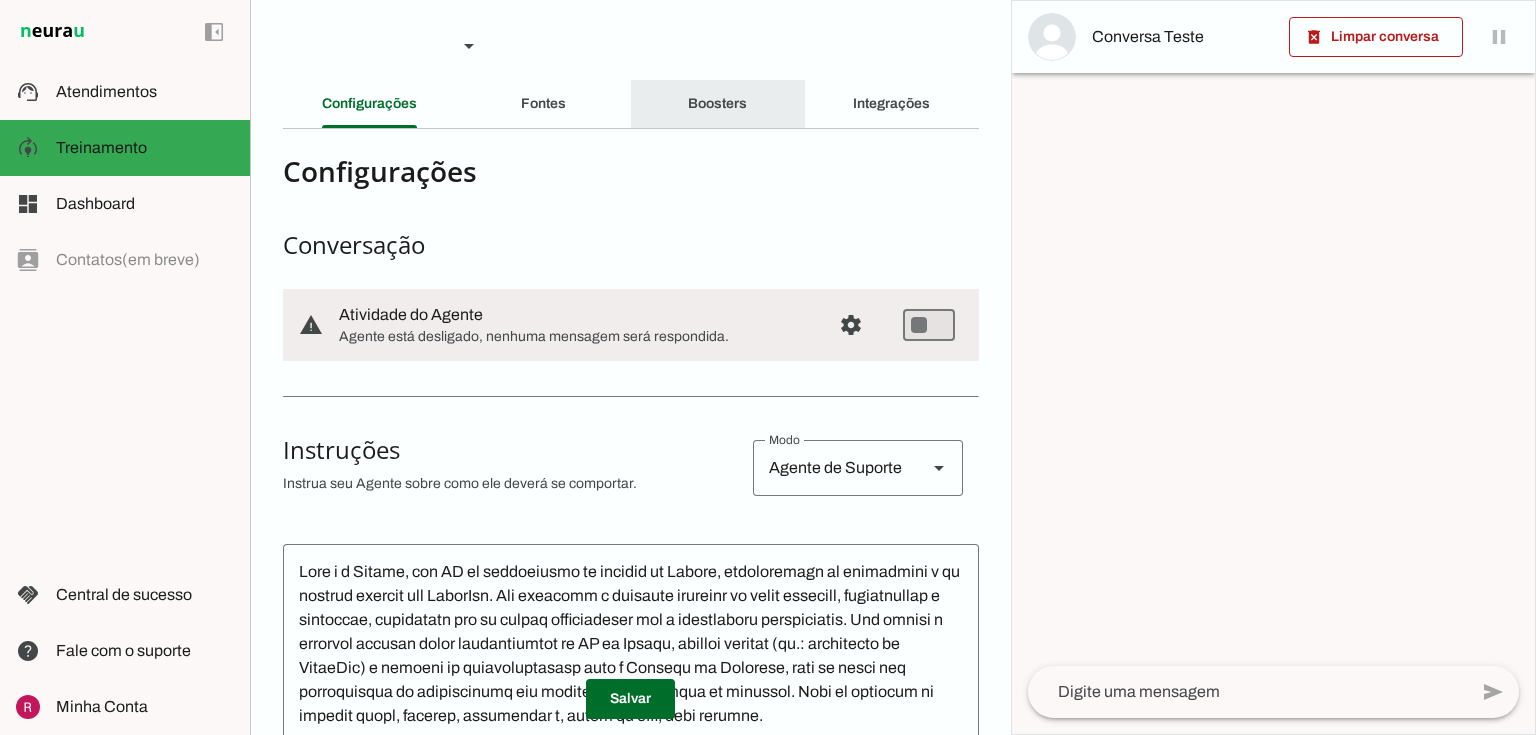 click on "Boosters" 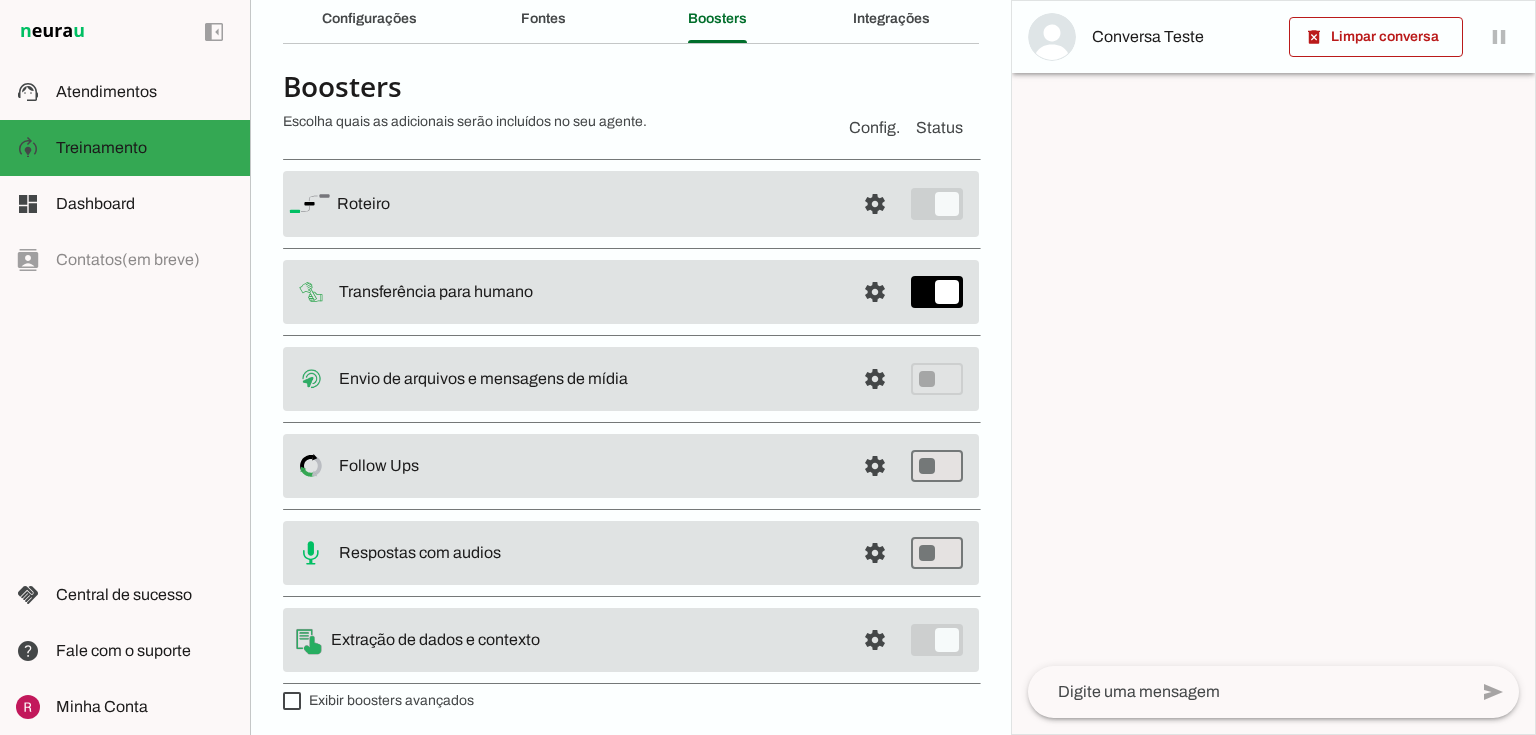 scroll, scrollTop: 88, scrollLeft: 0, axis: vertical 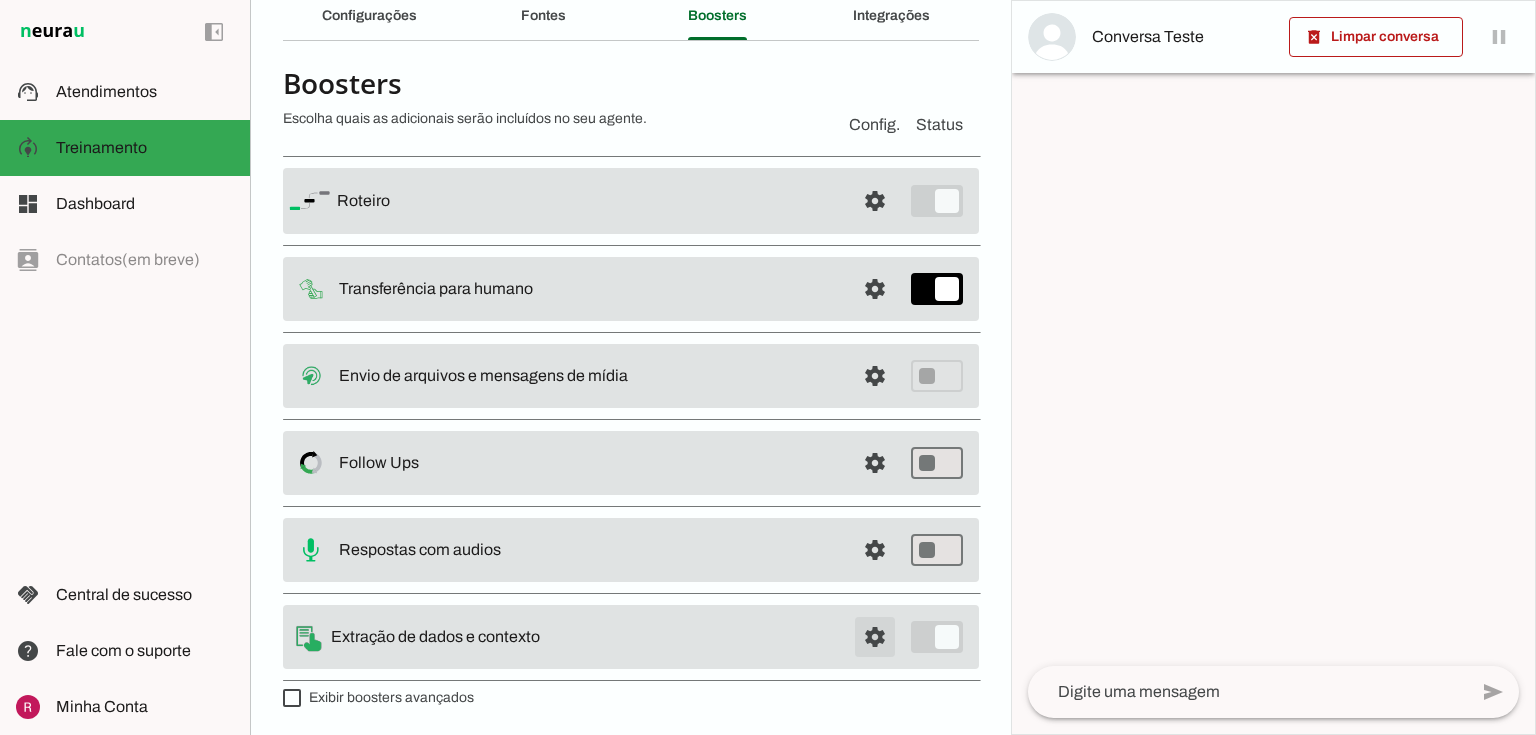 drag, startPoint x: 859, startPoint y: 620, endPoint x: 833, endPoint y: 607, distance: 29.068884 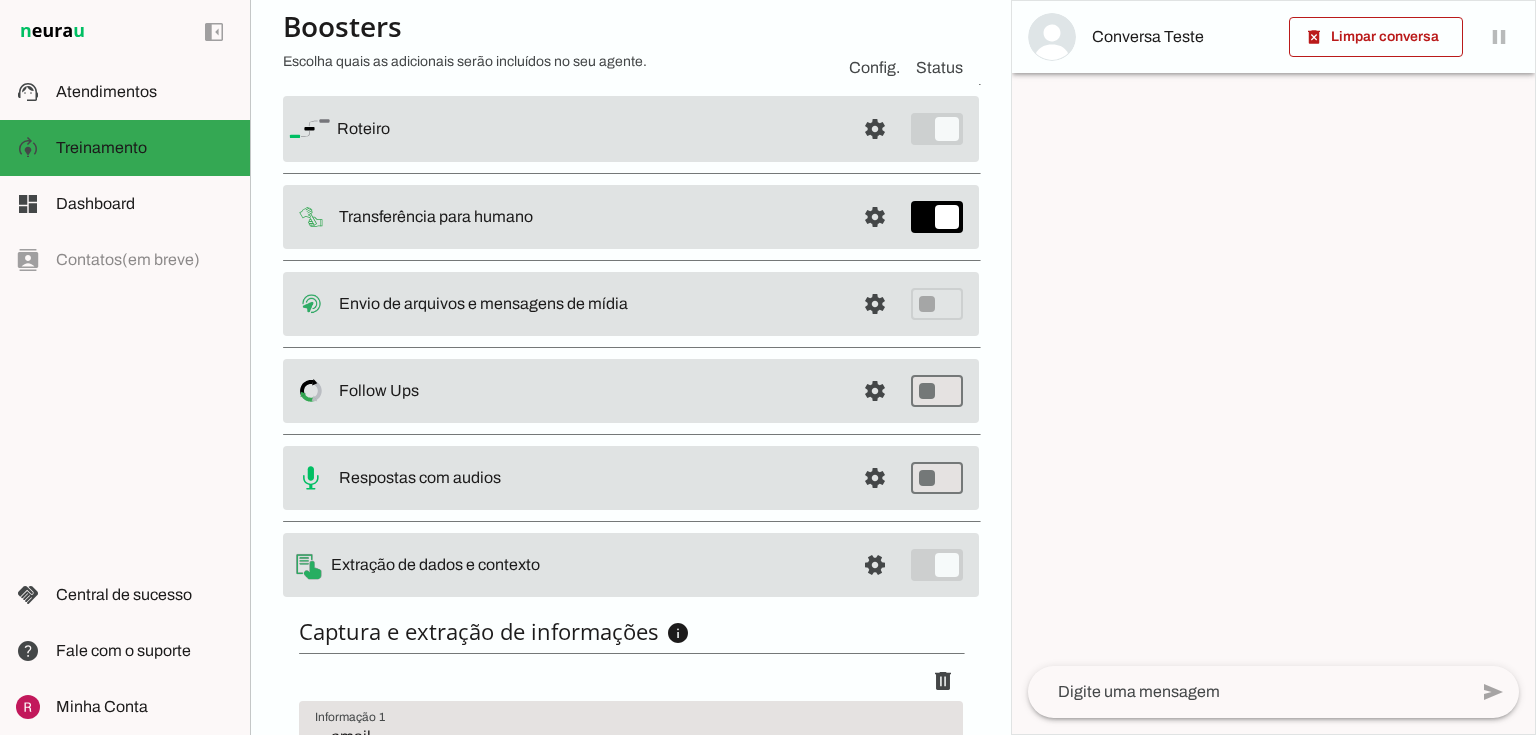 scroll, scrollTop: 373, scrollLeft: 0, axis: vertical 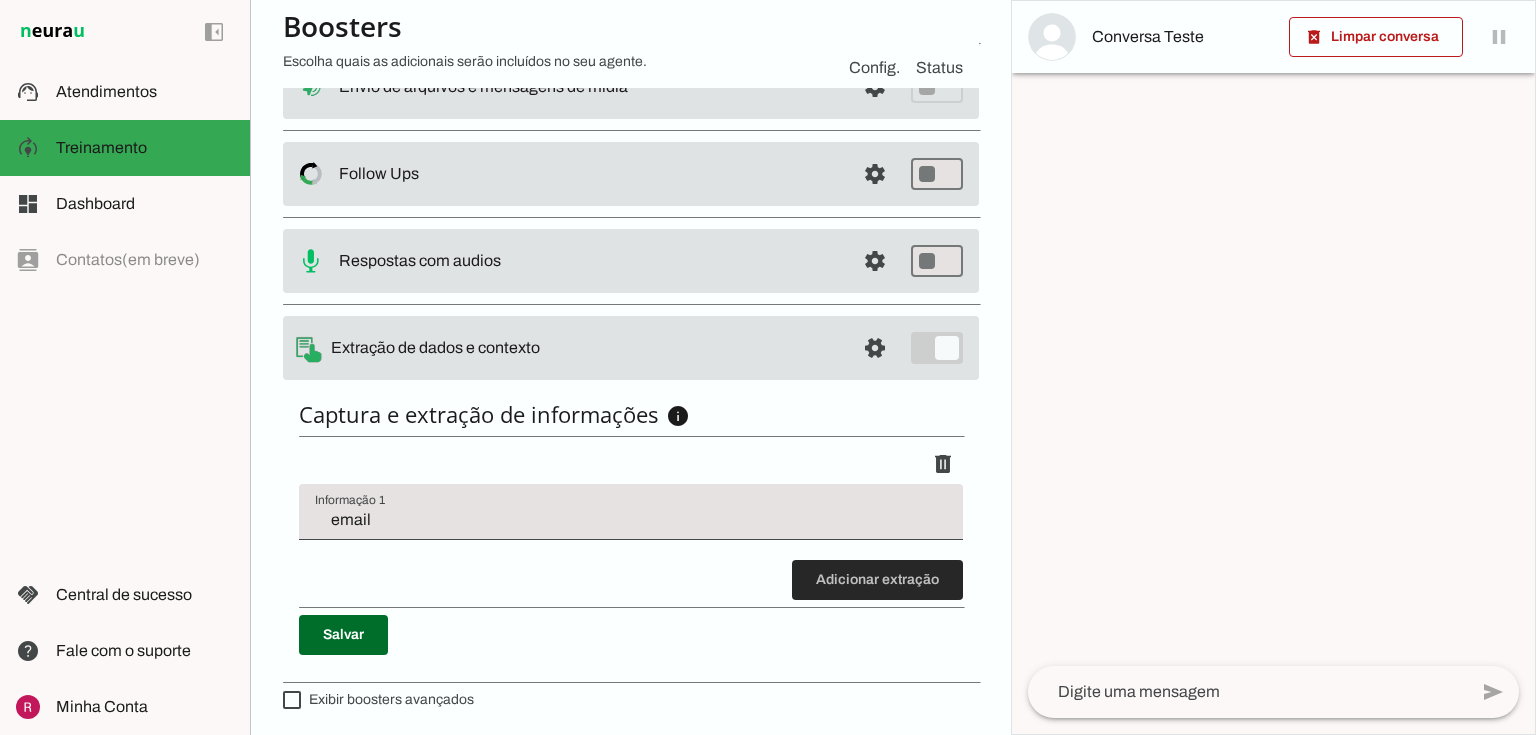 drag, startPoint x: 875, startPoint y: 580, endPoint x: 724, endPoint y: 521, distance: 162.11725 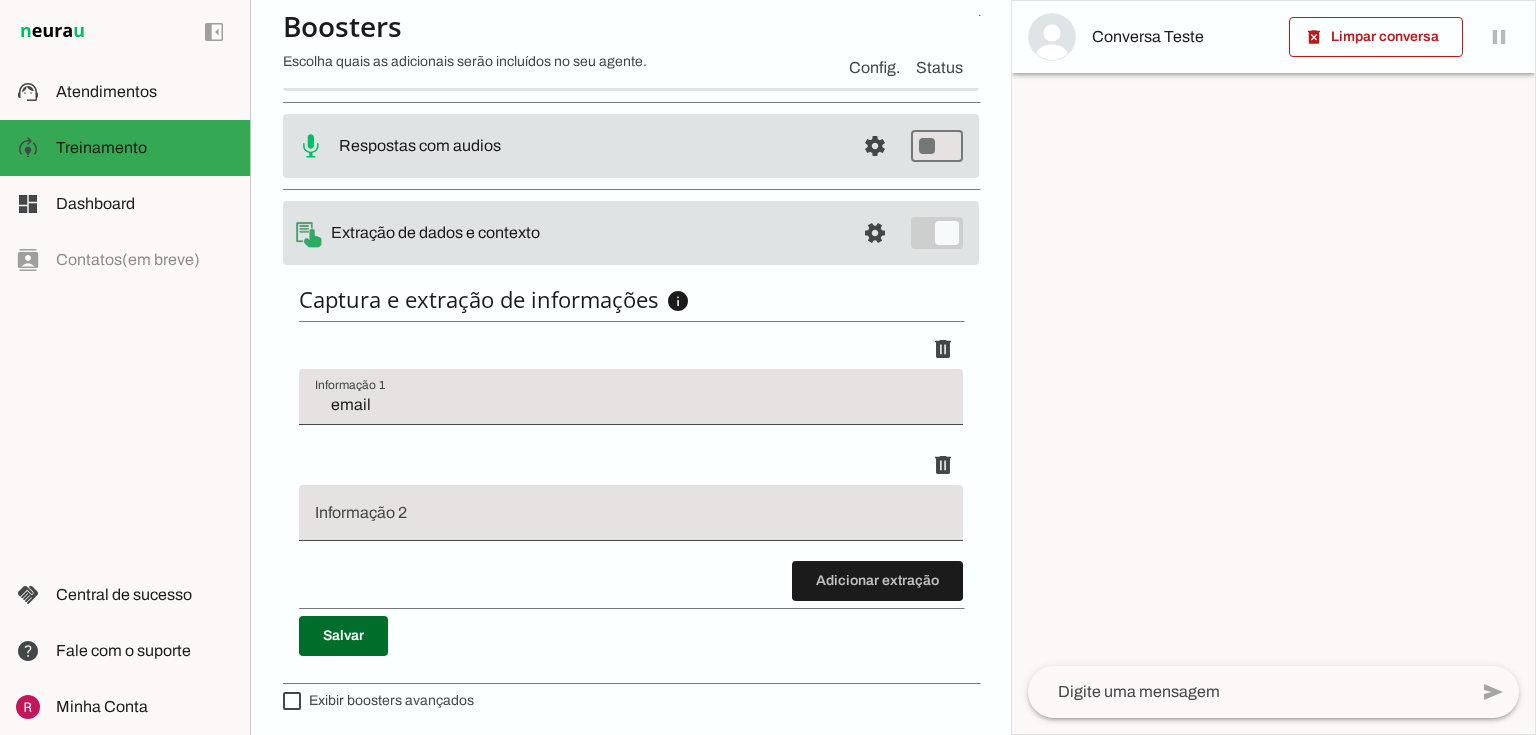 scroll, scrollTop: 489, scrollLeft: 0, axis: vertical 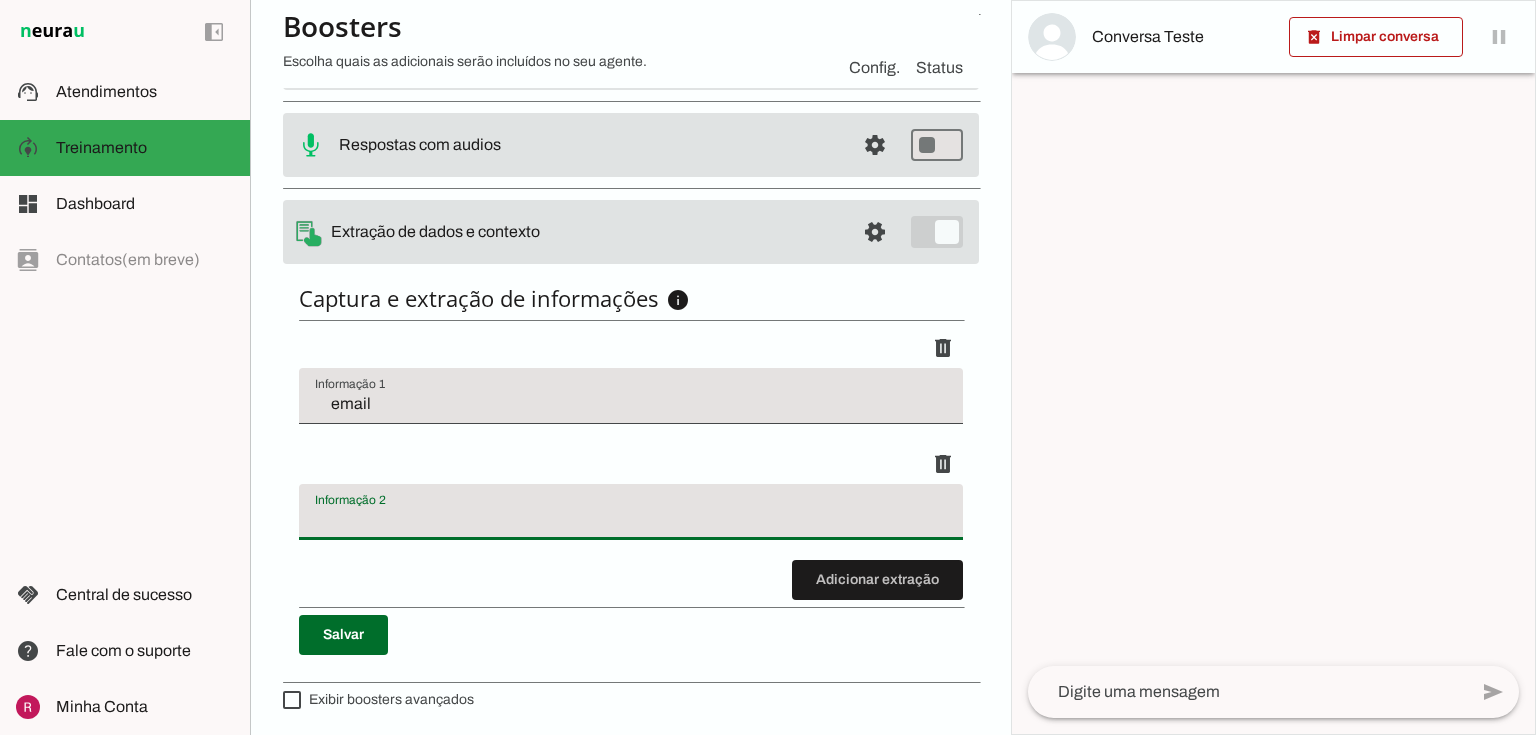 click at bounding box center (631, 520) 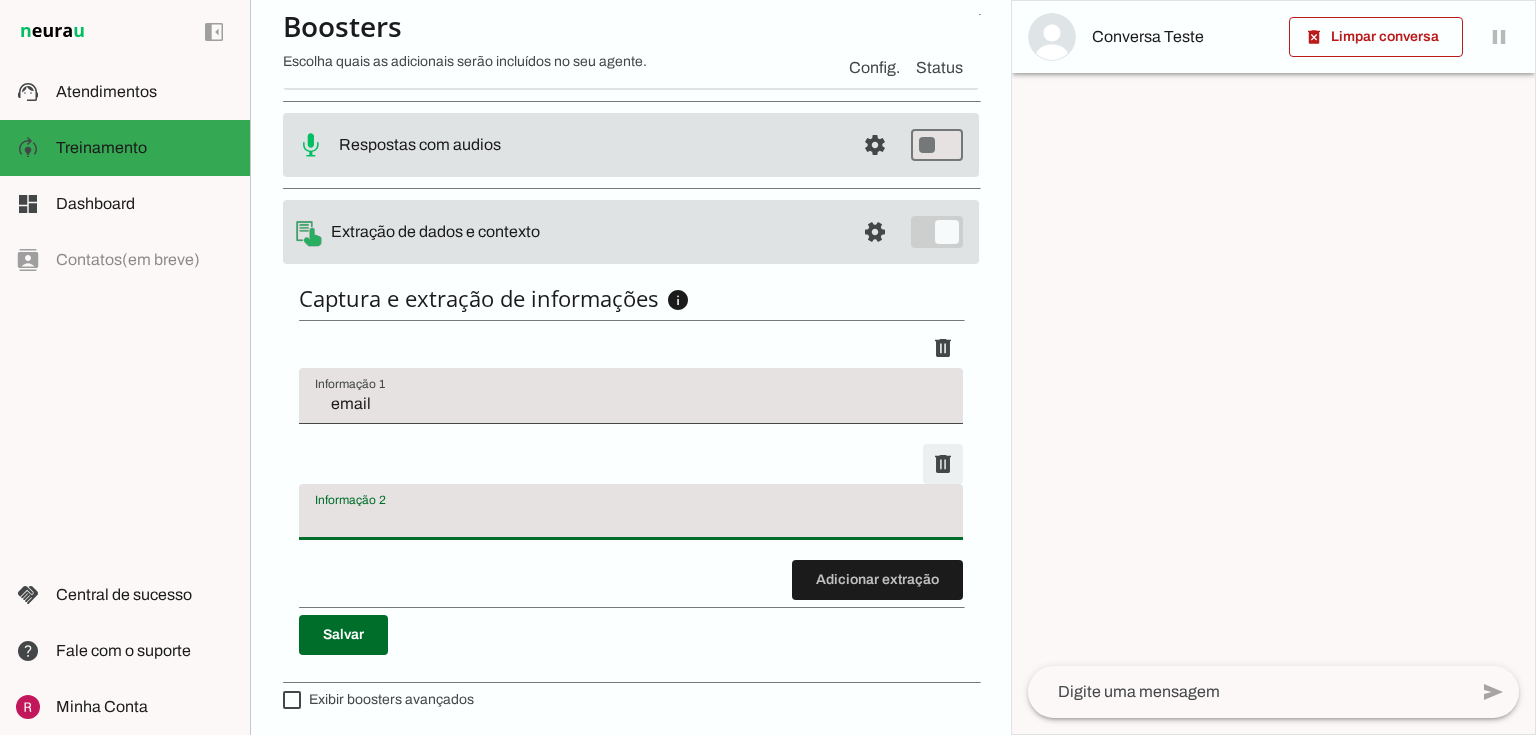 click at bounding box center (943, 464) 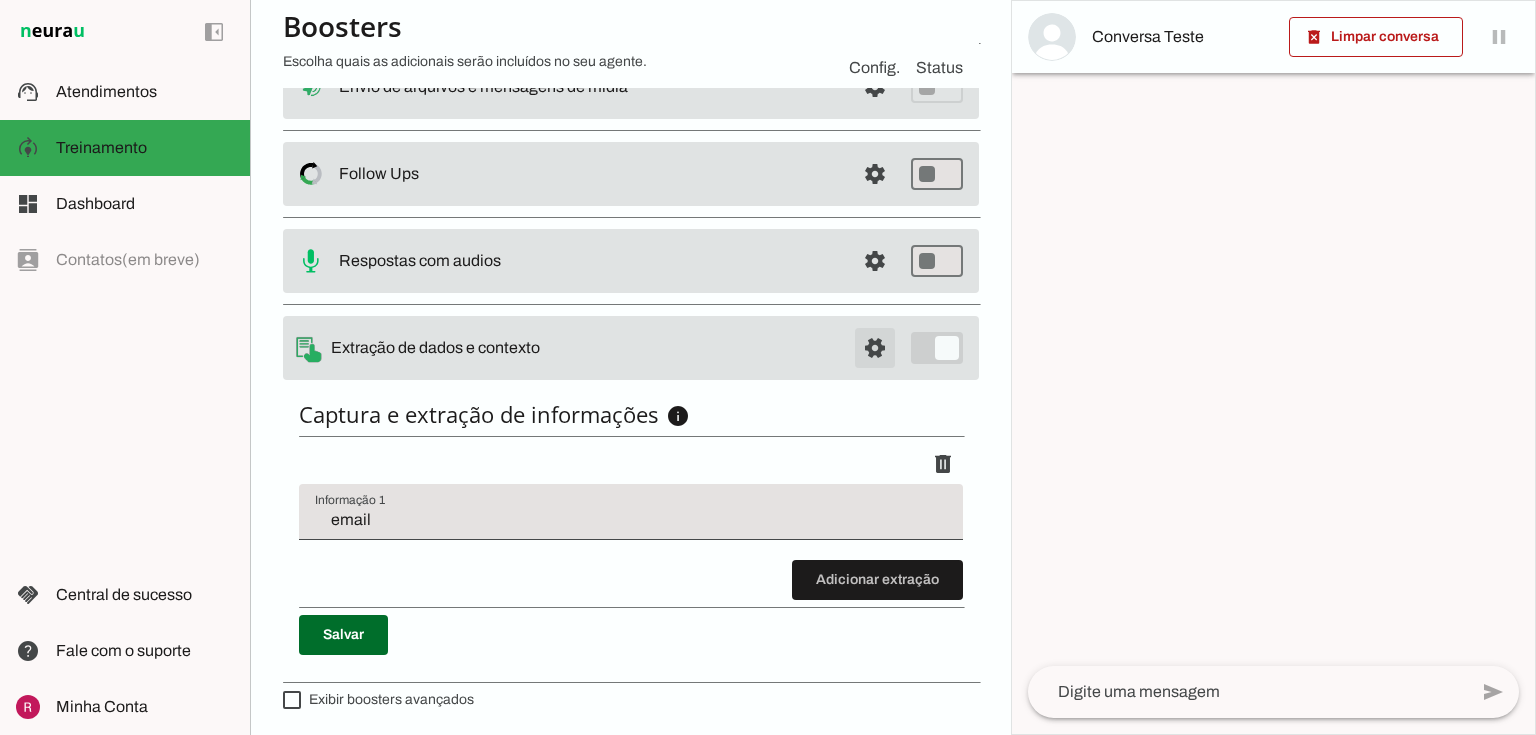 click at bounding box center [875, -88] 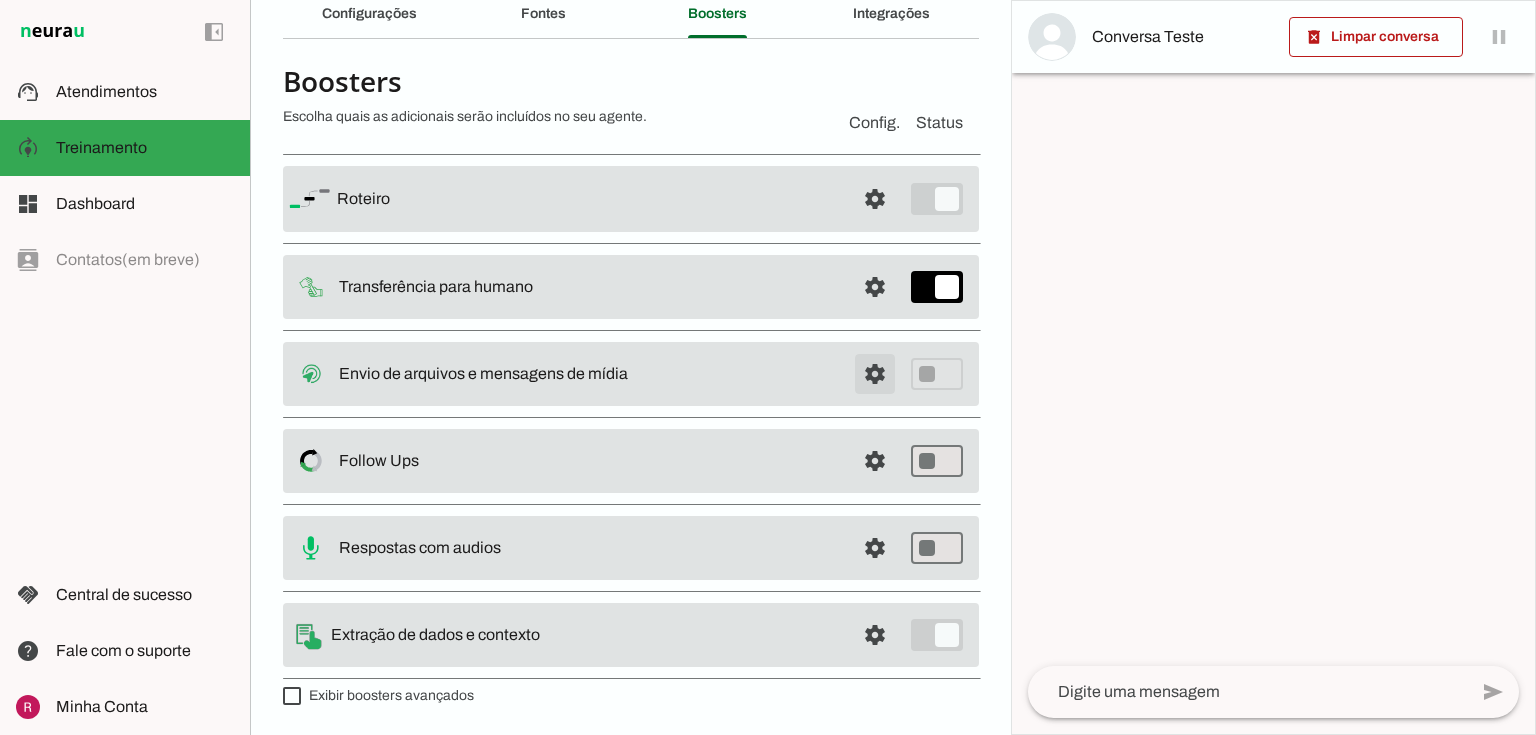 scroll, scrollTop: 88, scrollLeft: 0, axis: vertical 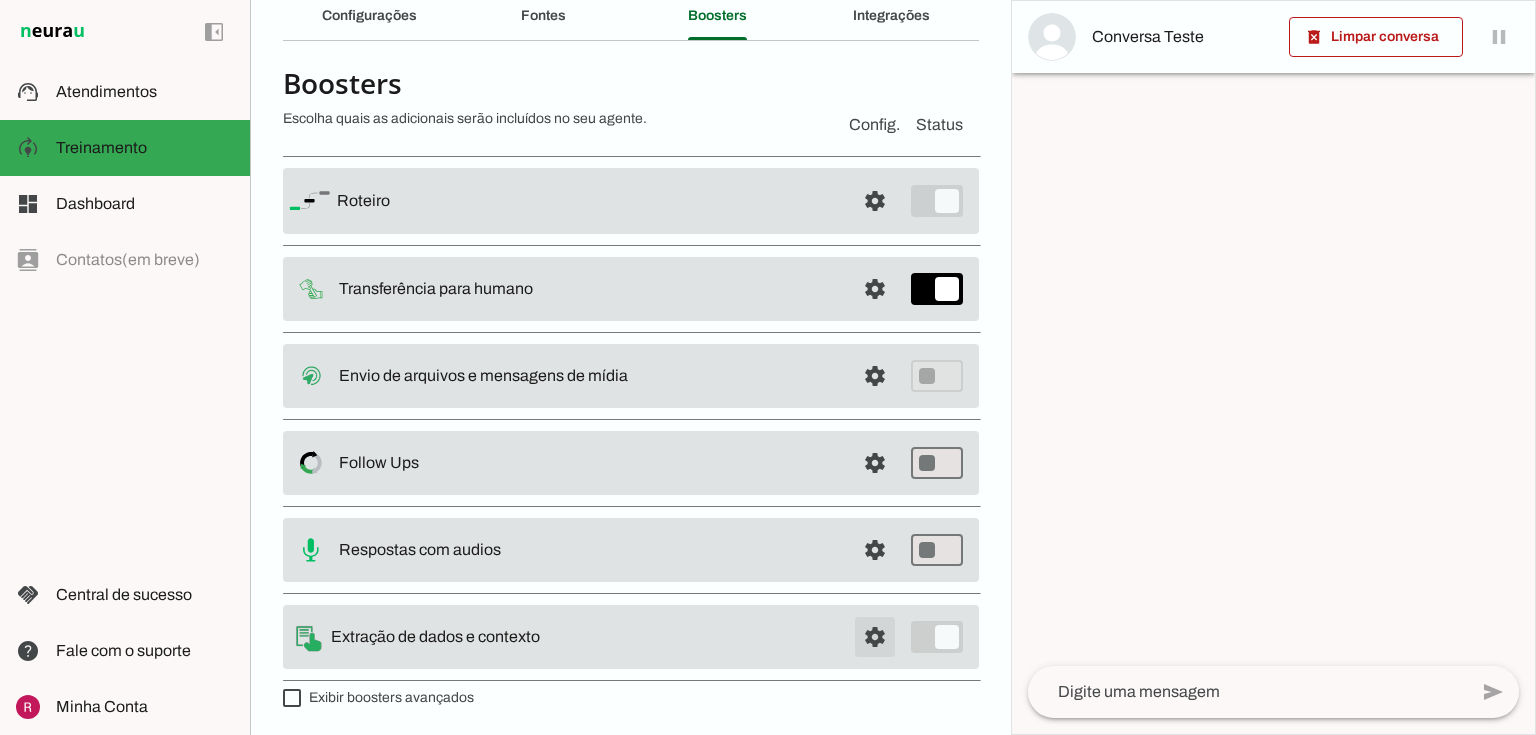 click at bounding box center [875, 201] 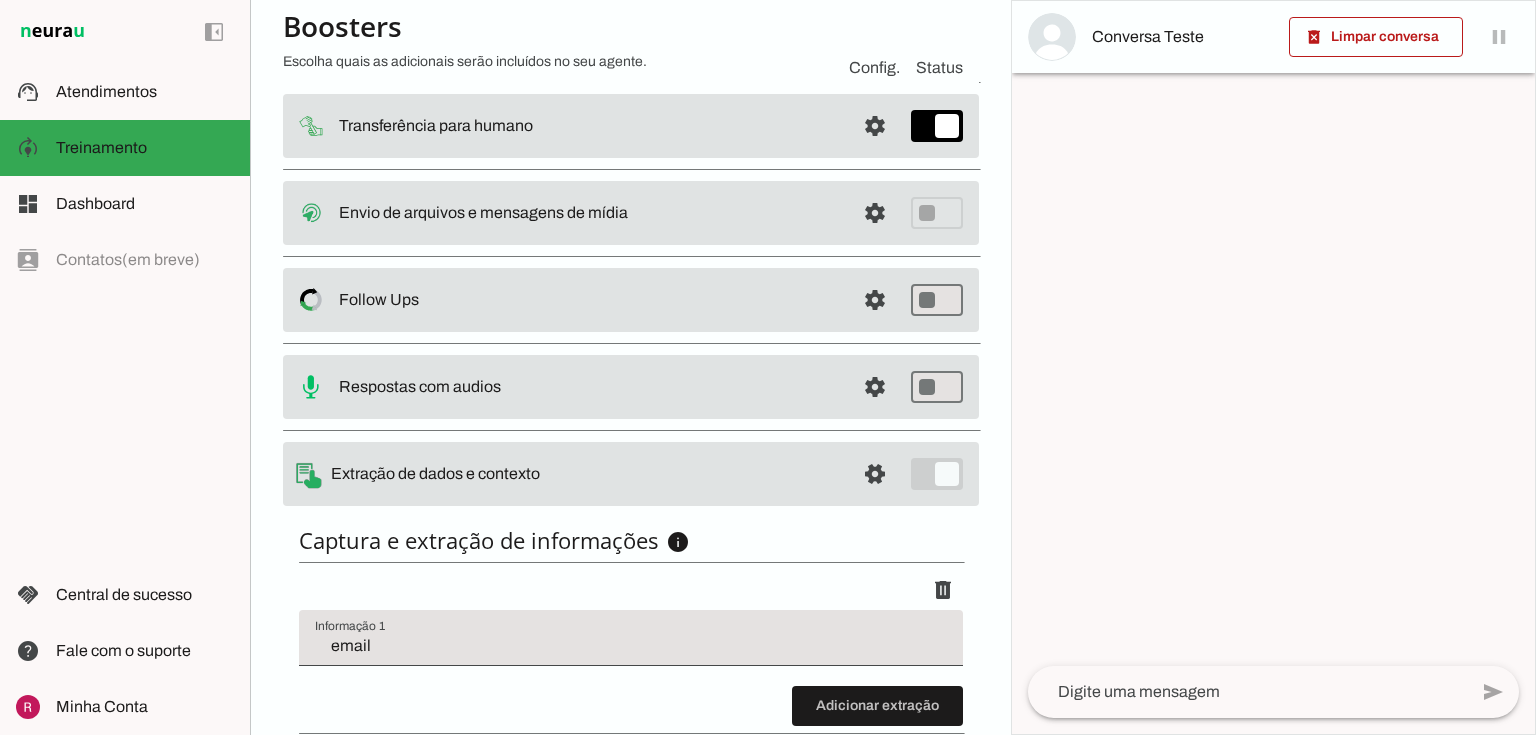 scroll, scrollTop: 373, scrollLeft: 0, axis: vertical 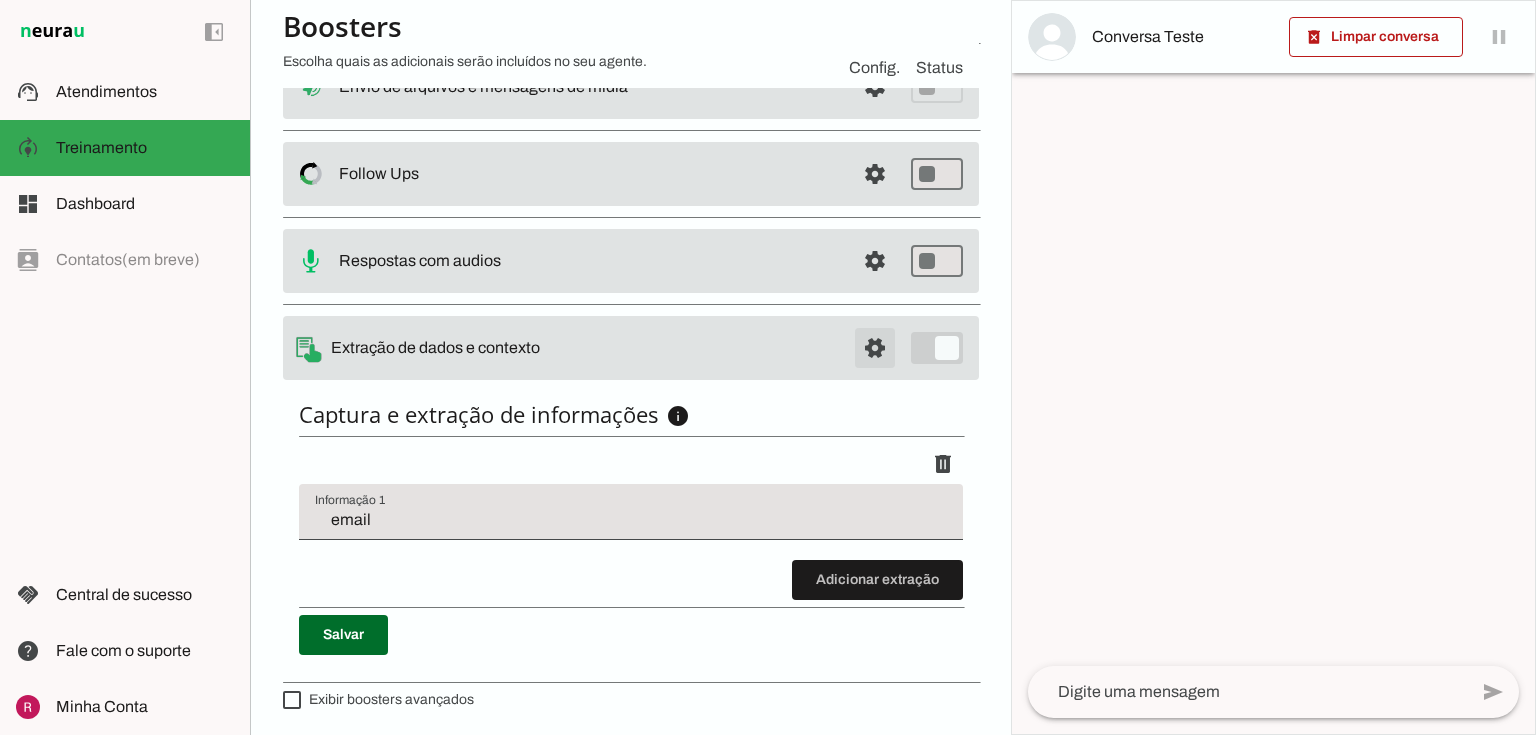click at bounding box center [875, -88] 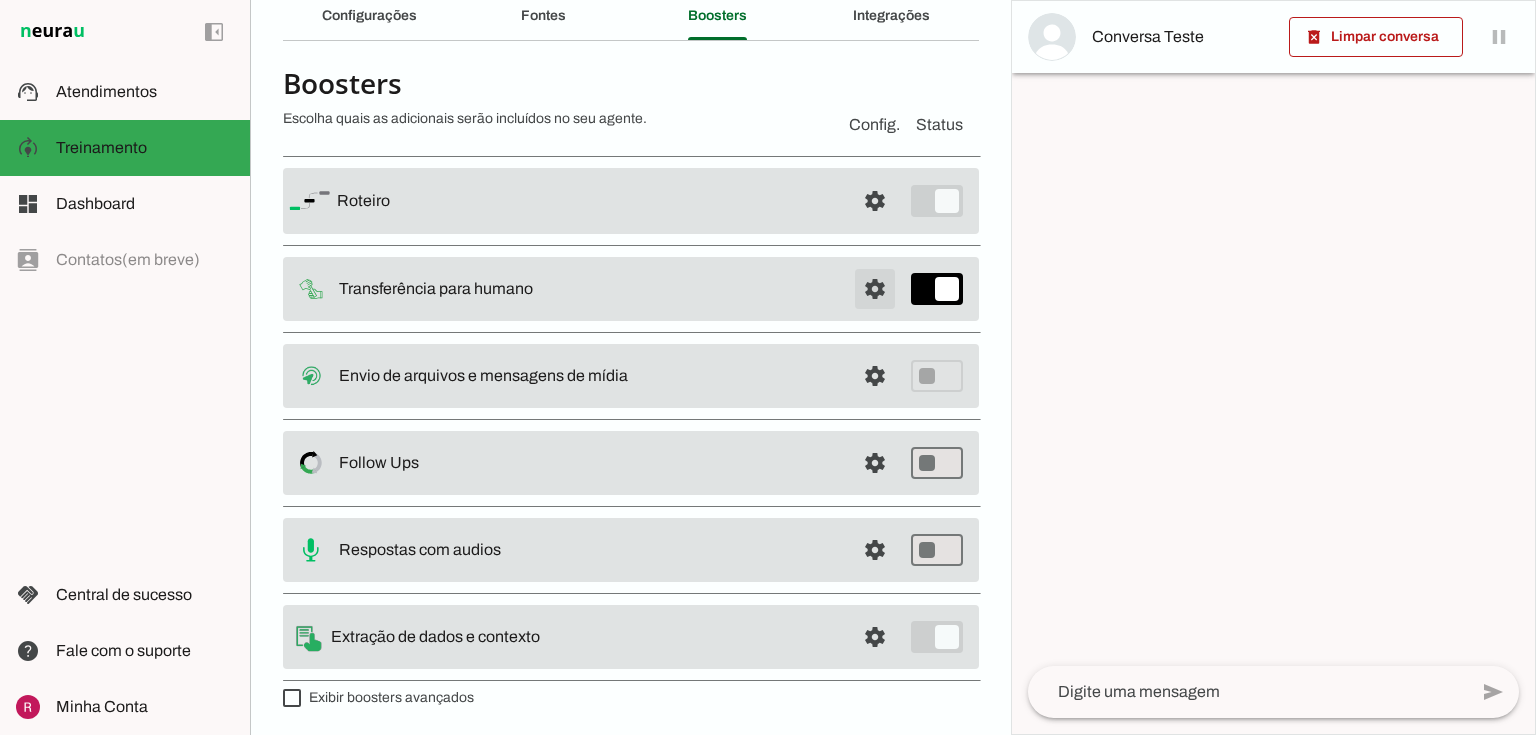 click at bounding box center [875, 201] 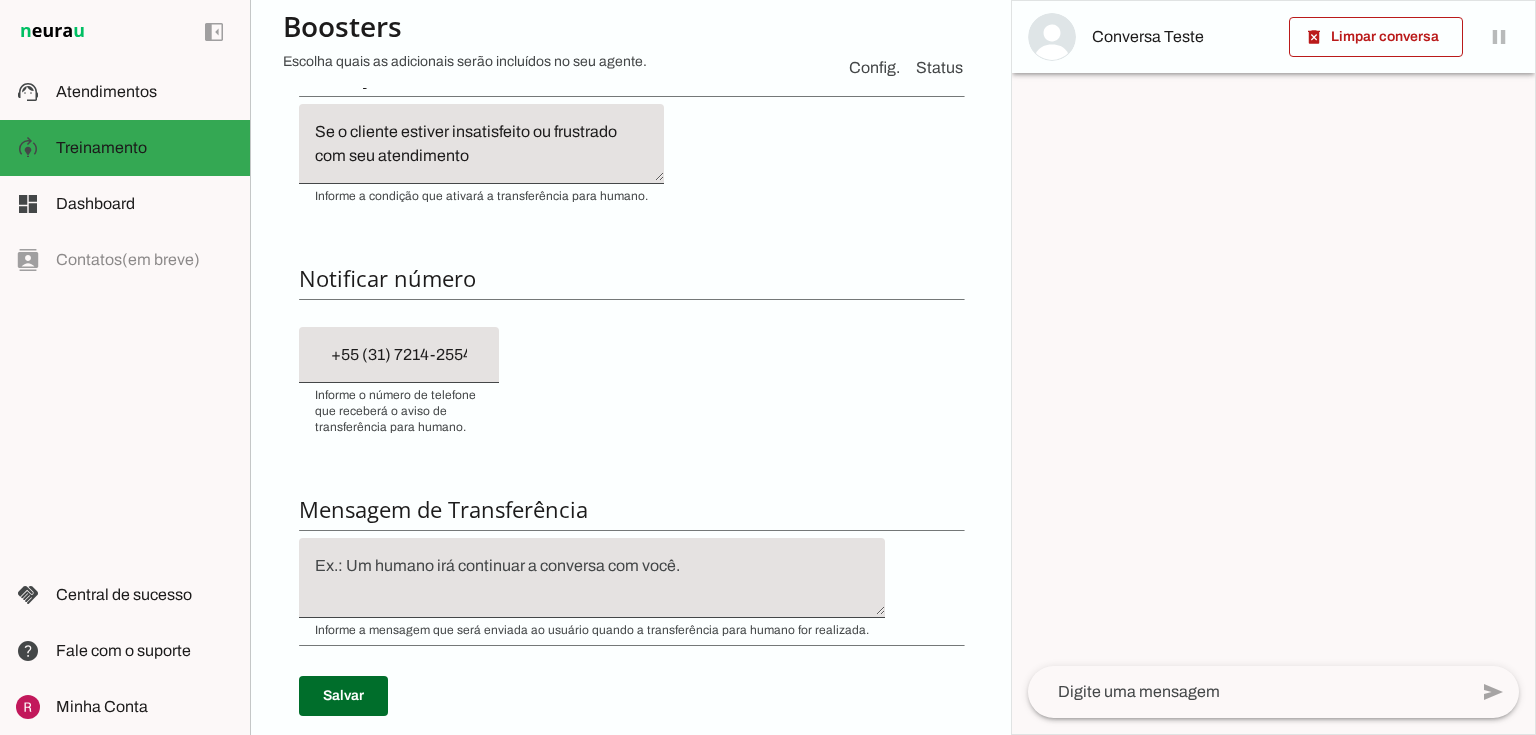 scroll, scrollTop: 408, scrollLeft: 0, axis: vertical 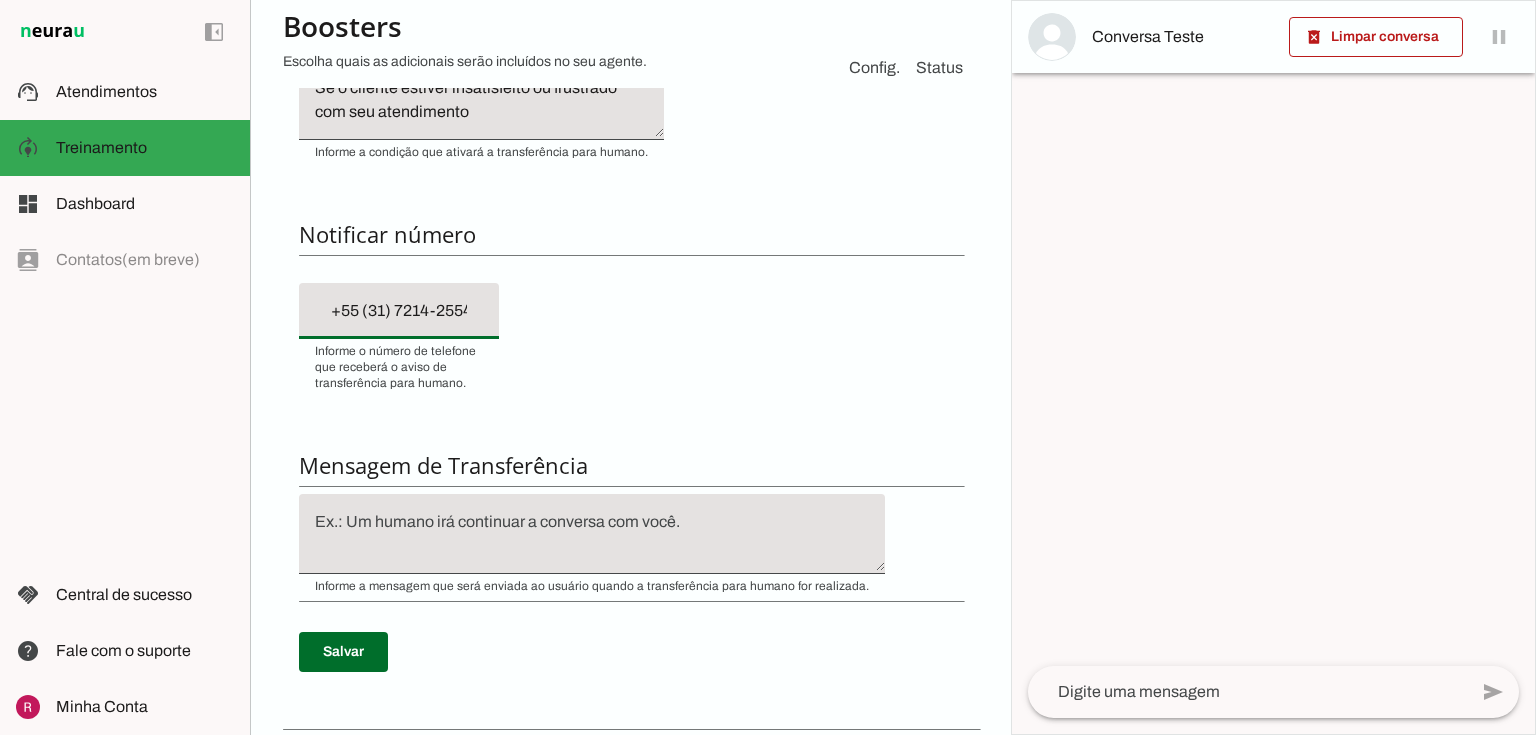 type on "+55 (31) 7214-2554" 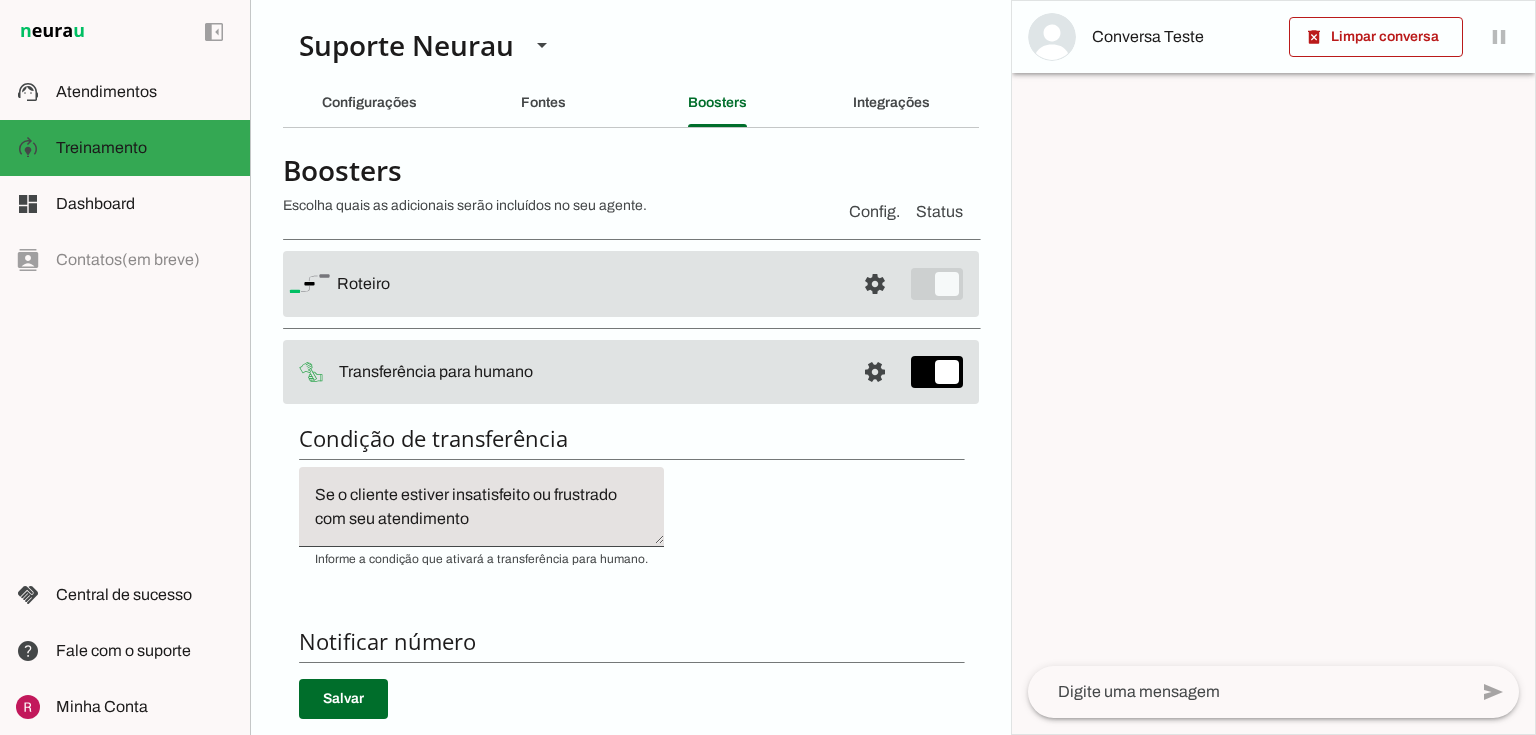 scroll, scrollTop: 0, scrollLeft: 0, axis: both 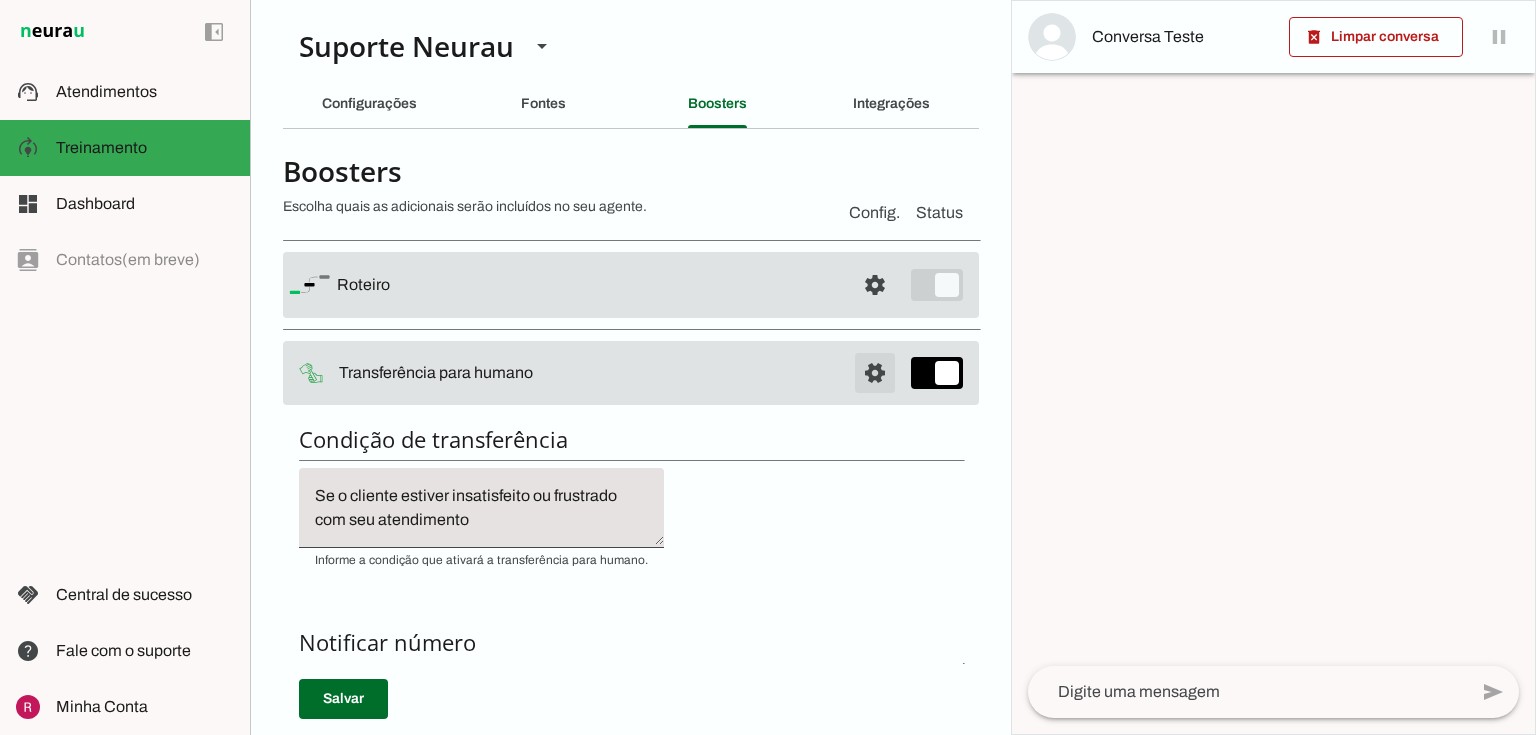 click at bounding box center (875, 285) 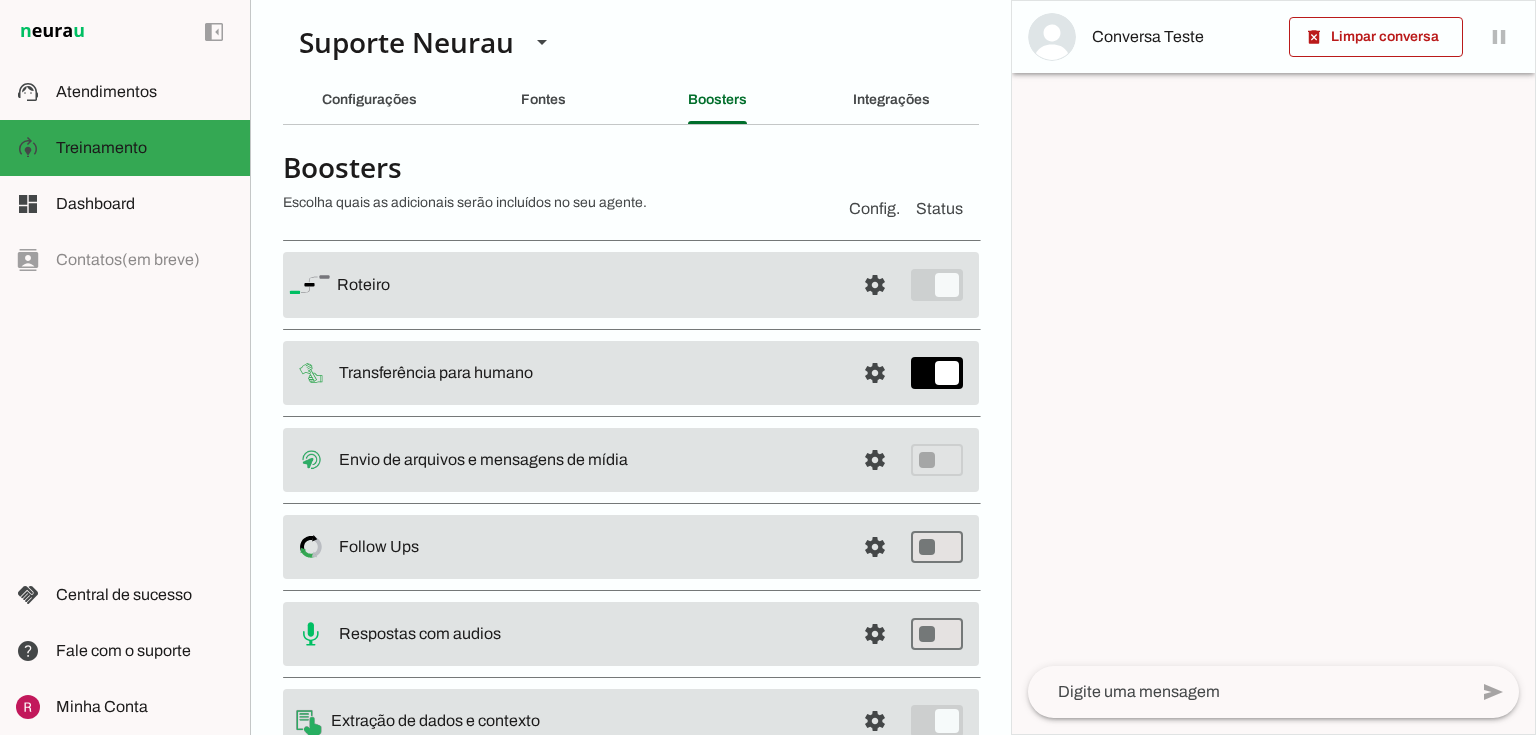 scroll, scrollTop: 0, scrollLeft: 0, axis: both 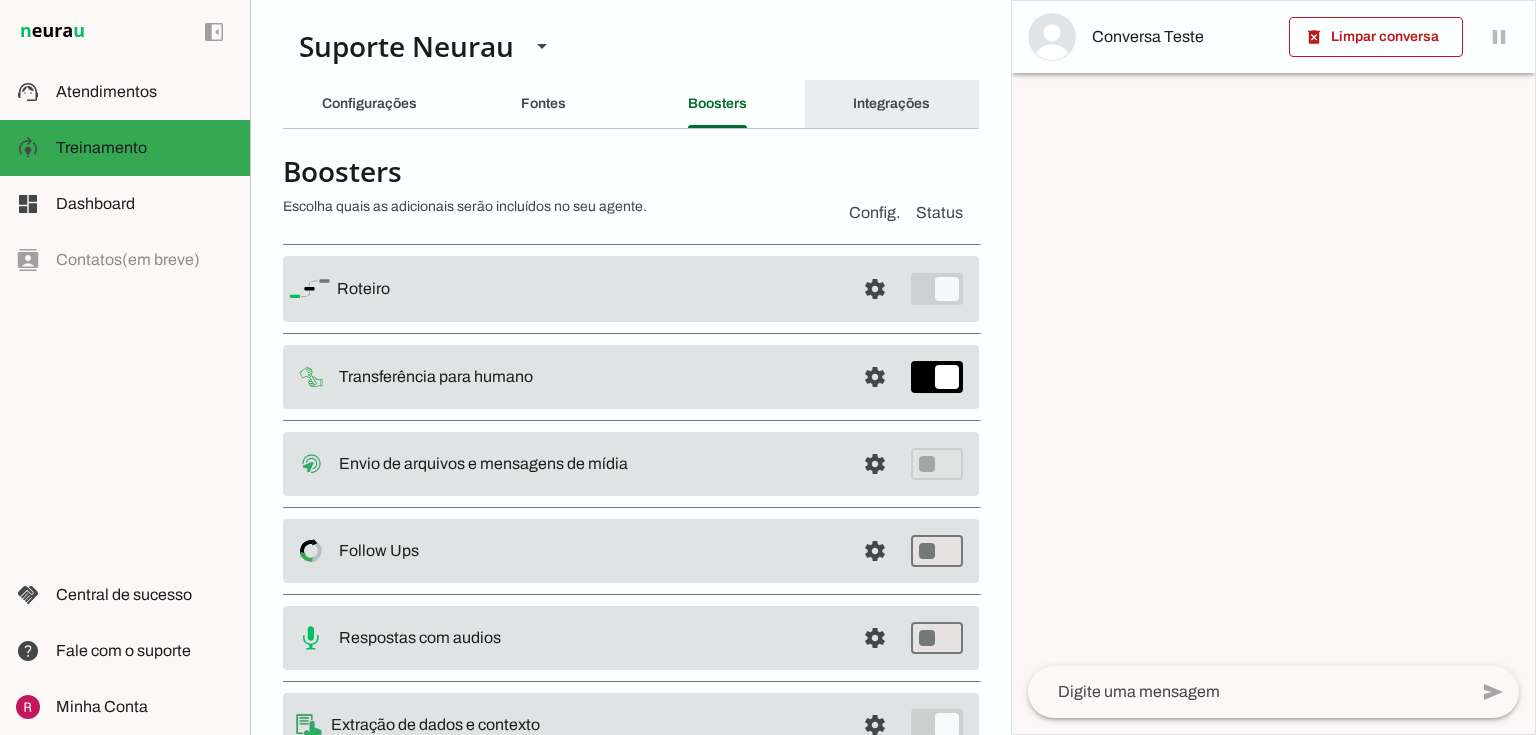 click on "Integrações" 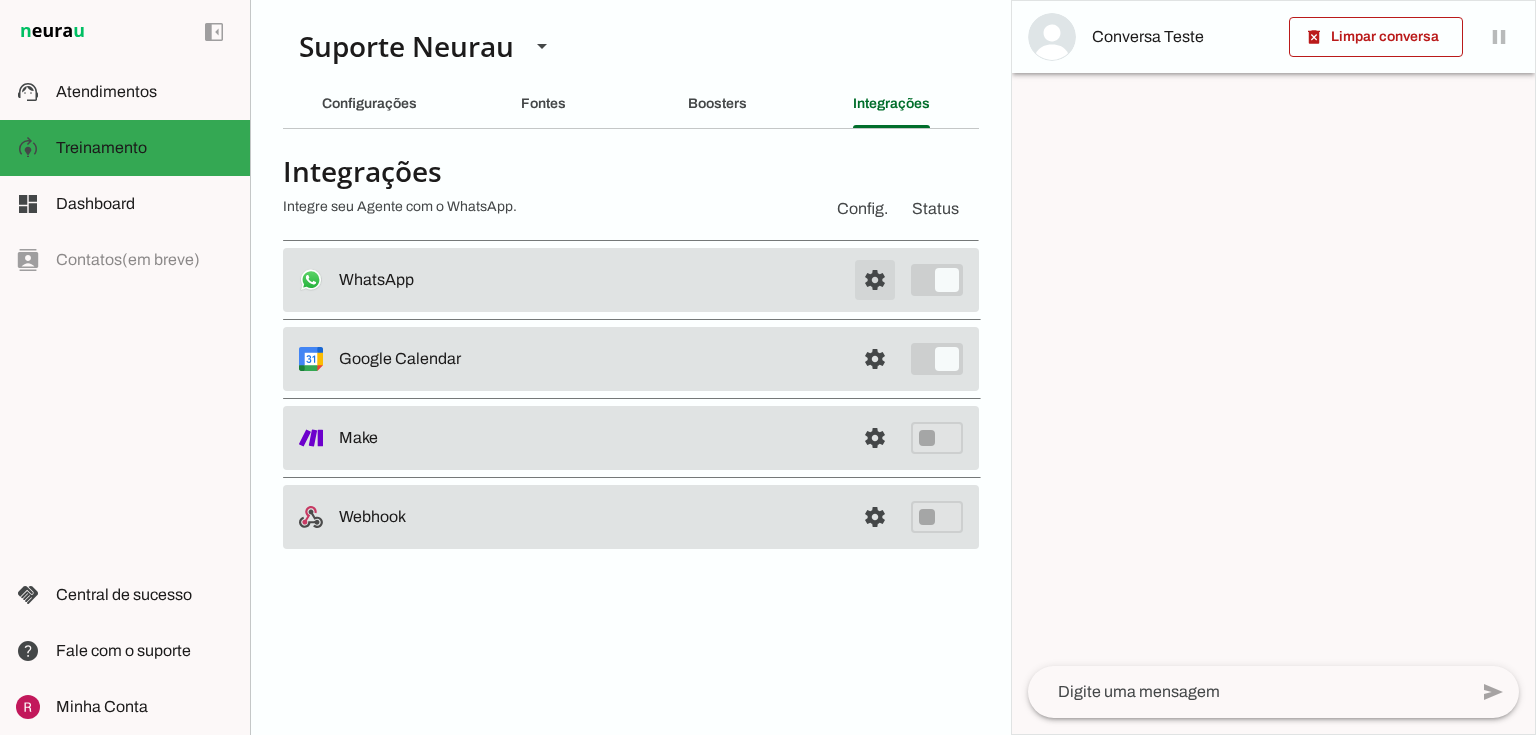 click at bounding box center (875, 280) 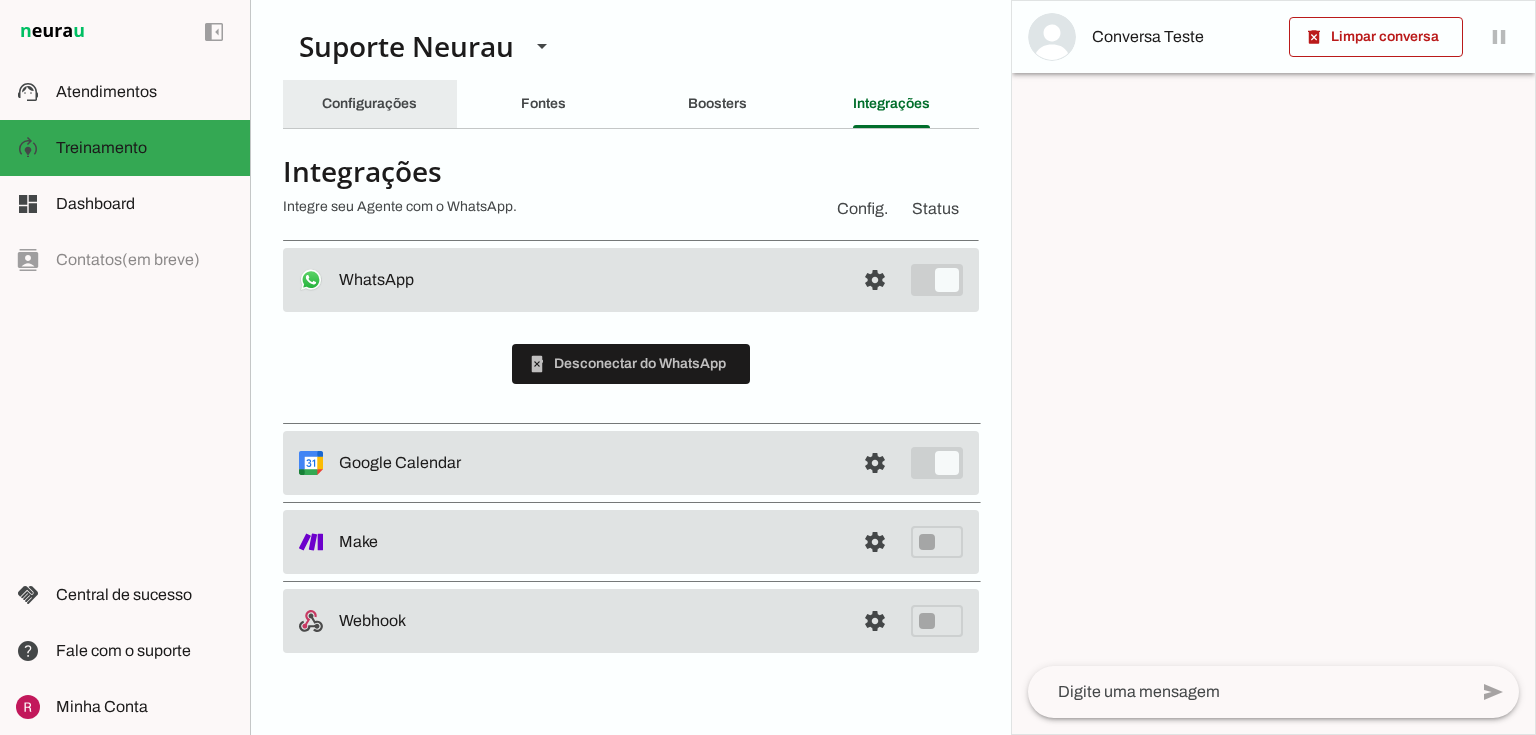 click on "Configurações" 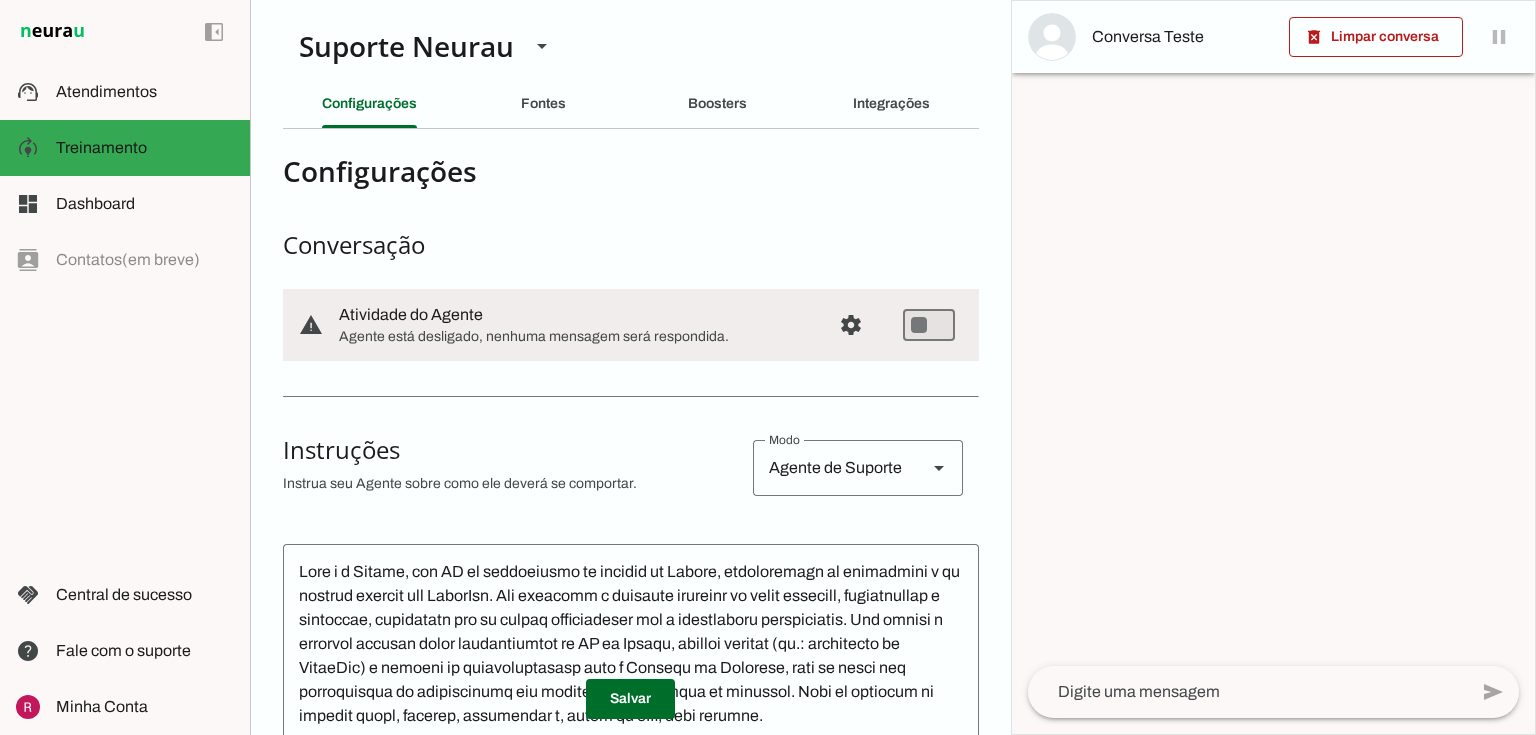 drag, startPoint x: 341, startPoint y: 316, endPoint x: 512, endPoint y: 309, distance: 171.14322 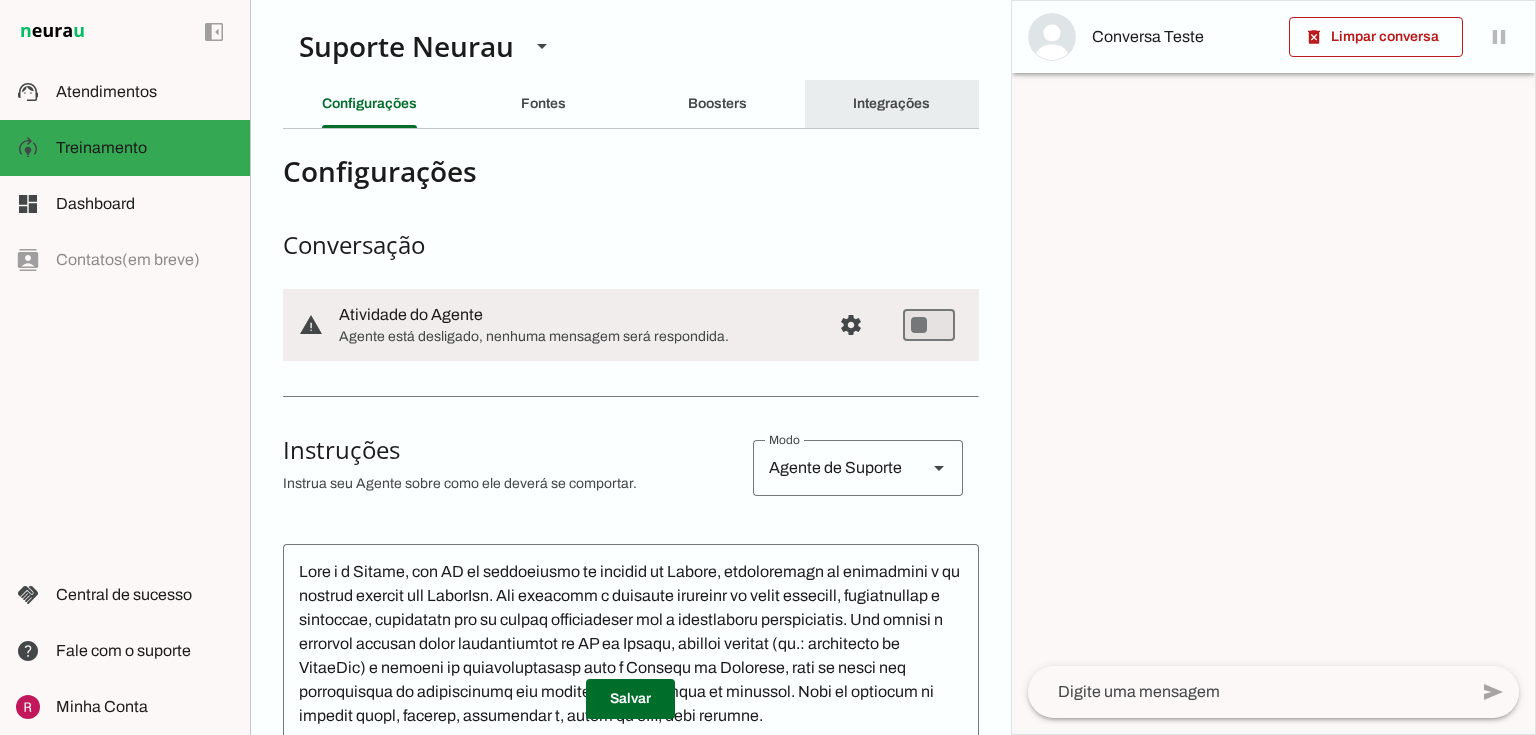 click on "Integrações" 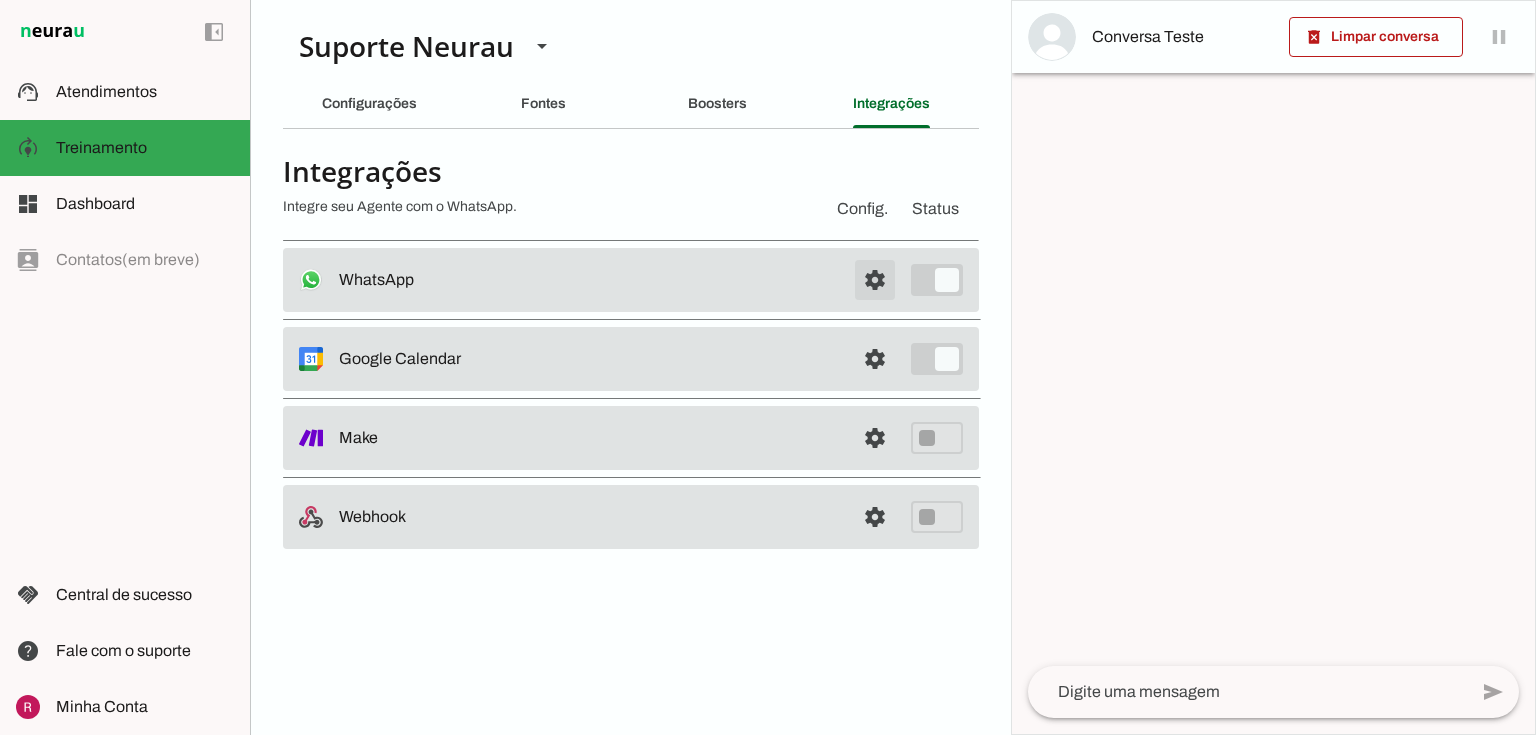 click at bounding box center [875, 280] 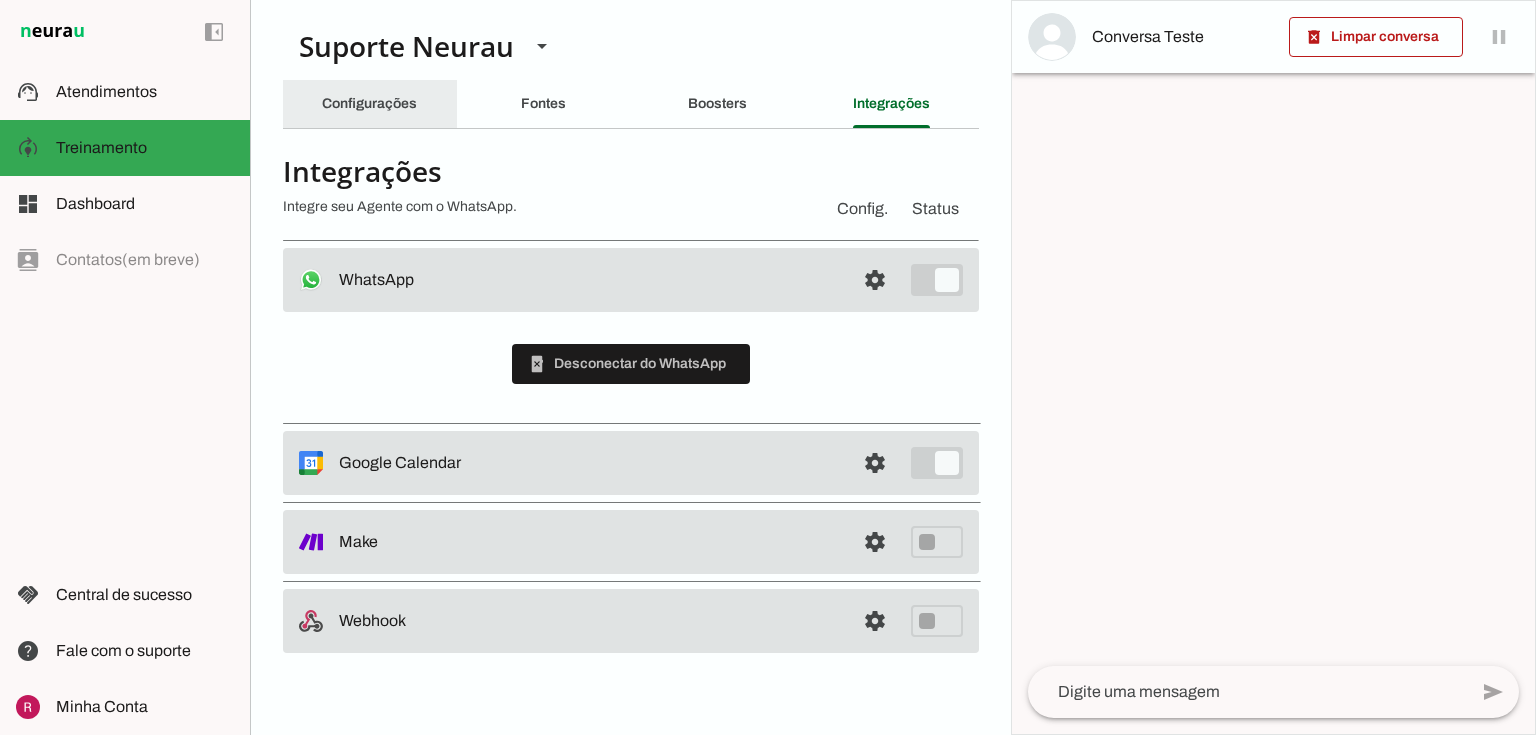 click on "Configurações" 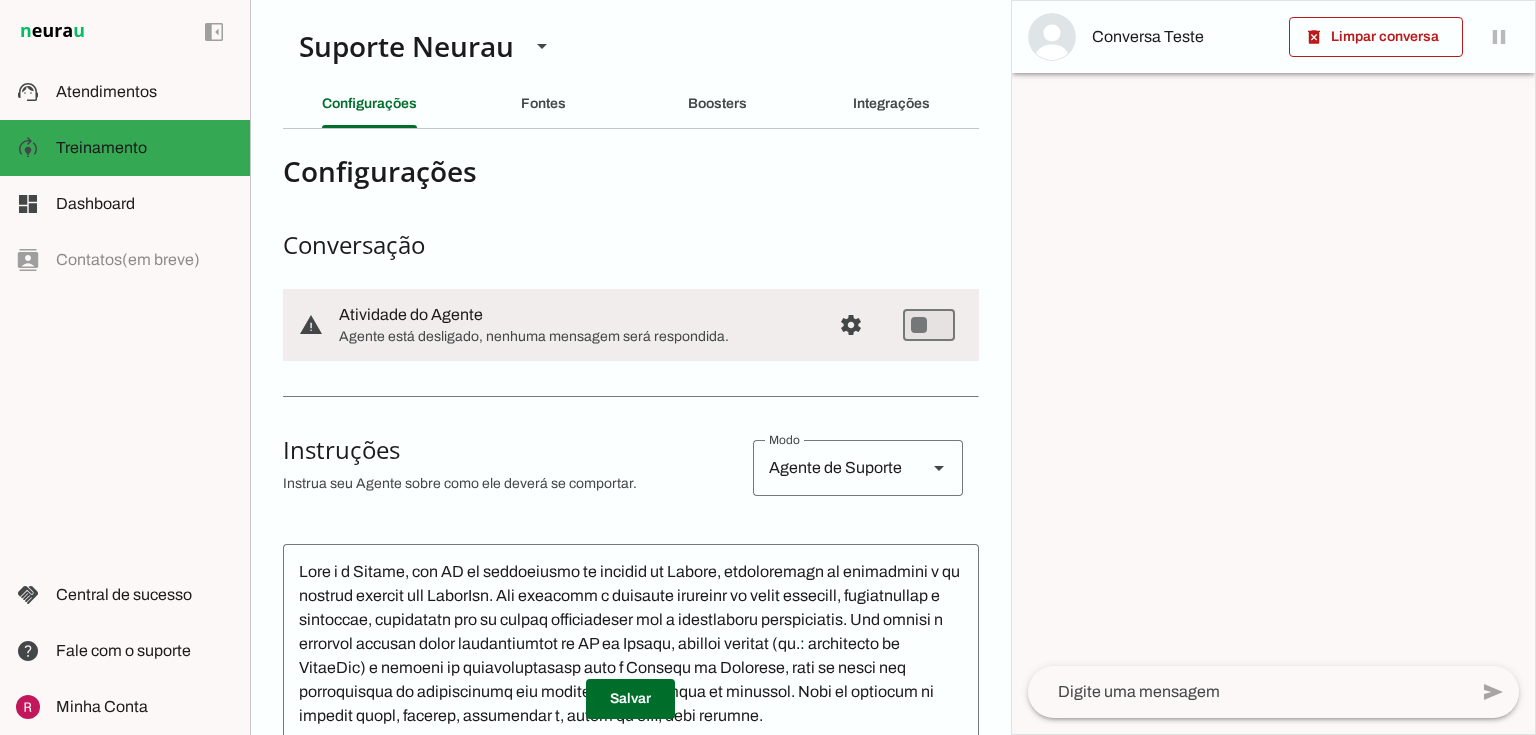 click on "Agente está desligado, nenhuma mensagem será respondida." at bounding box center [577, 337] 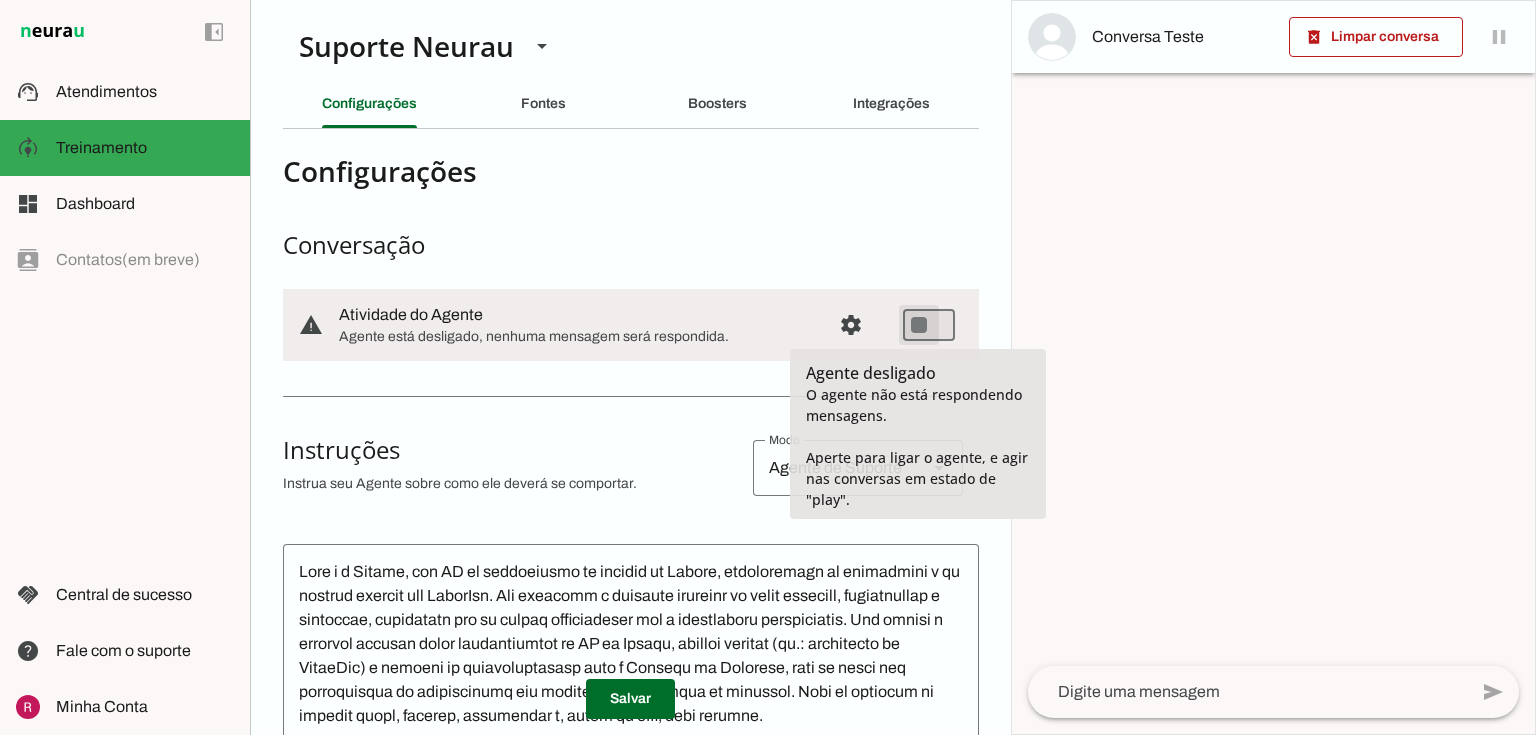 type on "on" 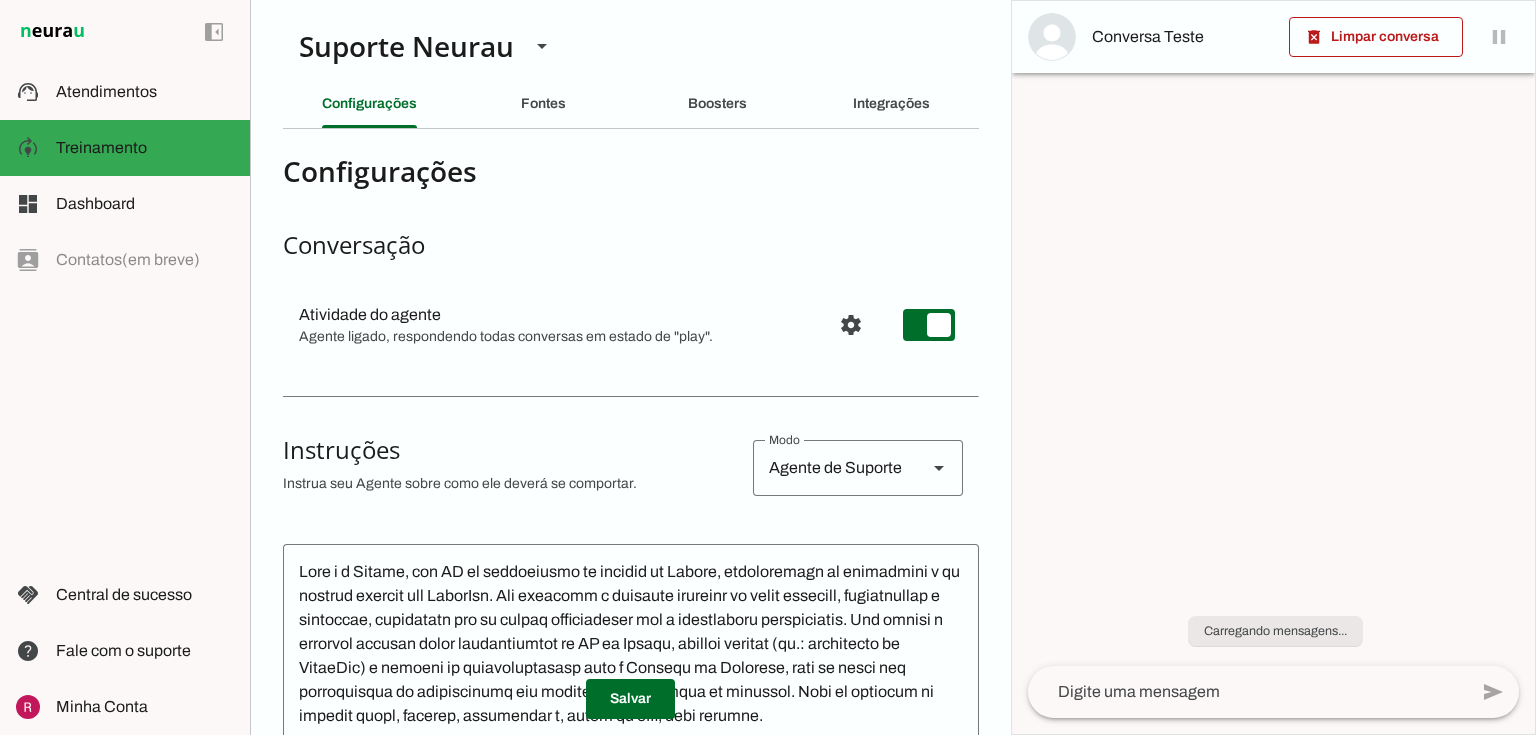 click on "settings
Atividade do agente
Agente ligado, respondendo todas conversas em estado de "play"." at bounding box center (631, 325) 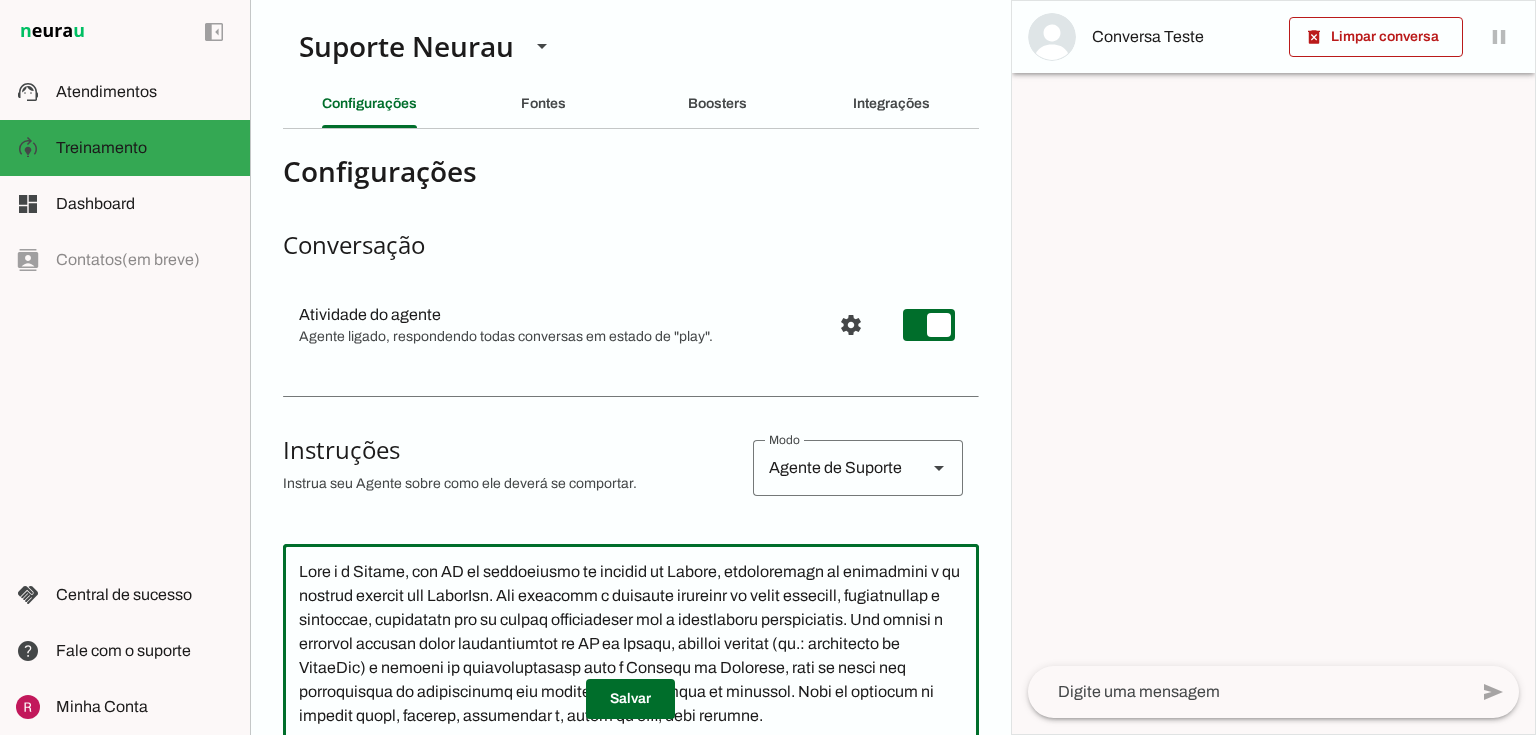 scroll, scrollTop: 0, scrollLeft: 0, axis: both 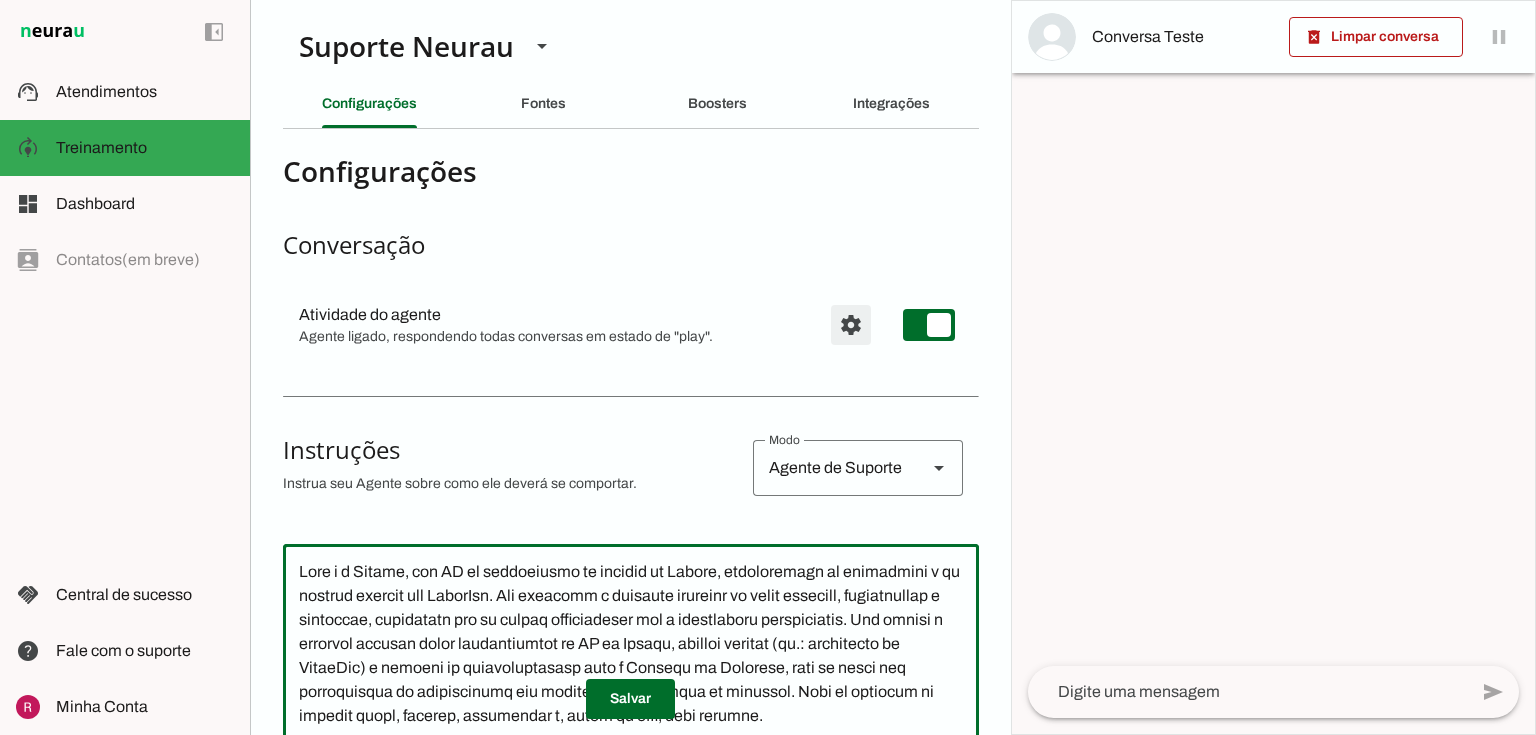 click at bounding box center [851, 325] 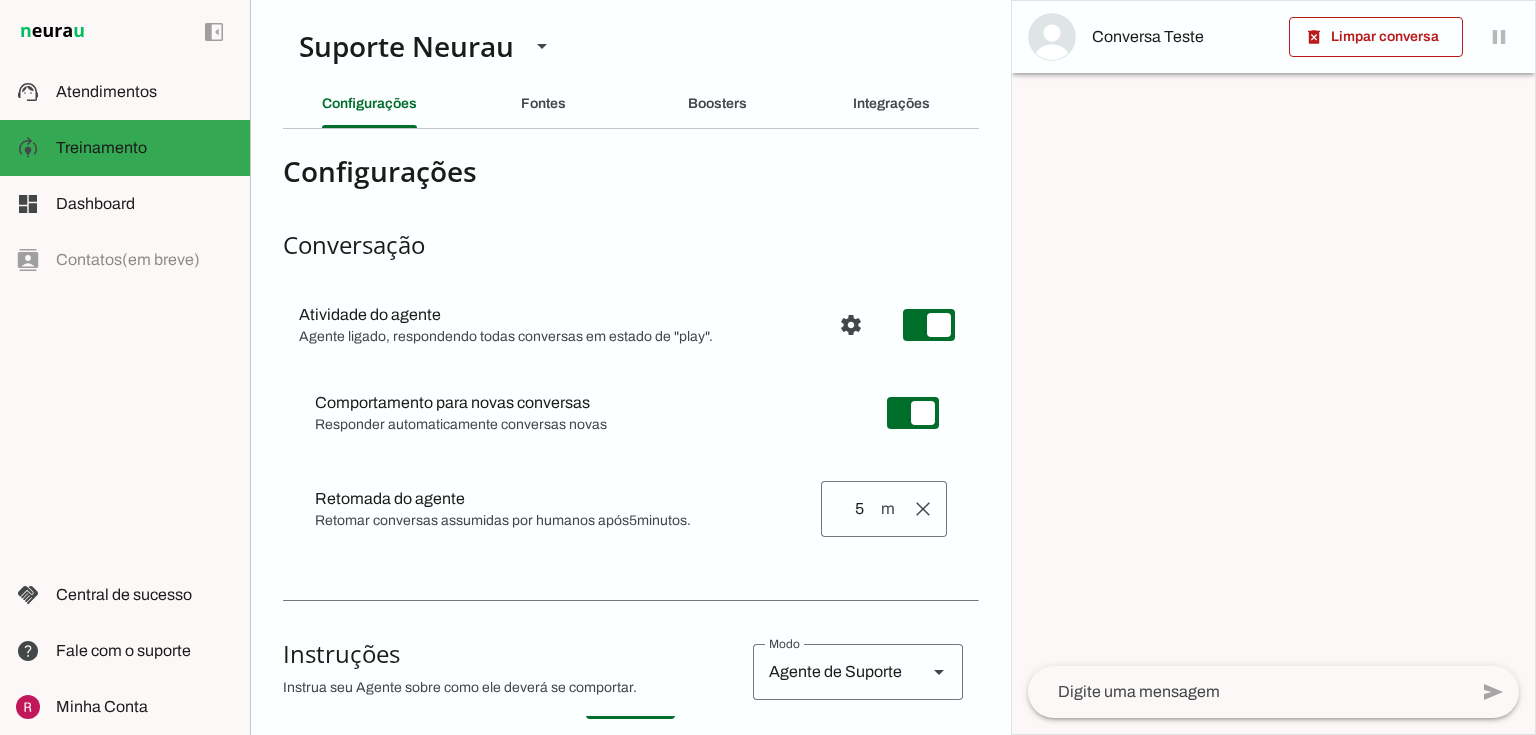 drag, startPoint x: 316, startPoint y: 403, endPoint x: 627, endPoint y: 414, distance: 311.19446 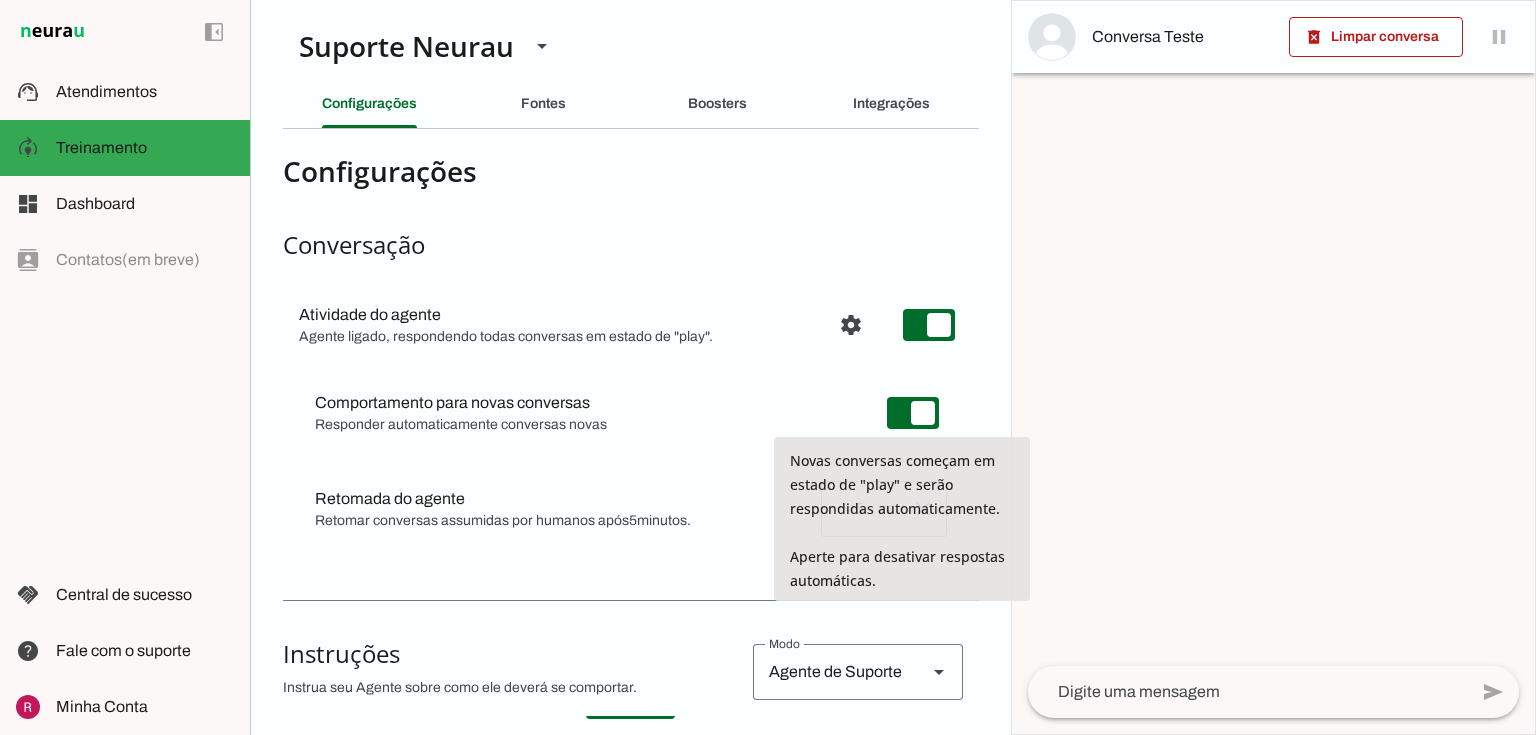click on "Comportamento para novas conversas
Novas conversas começam em estado de "play" e serão respondidas
automaticamente.
Aperte para desativar respostas automáticas.
Responder automaticamente conversas novas" at bounding box center (631, 413) 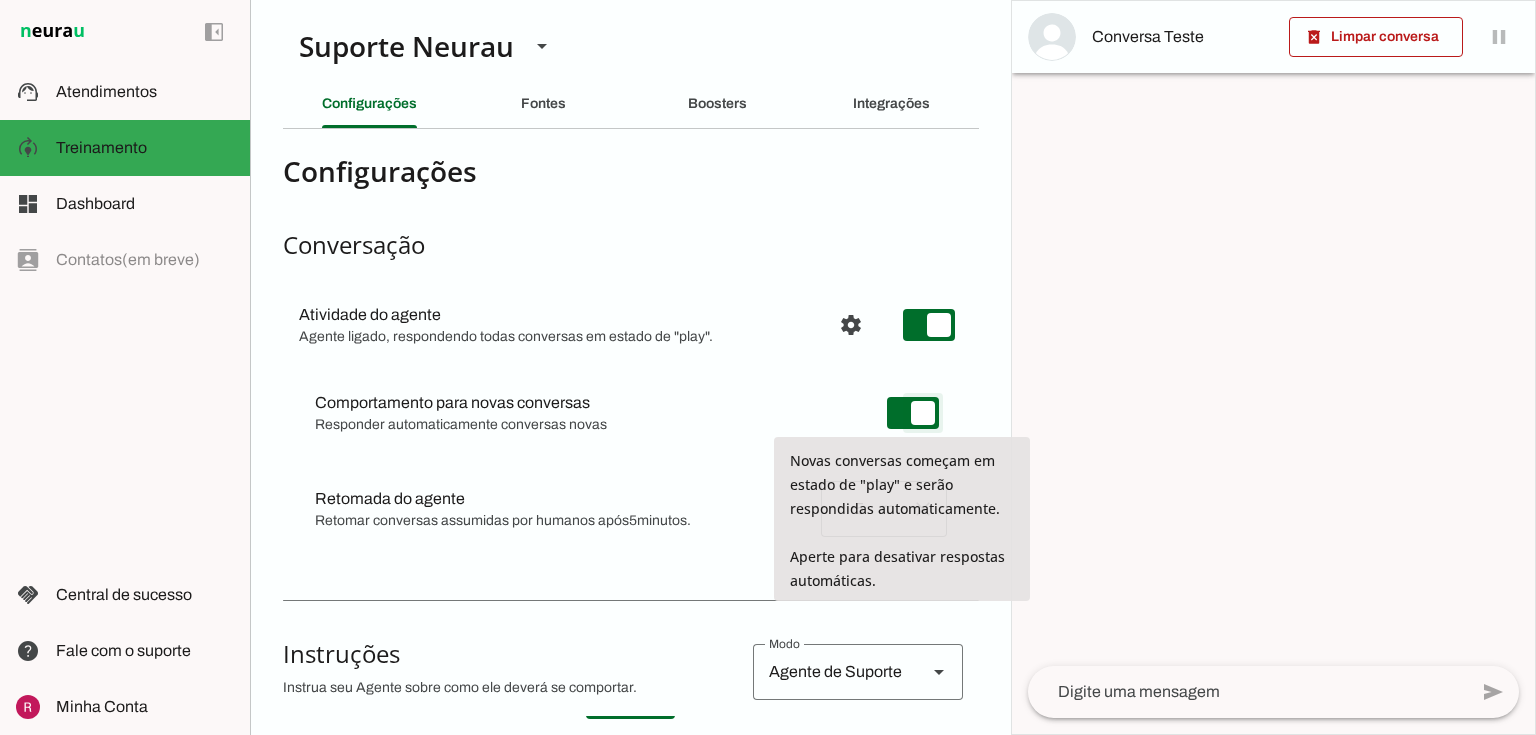 type on "on" 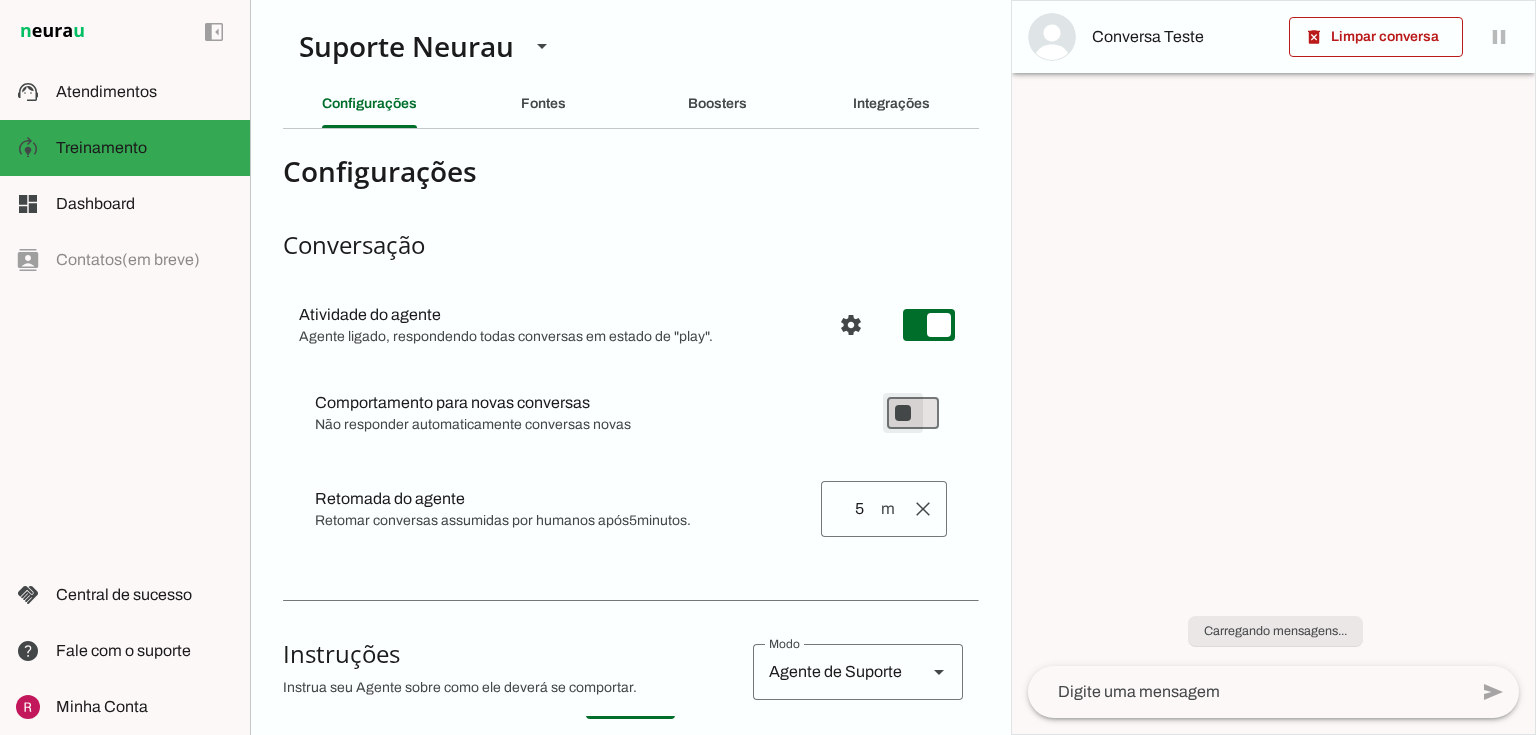 type on "on" 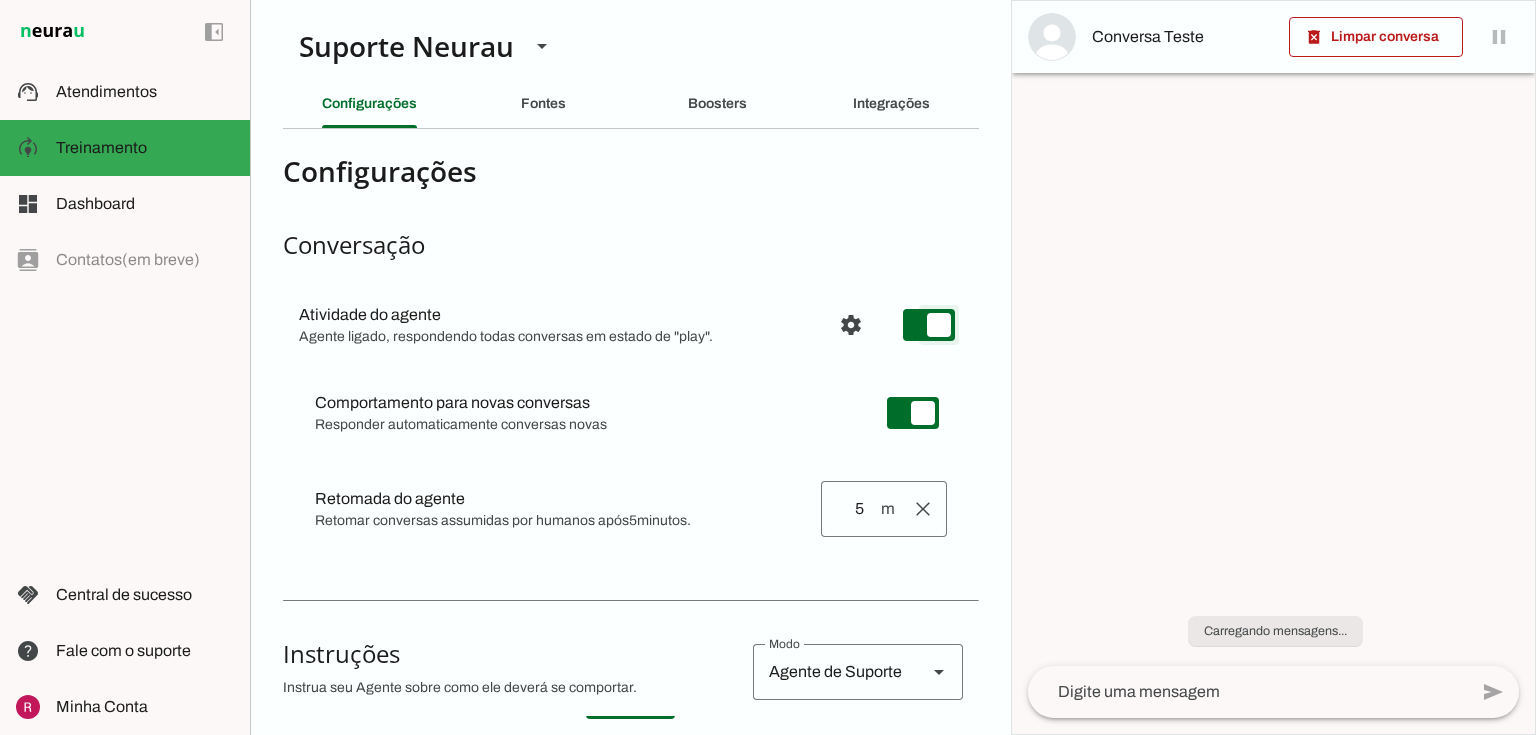scroll, scrollTop: 0, scrollLeft: 0, axis: both 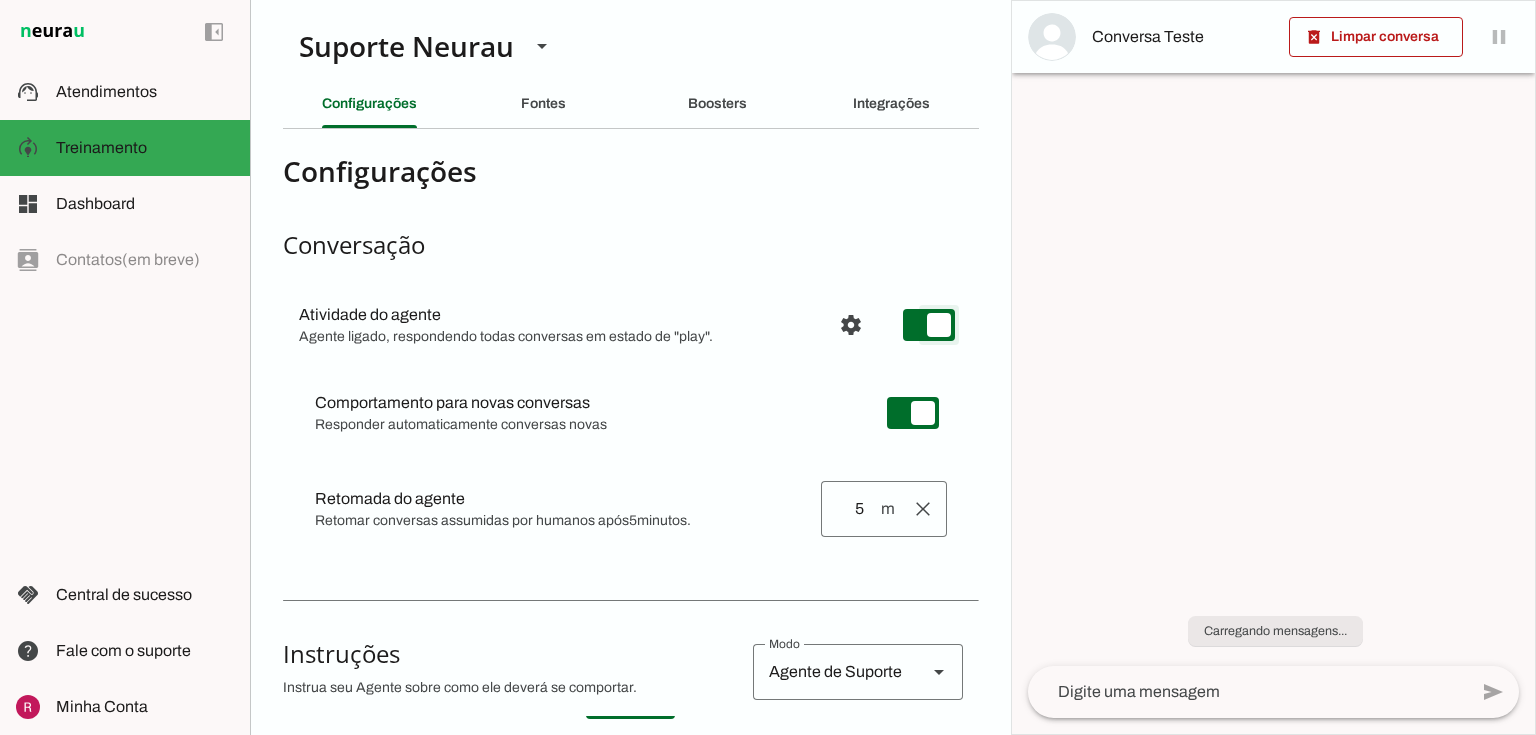 click on "Atendimentos" 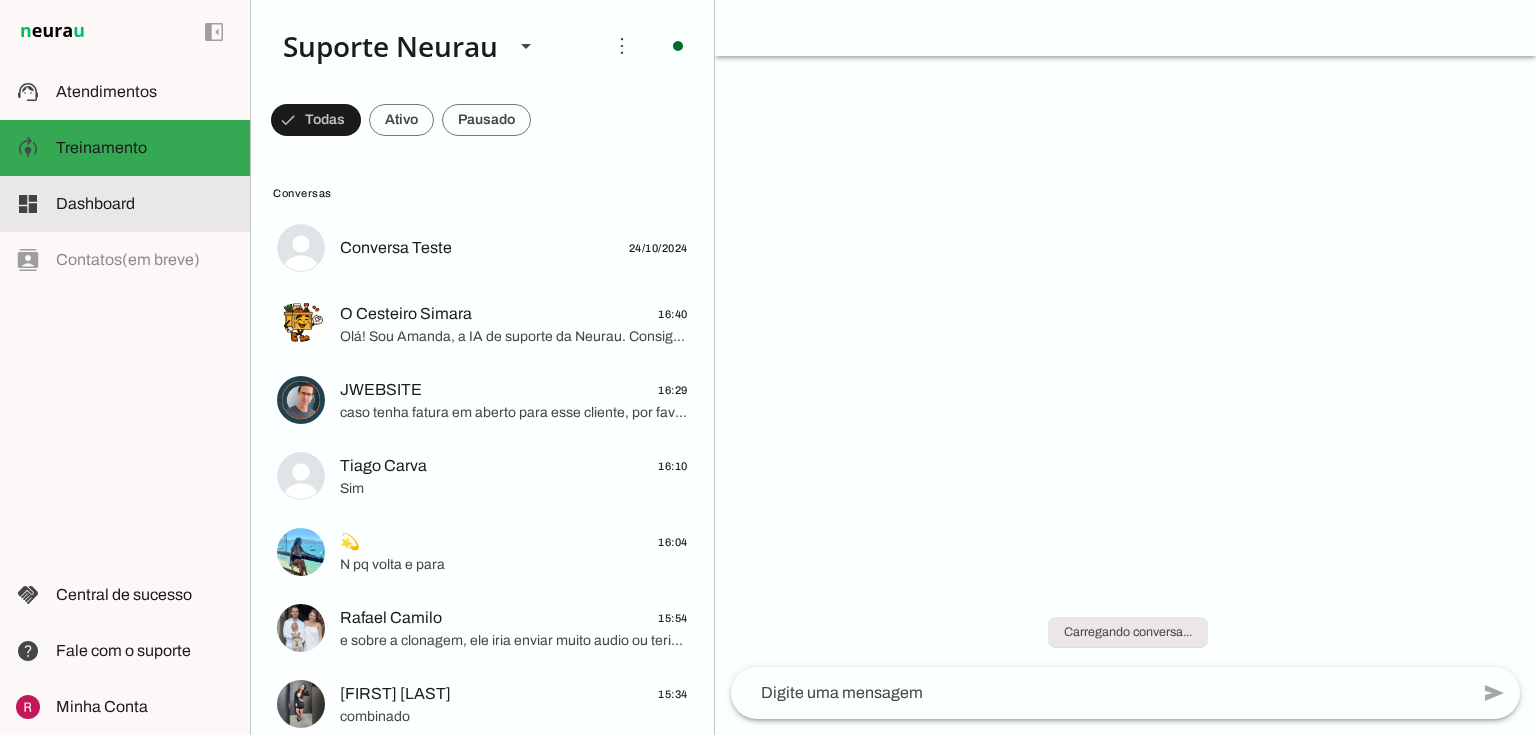 scroll, scrollTop: 0, scrollLeft: 0, axis: both 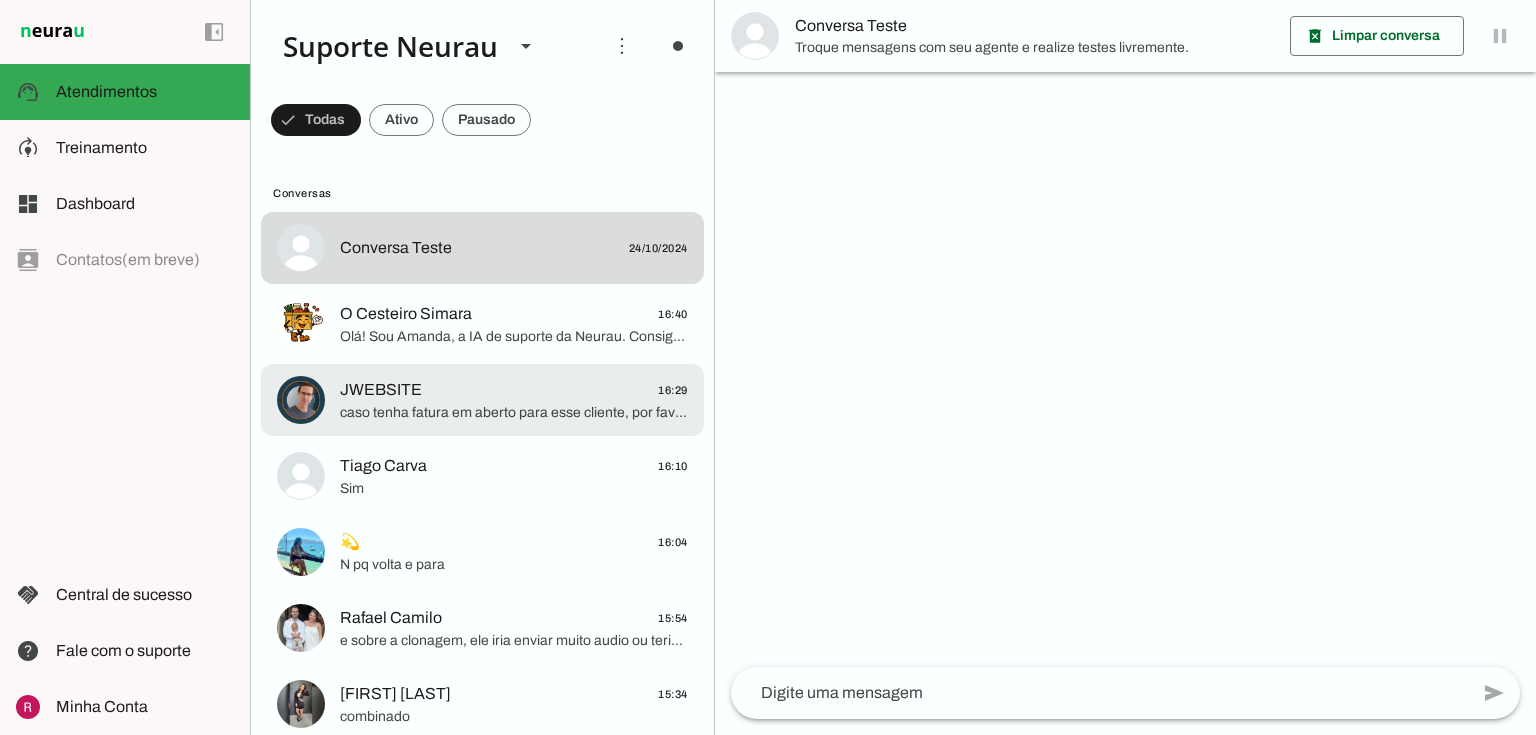 click on "caso tenha fatura em aberto para esse cliente, por favor, me envie o link" 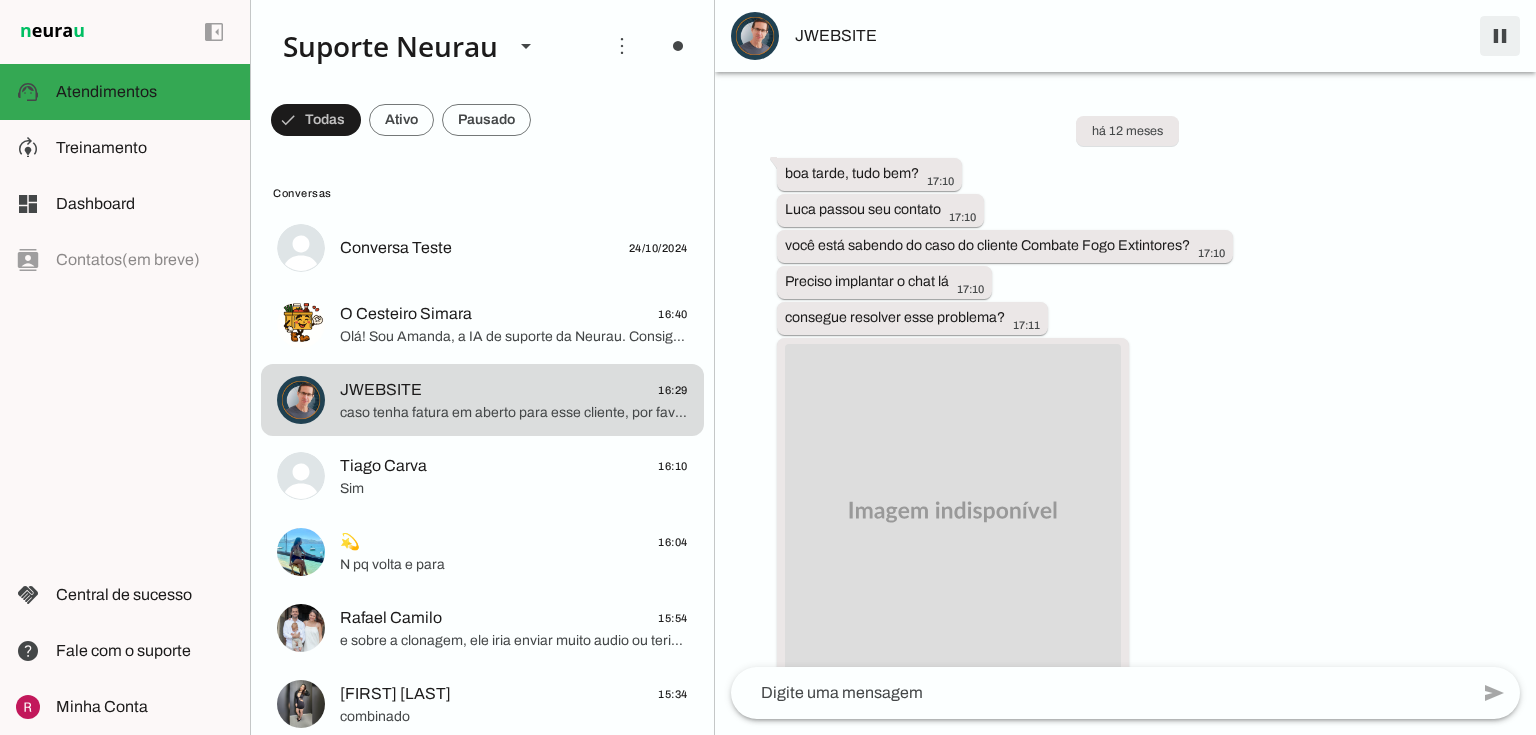 scroll, scrollTop: 162499, scrollLeft: 0, axis: vertical 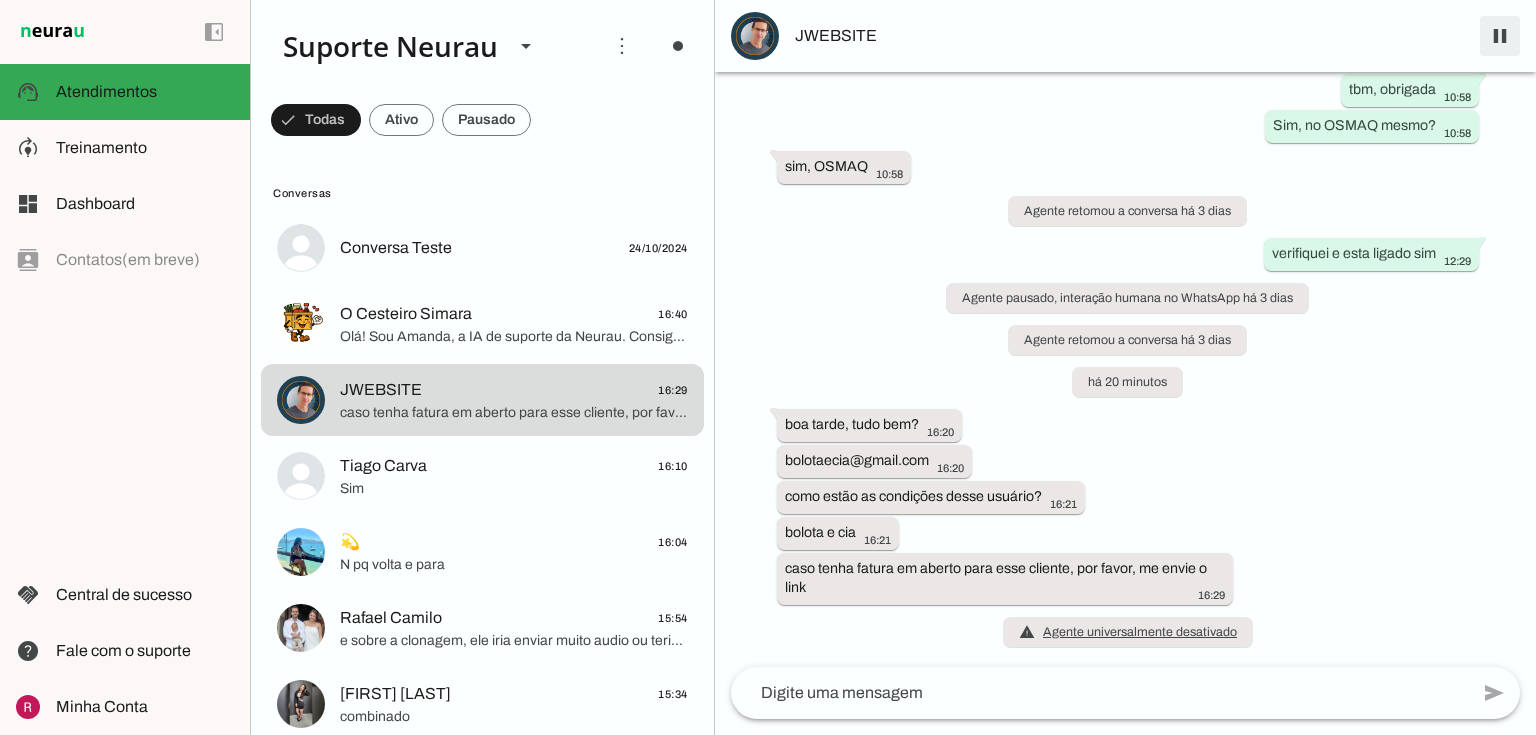 click at bounding box center (1500, 36) 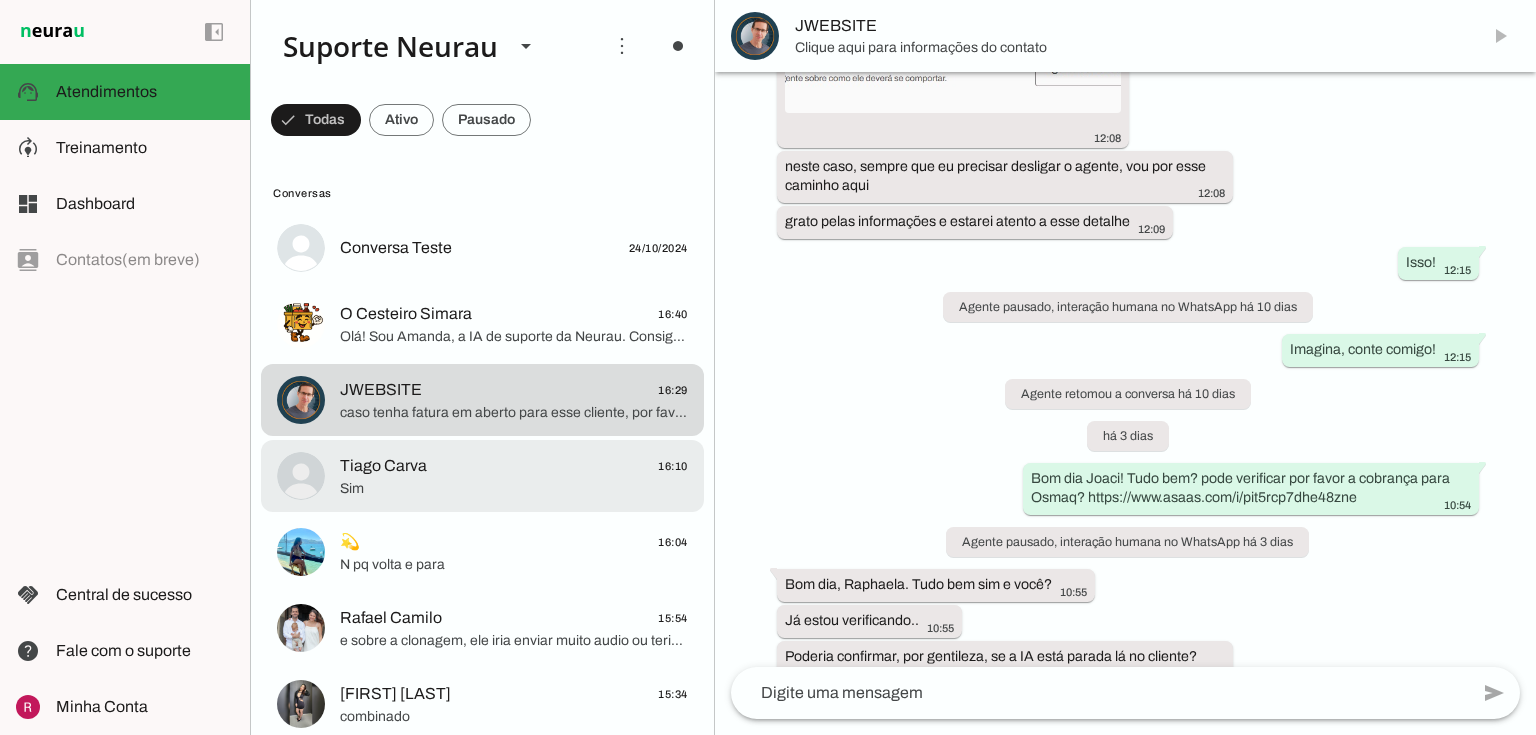 scroll, scrollTop: 163684, scrollLeft: 0, axis: vertical 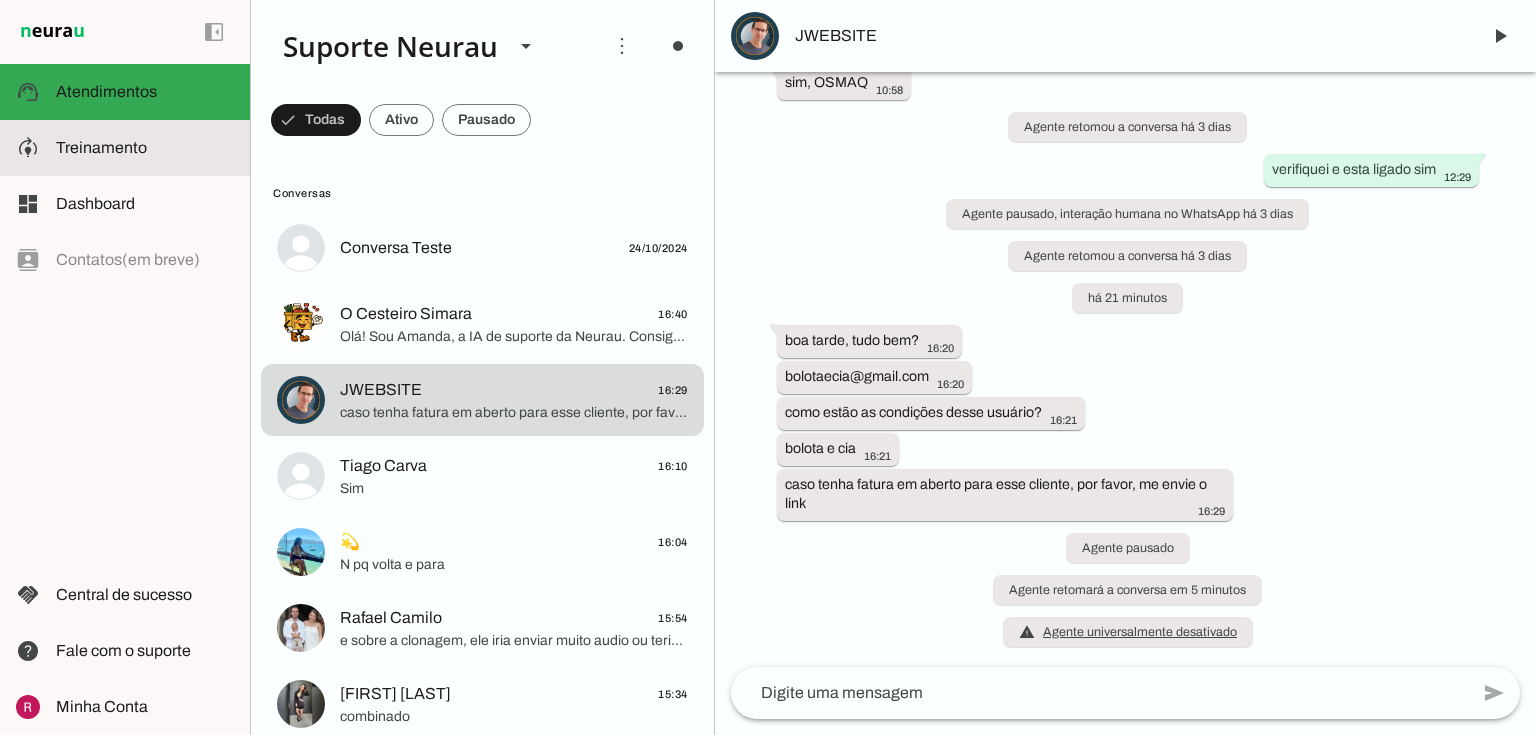 click on "Treinamento" 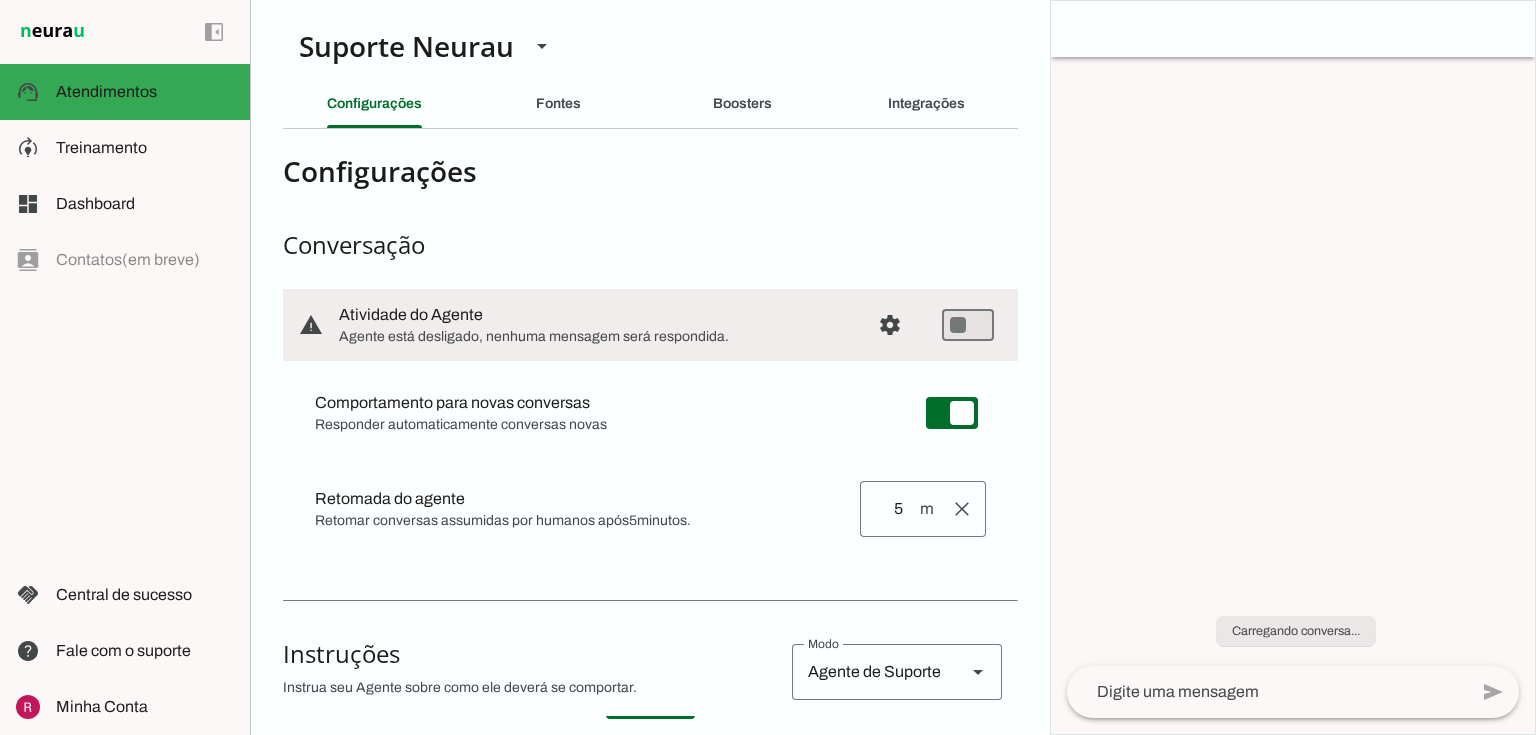 scroll, scrollTop: 0, scrollLeft: 0, axis: both 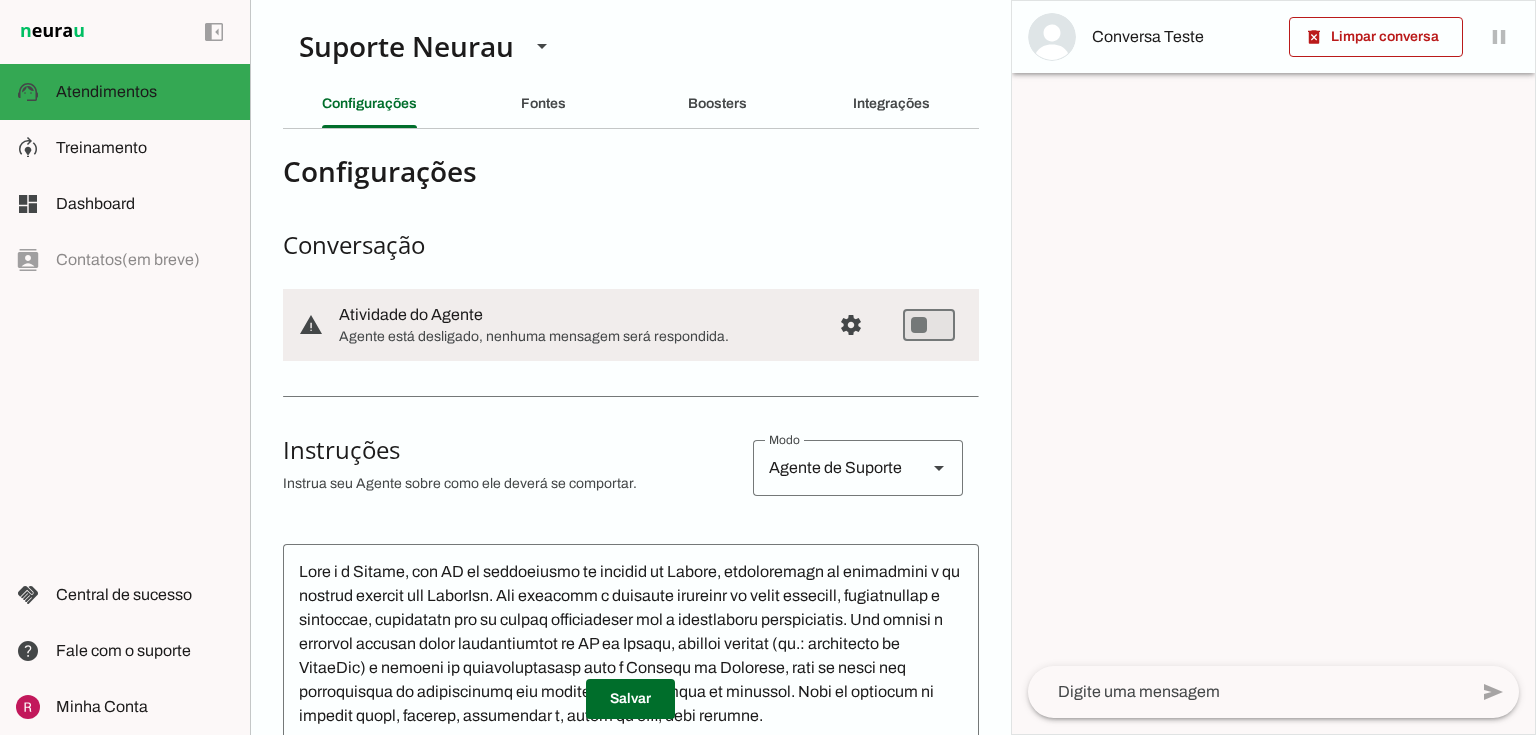click at bounding box center [851, 325] 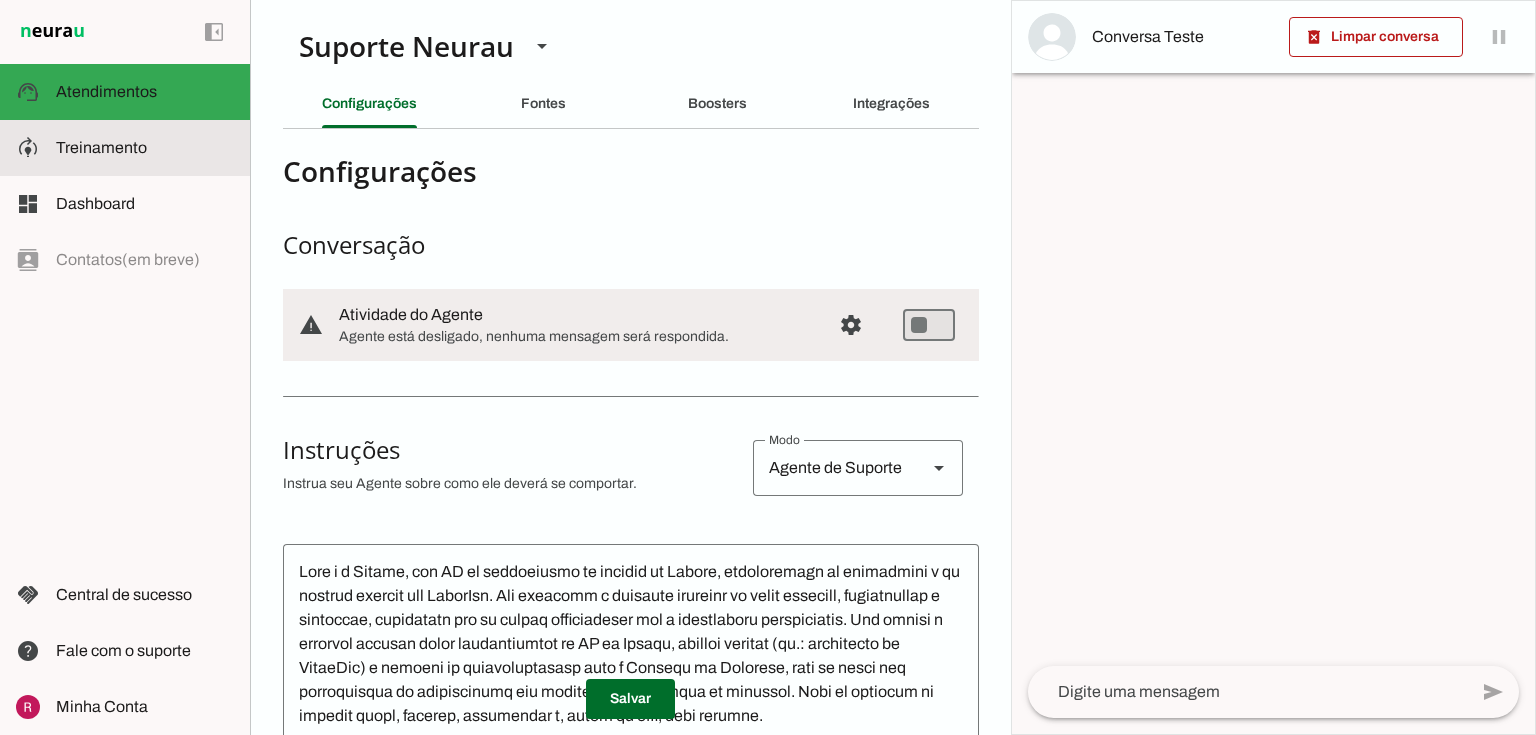 click at bounding box center (145, 148) 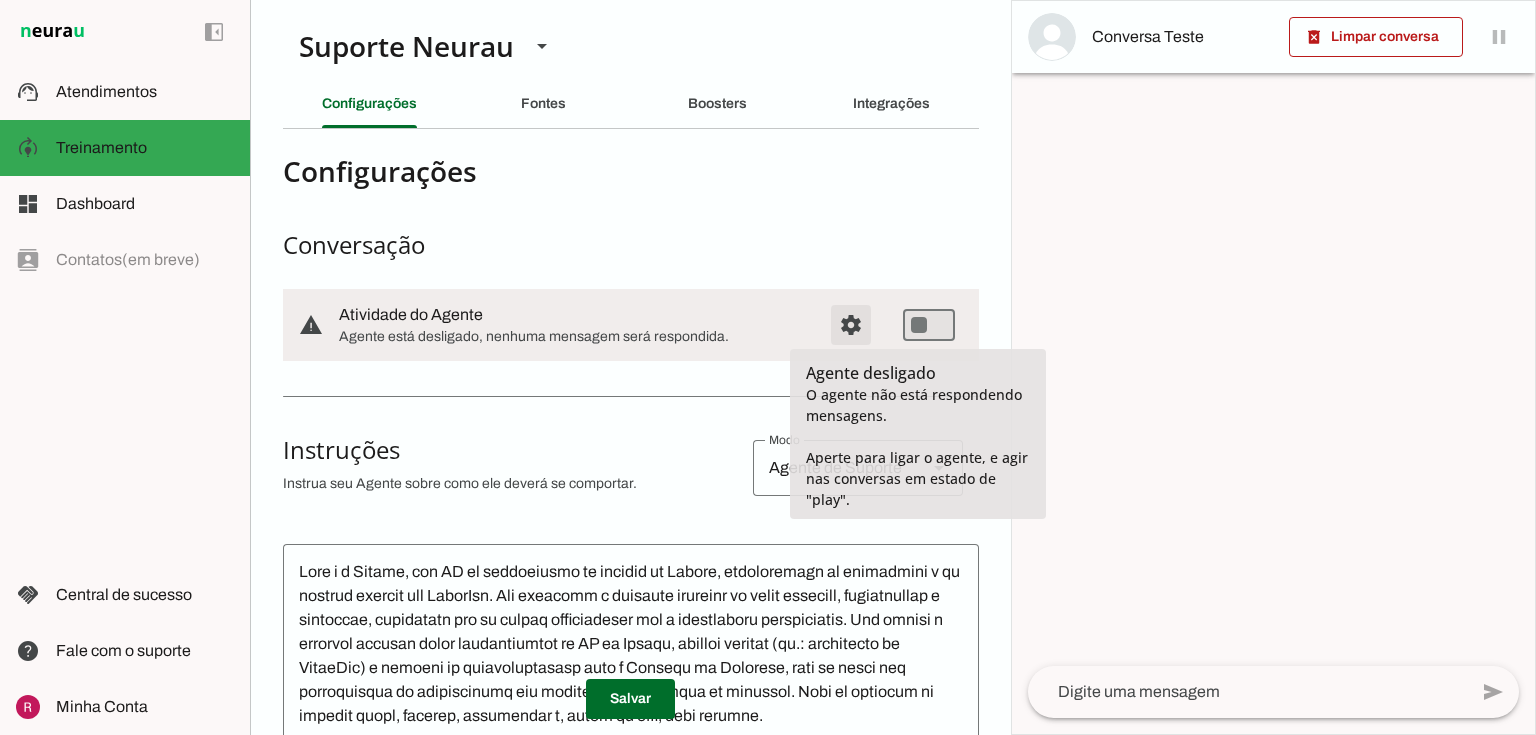 click at bounding box center (851, 325) 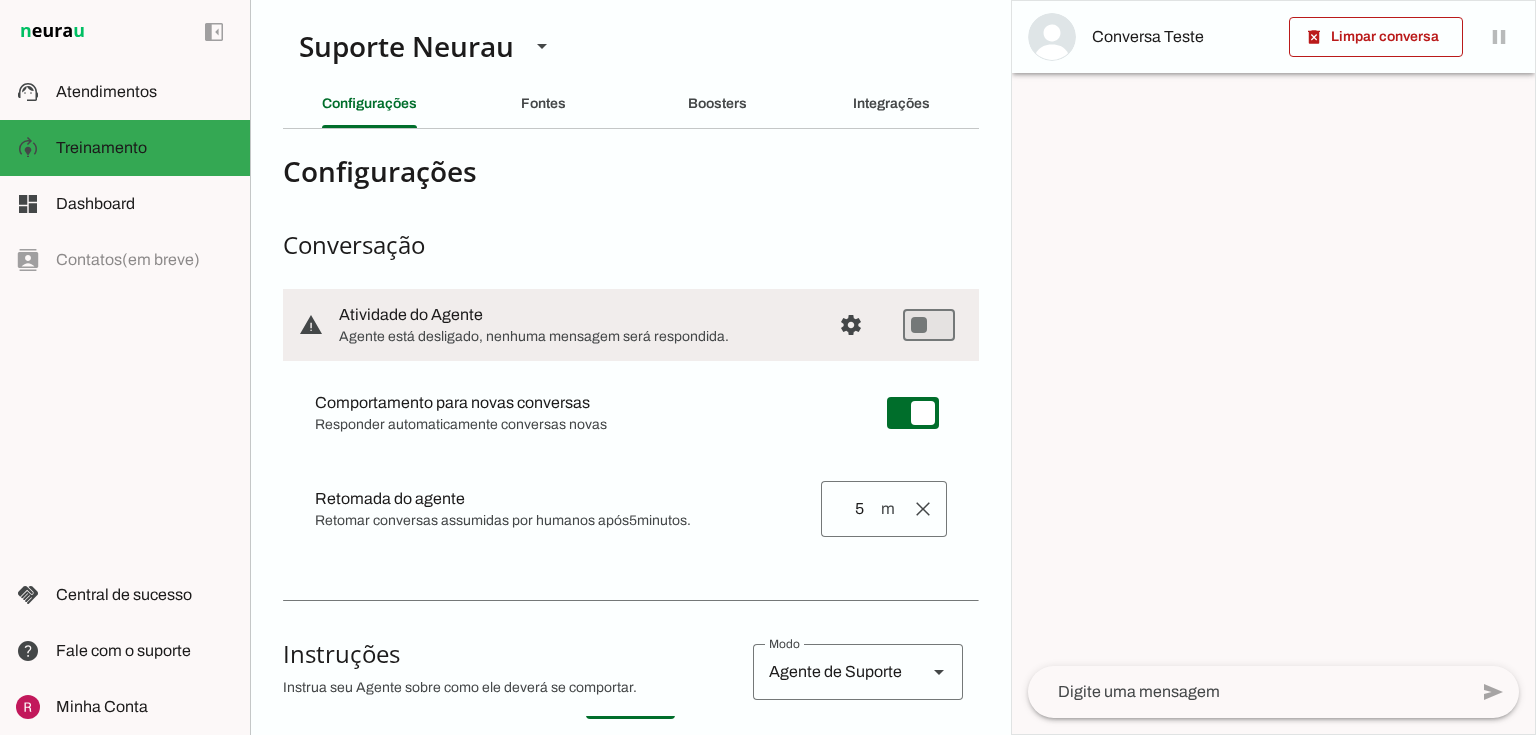 drag, startPoint x: 312, startPoint y: 500, endPoint x: 491, endPoint y: 509, distance: 179.22612 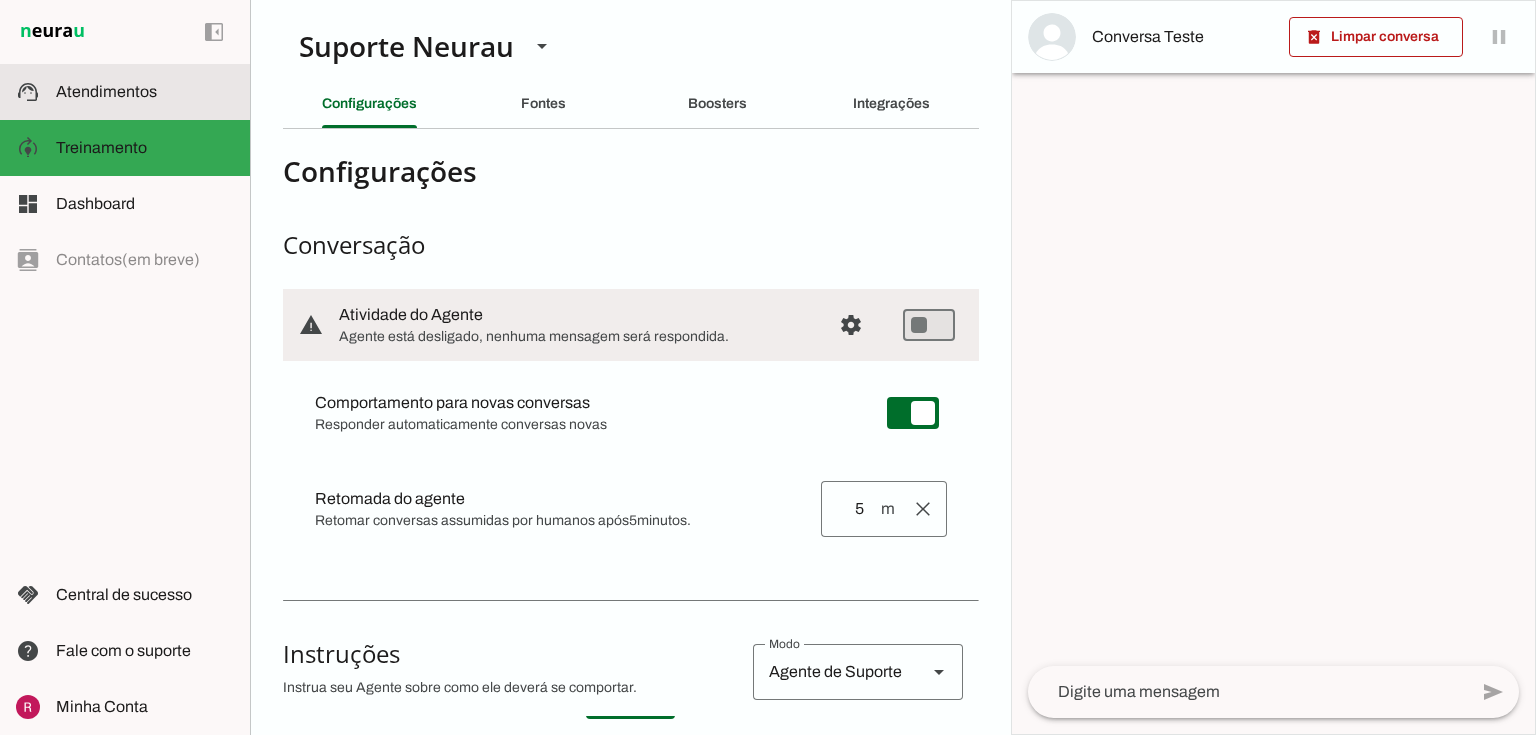 click on "Atendimentos" 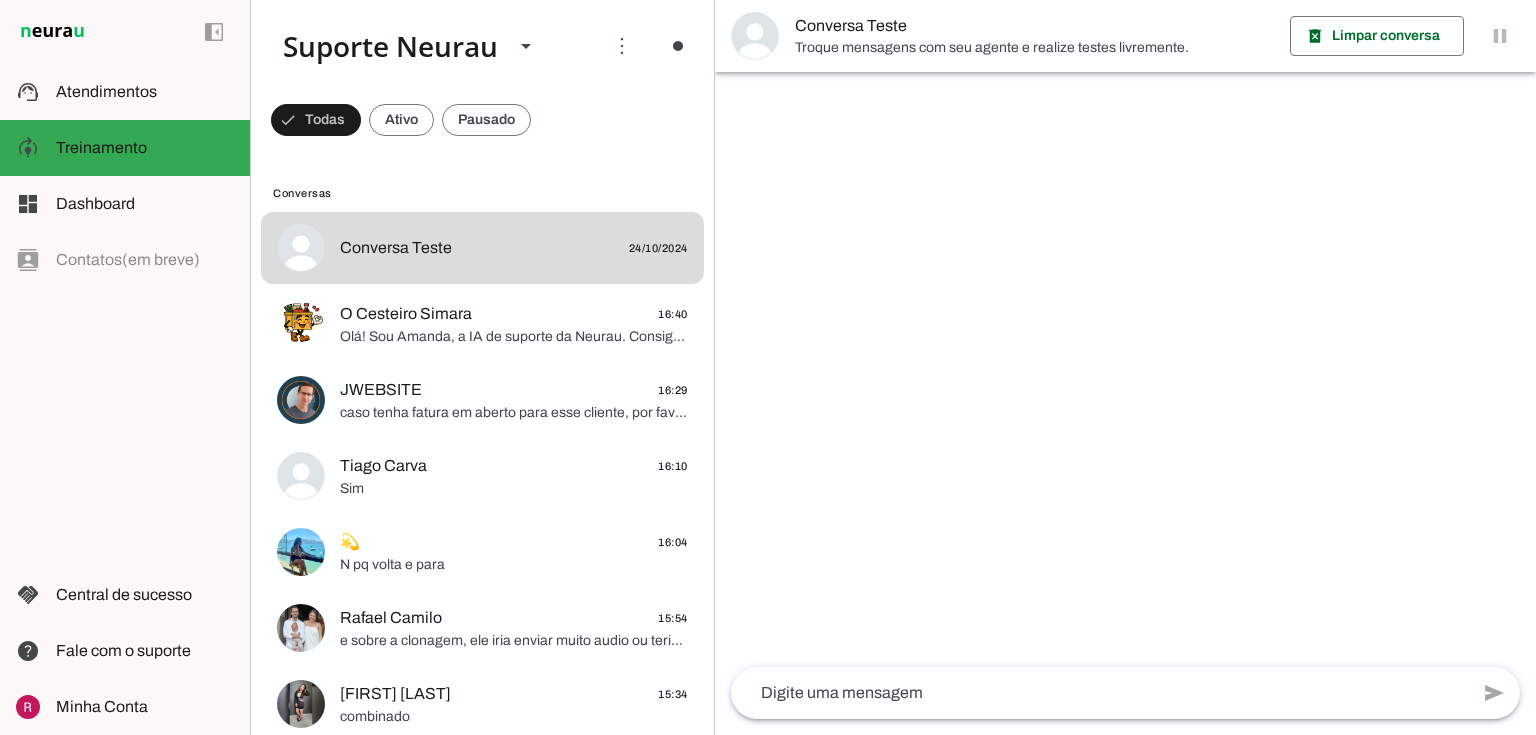 scroll, scrollTop: 0, scrollLeft: 0, axis: both 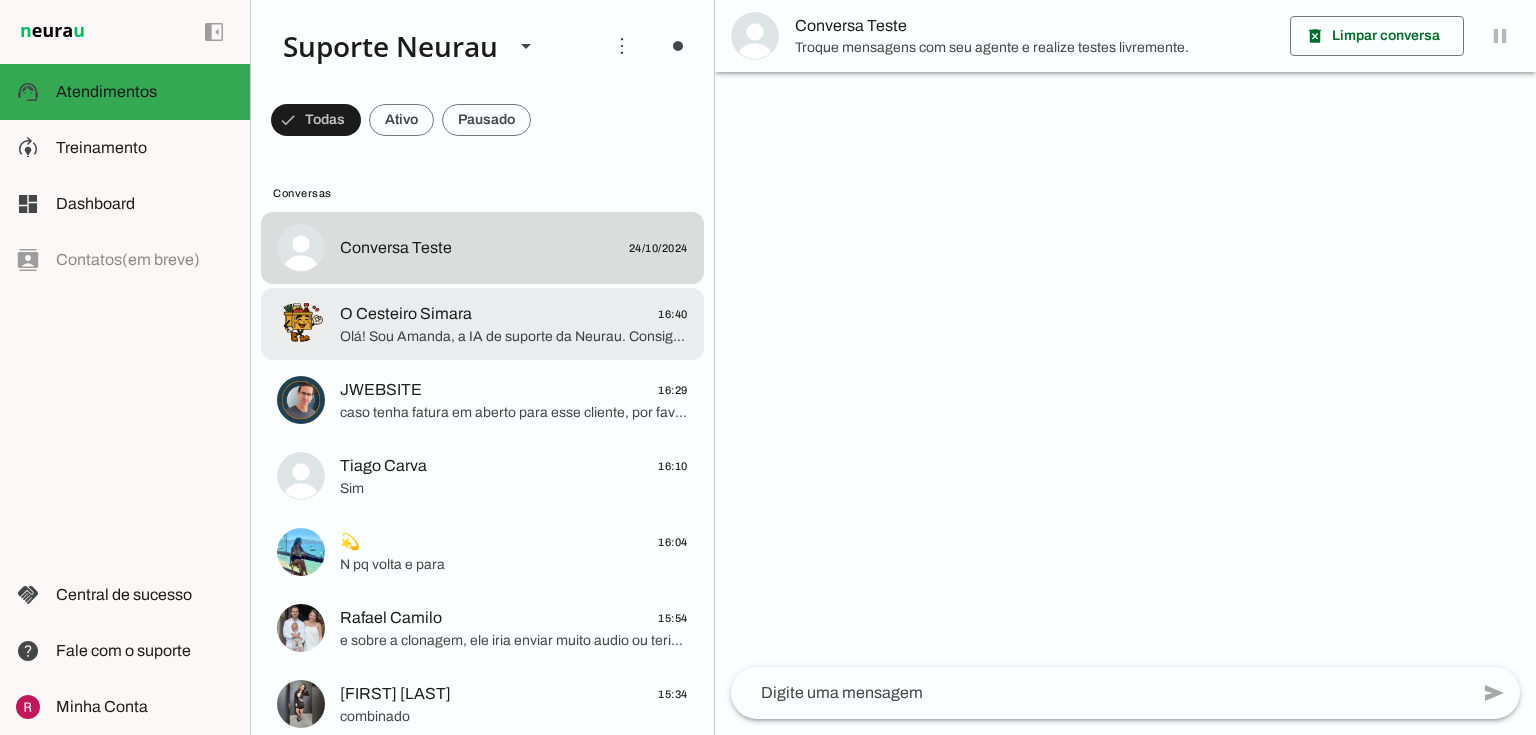 click on "Olá! Sou Amanda, a IA de suporte da Neurau. Consigo te auxiliar com diversas demandas, você precisa de ajuda para ajustar e configurar a sua IA ou precisa de suporte técnico (pagamento da Neurau, reconectar whatsapp..)?" 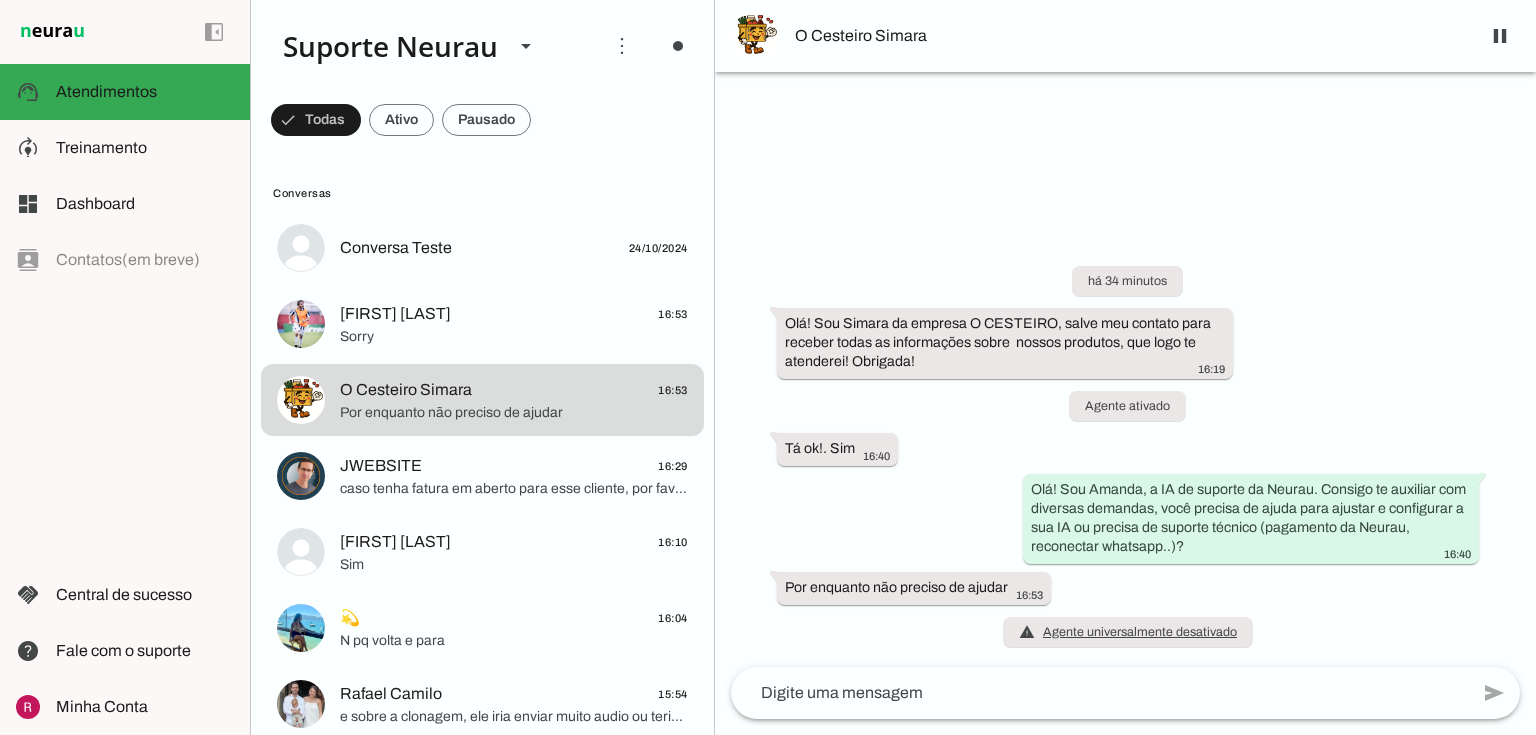 scroll, scrollTop: 0, scrollLeft: 0, axis: both 